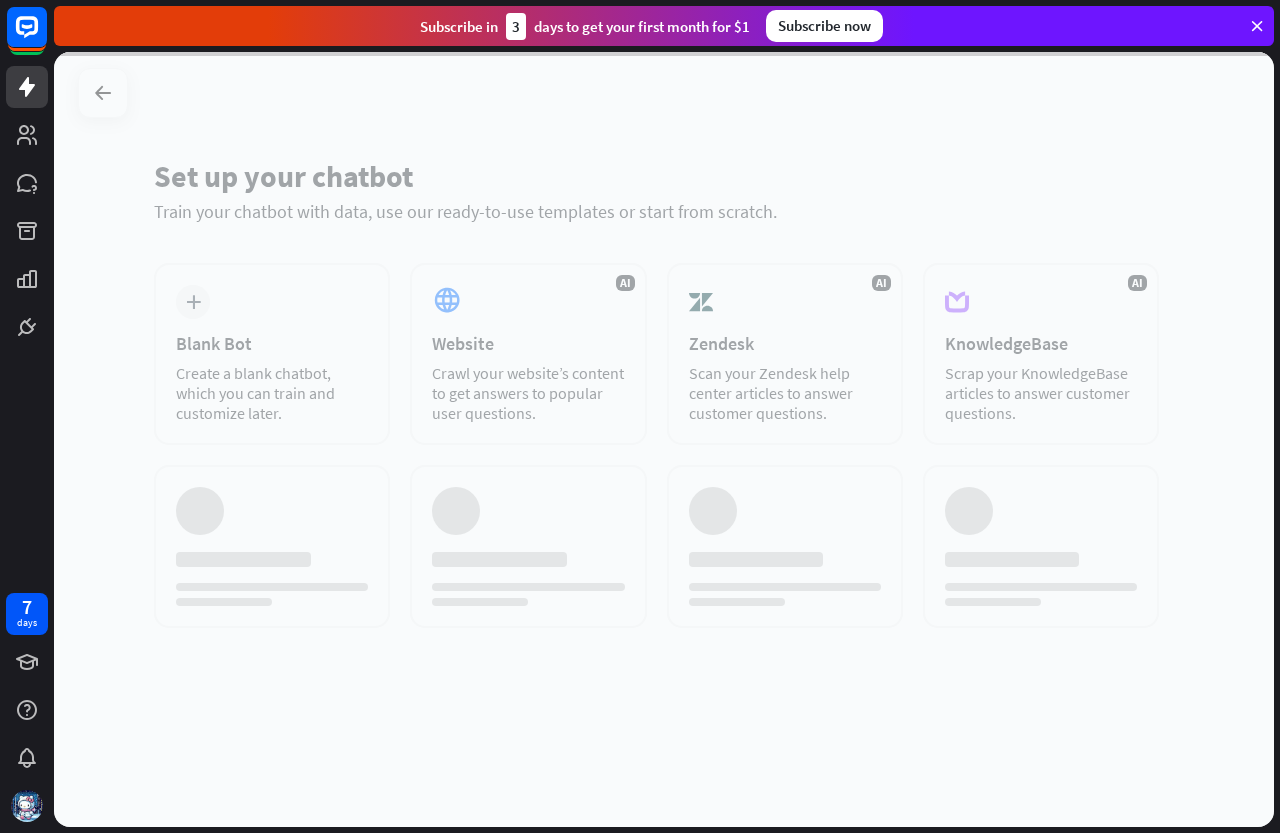 scroll, scrollTop: 0, scrollLeft: 0, axis: both 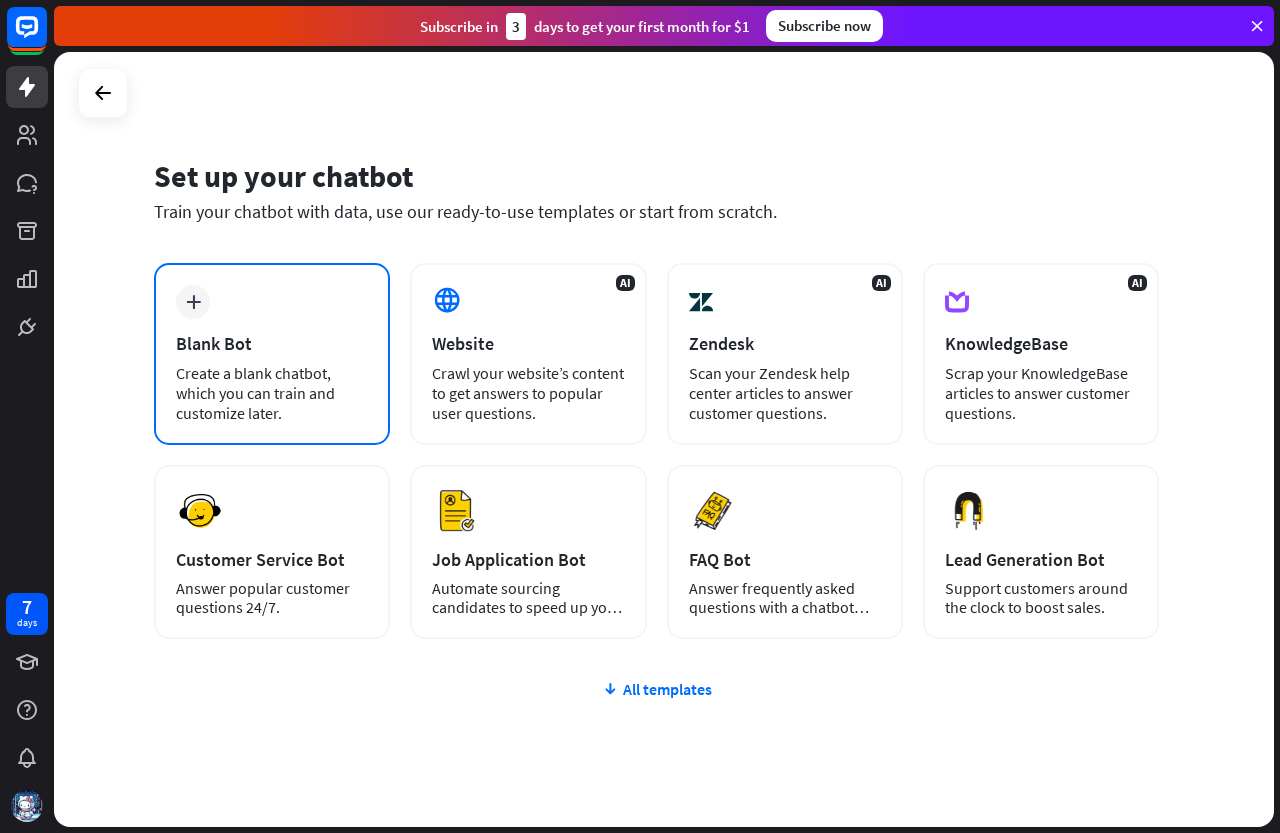 click on "Create a blank chatbot, which you can train and
customize later." at bounding box center [272, 393] 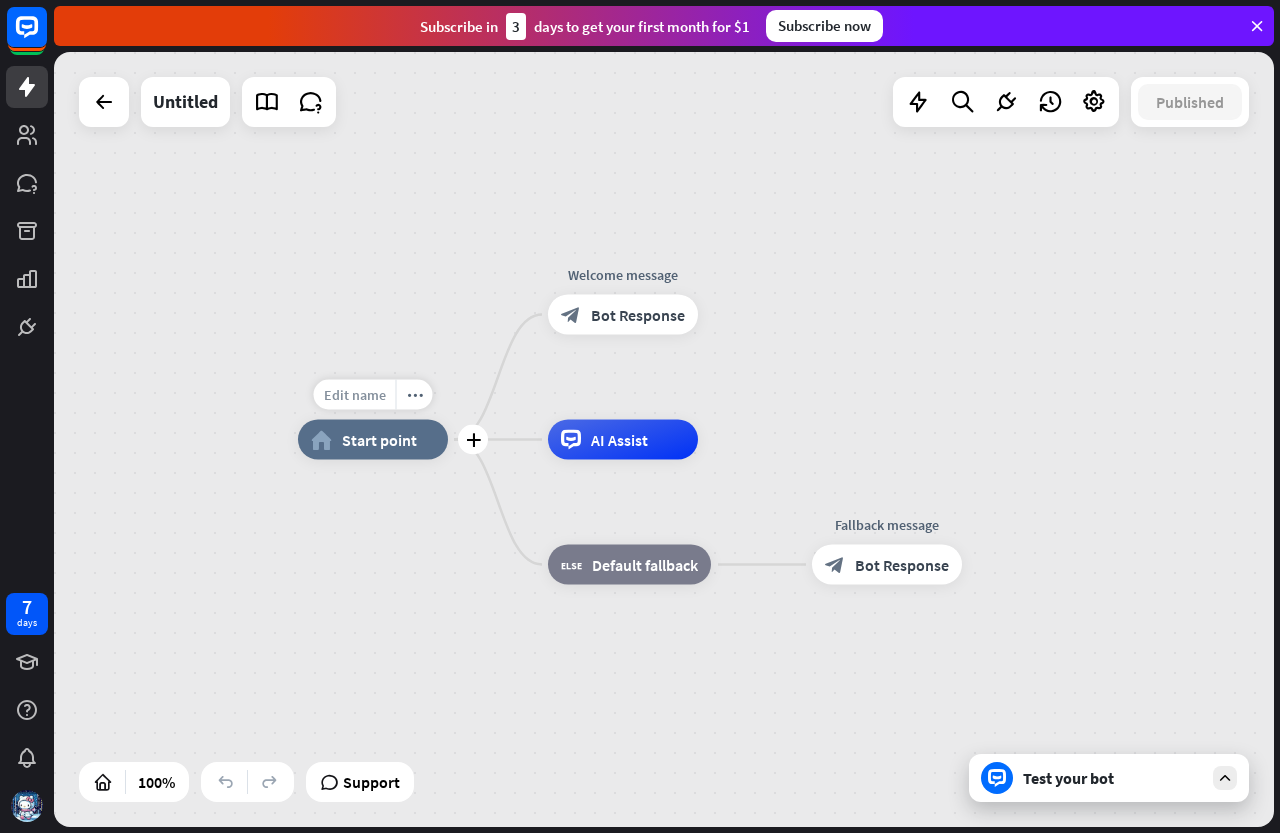 click on "Edit name" at bounding box center (355, 395) 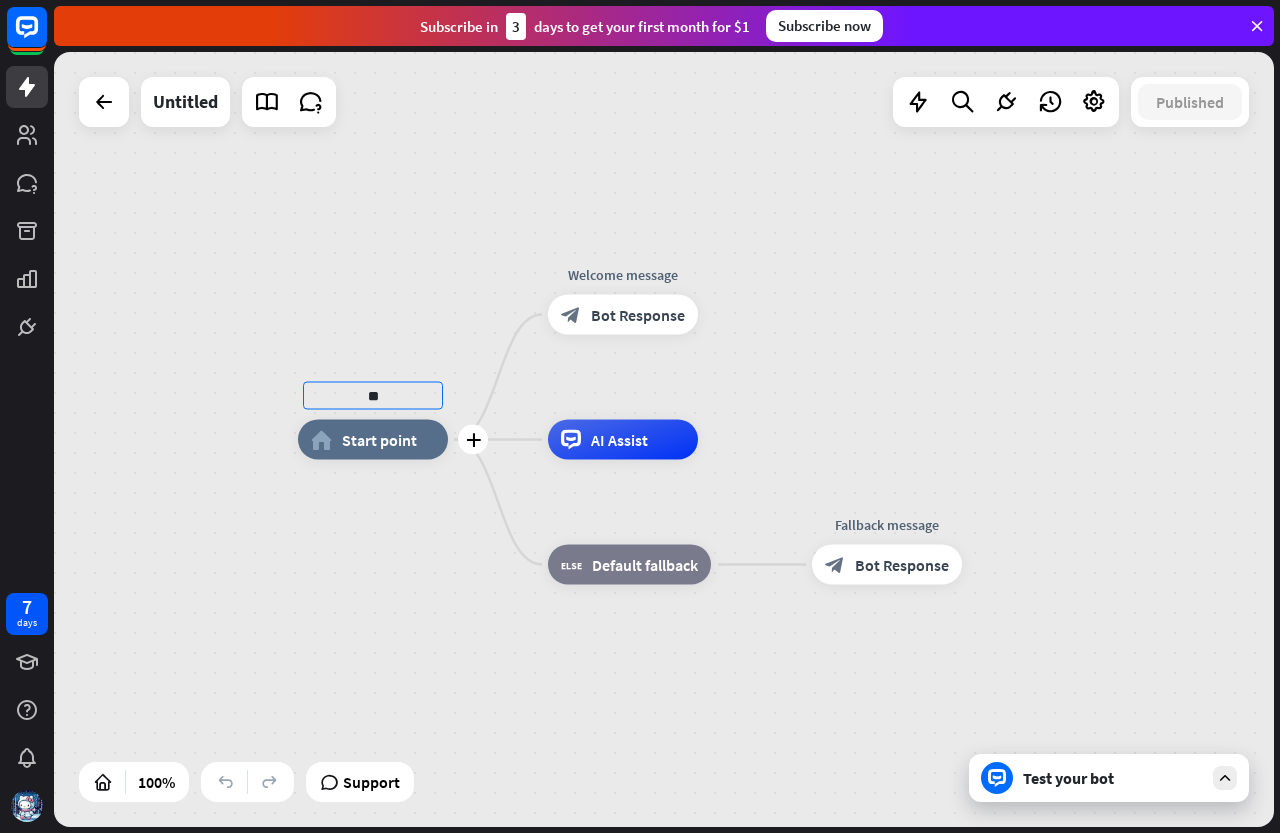 type on "*" 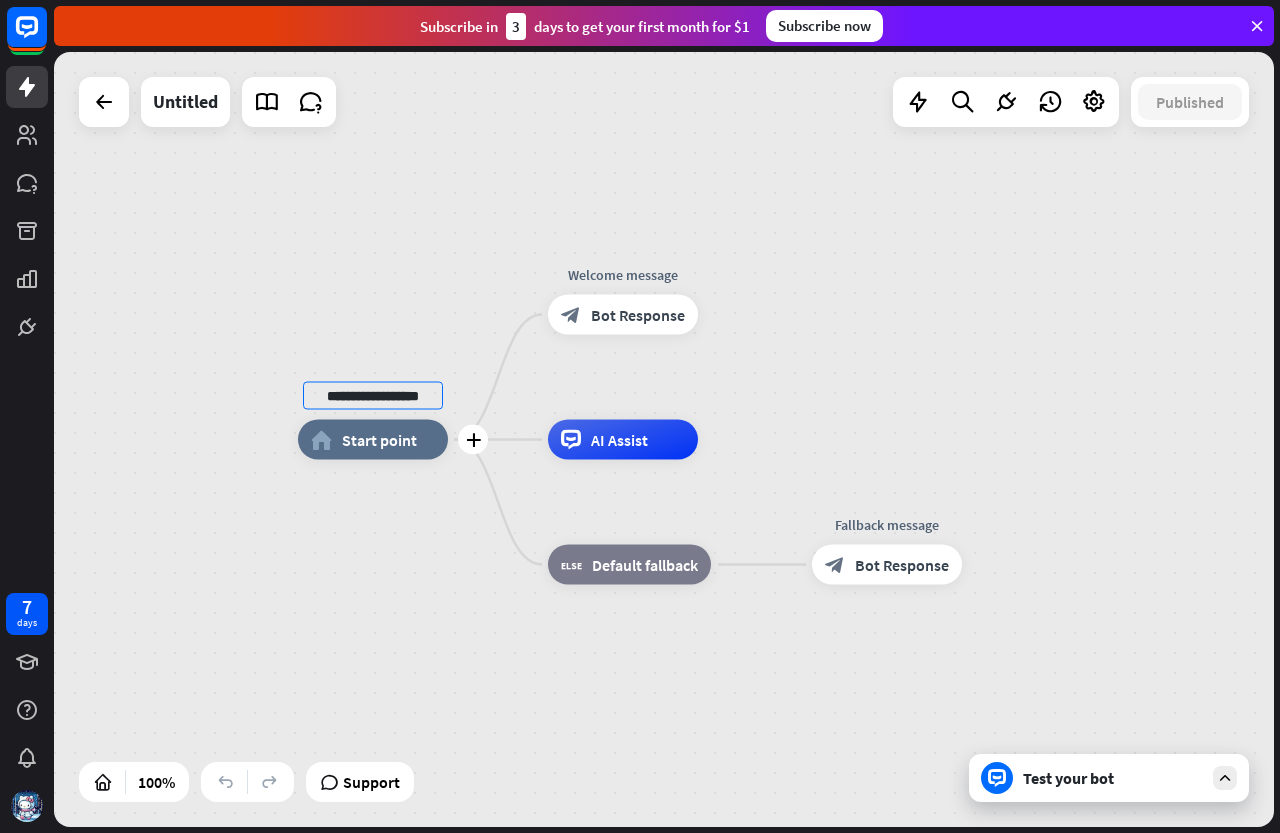 scroll, scrollTop: 0, scrollLeft: 3, axis: horizontal 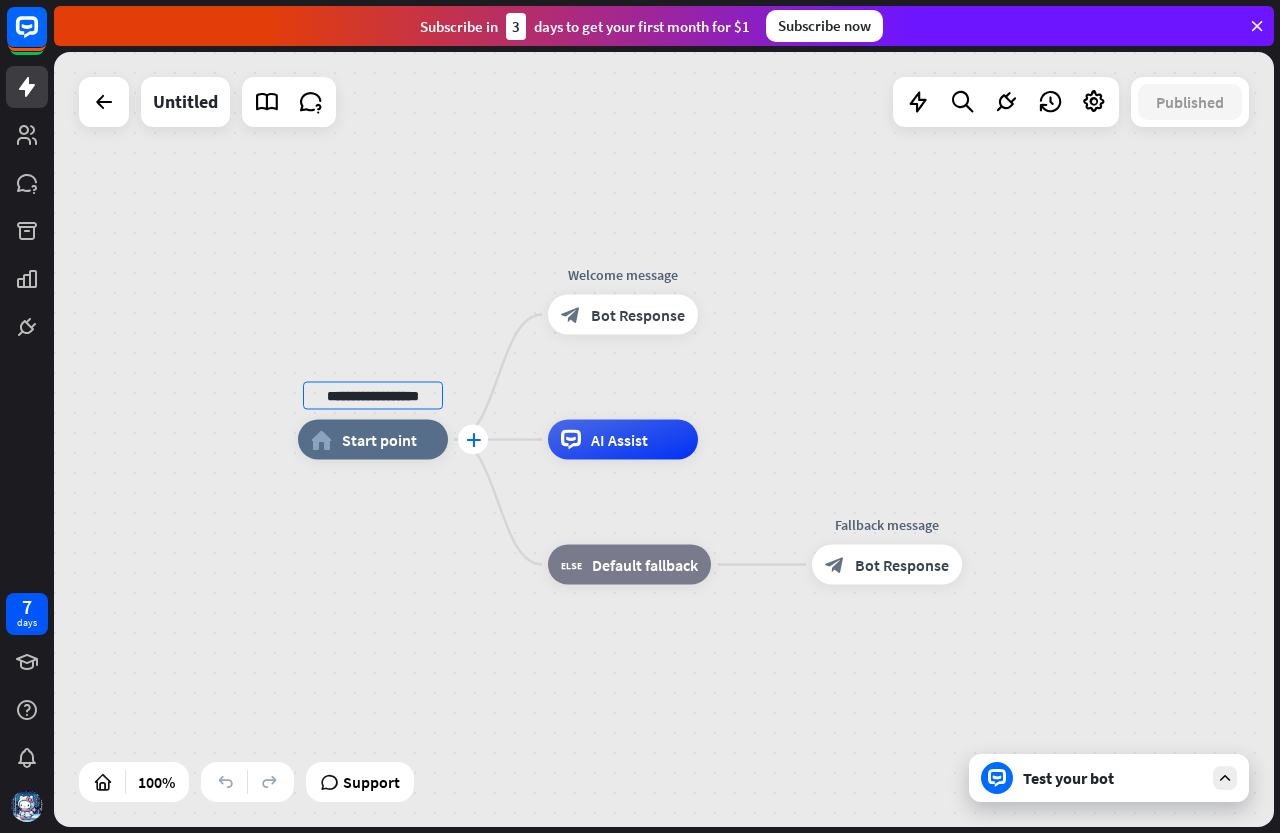 type on "**********" 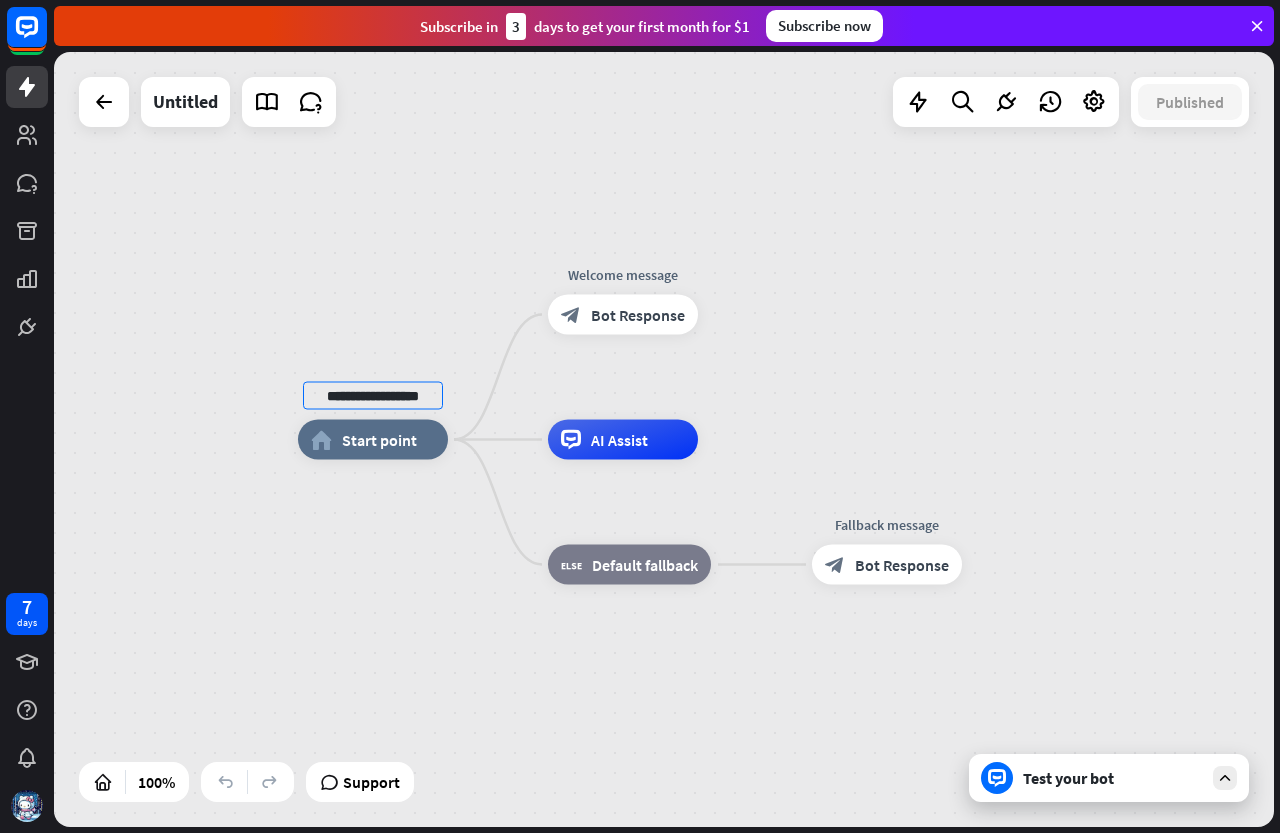 scroll, scrollTop: 0, scrollLeft: 0, axis: both 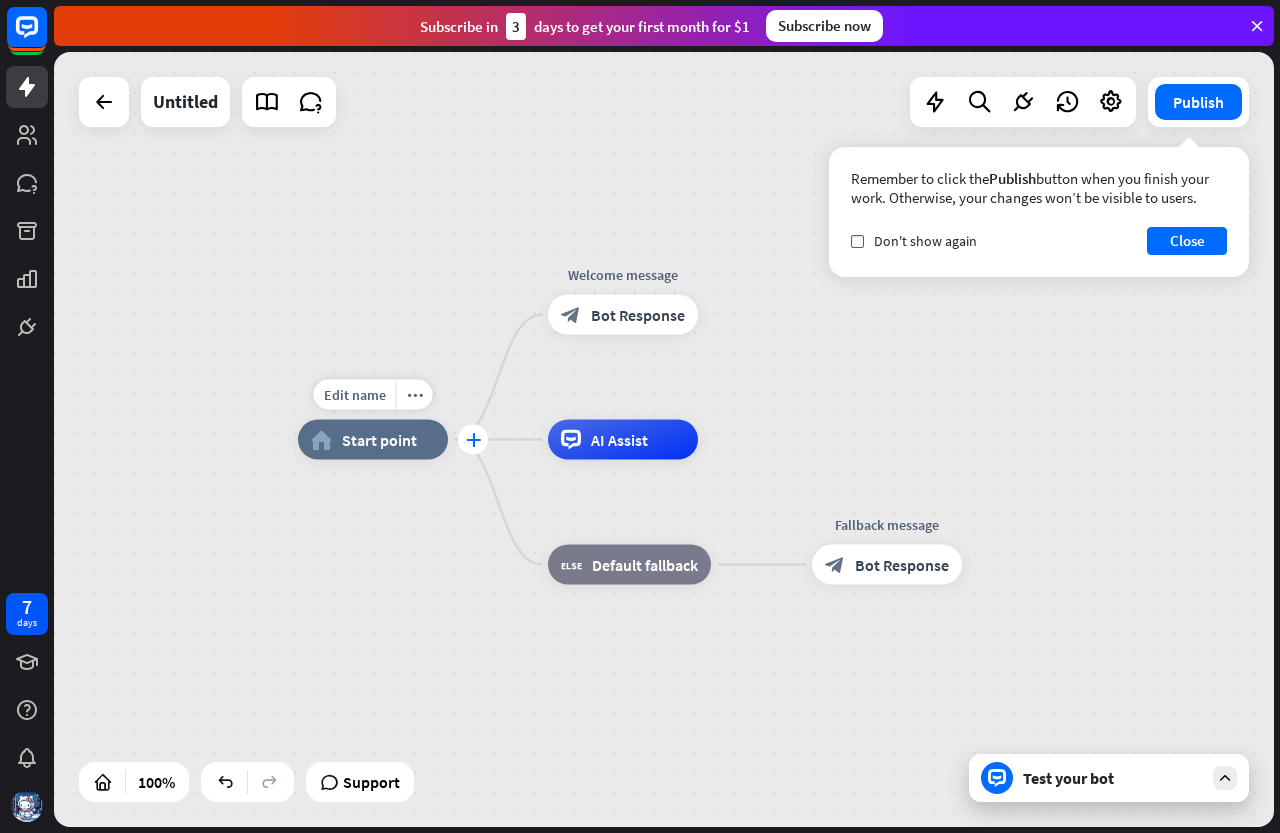 click on "plus" at bounding box center [473, 440] 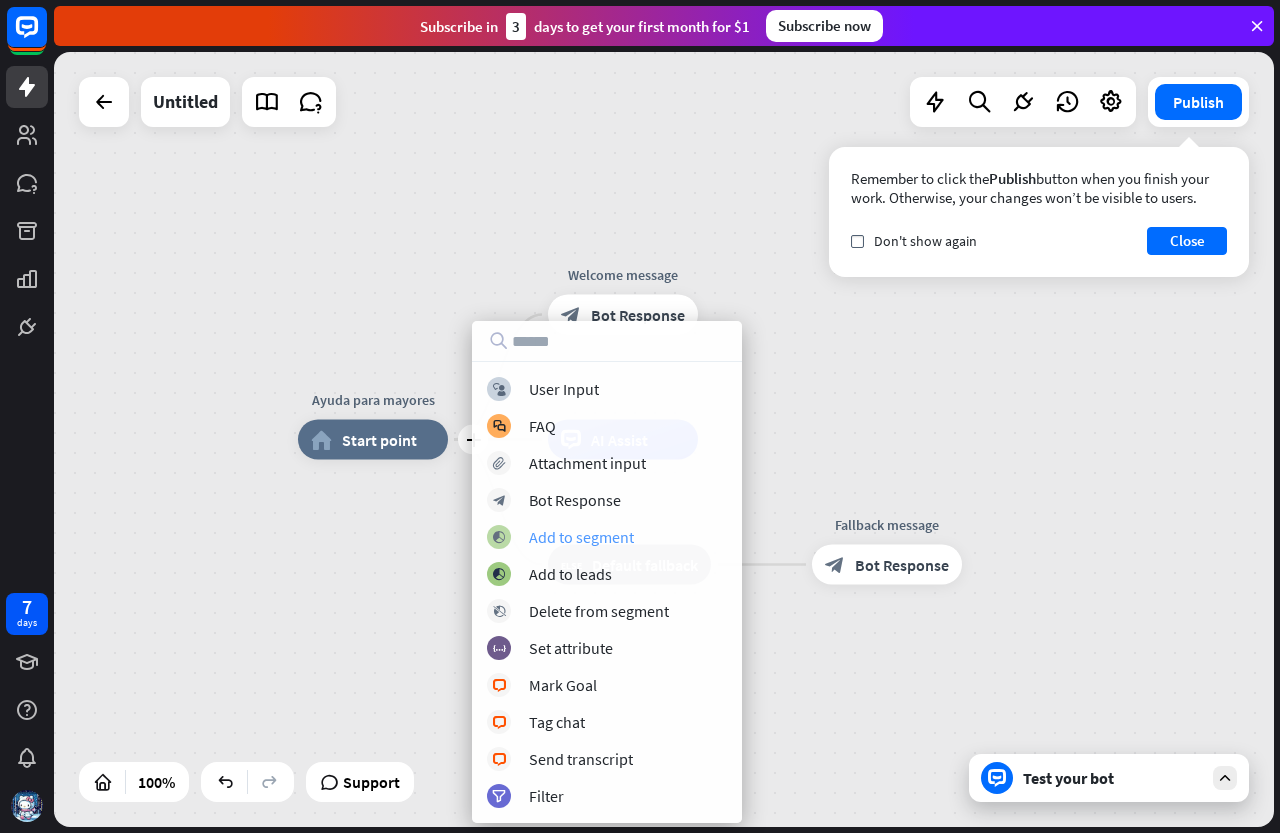 click on "Add to segment" at bounding box center (581, 537) 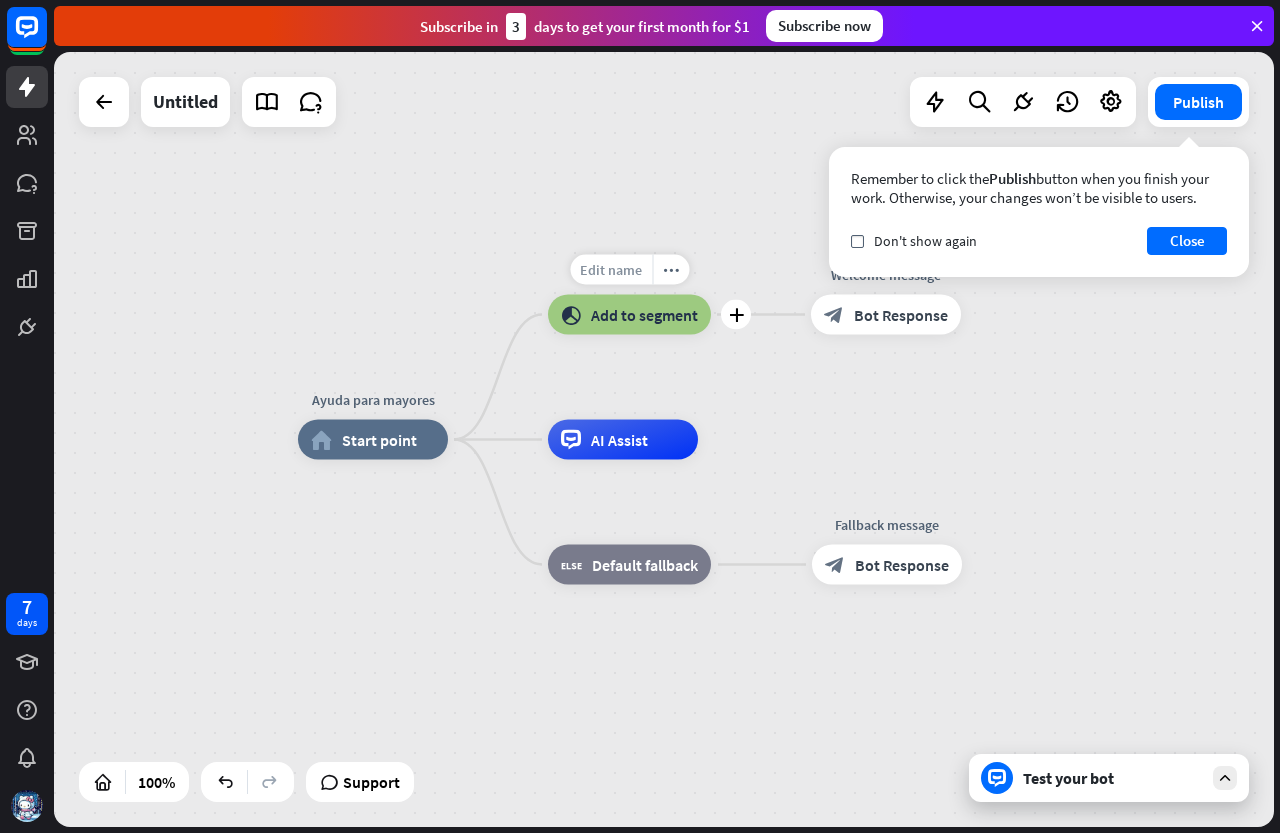 click on "Edit name" at bounding box center [611, 270] 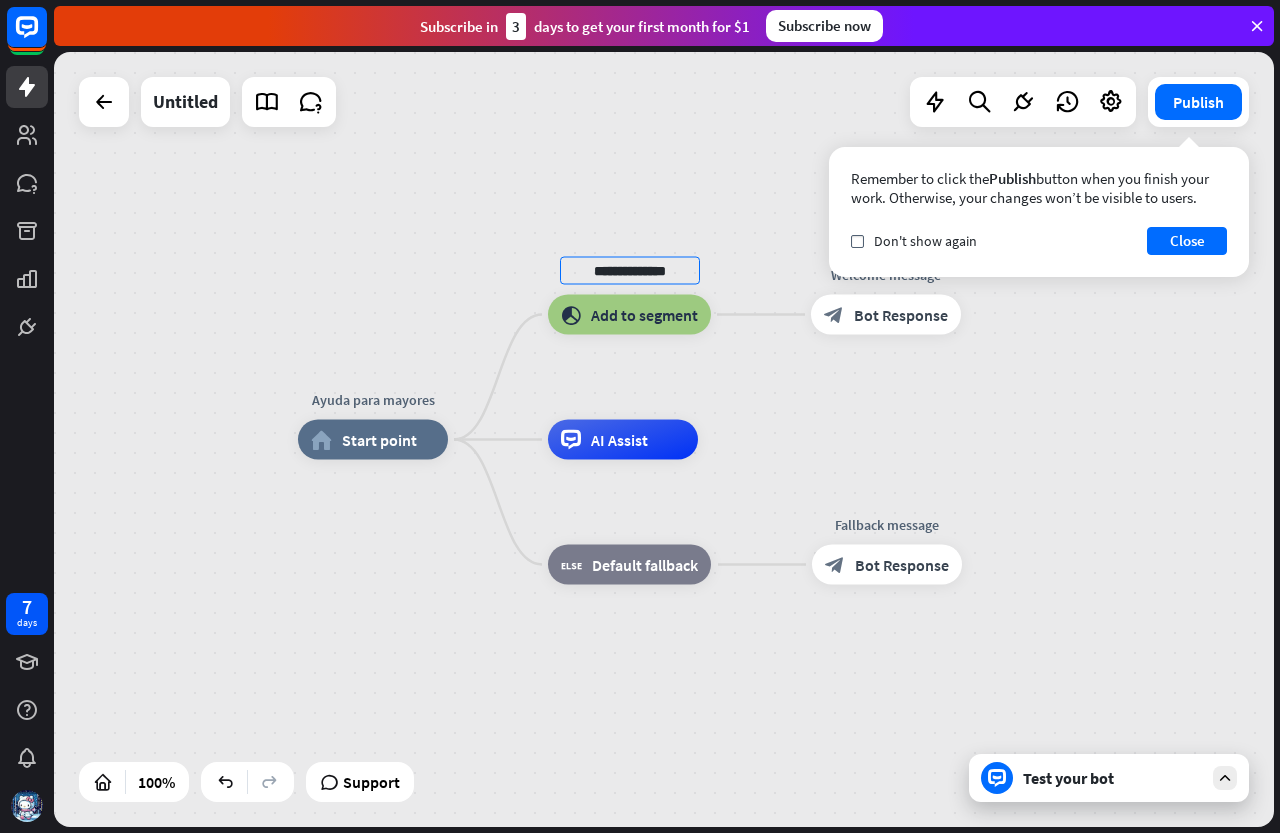 type on "**********" 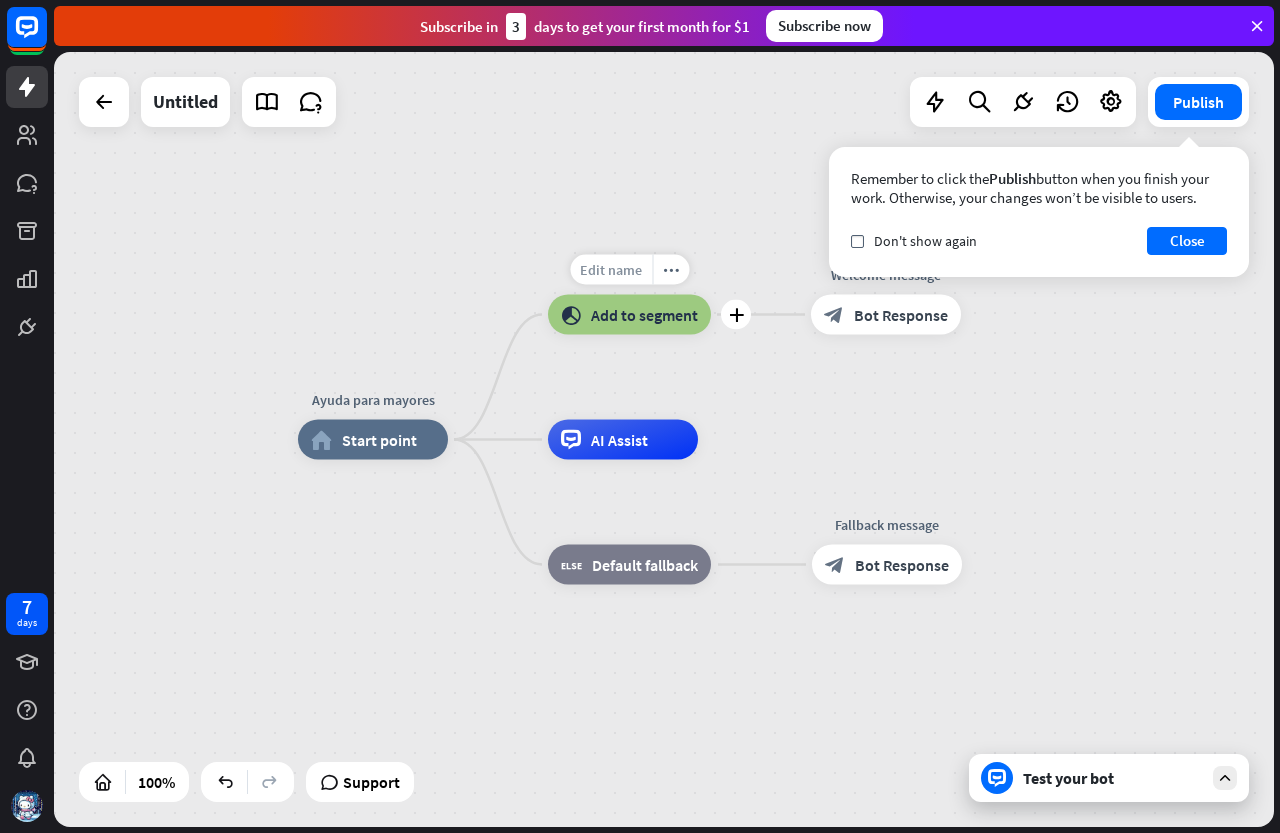click on "Edit name" at bounding box center [611, 270] 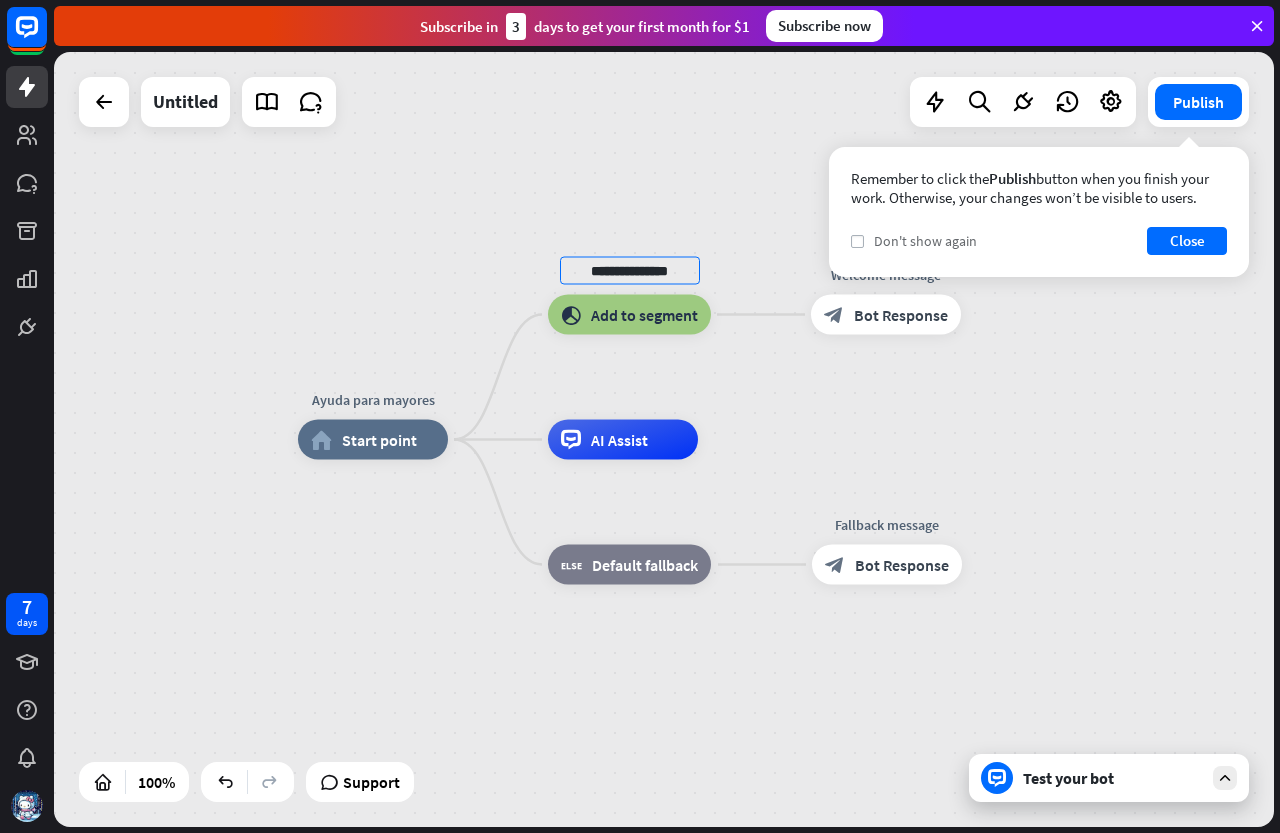 type on "**********" 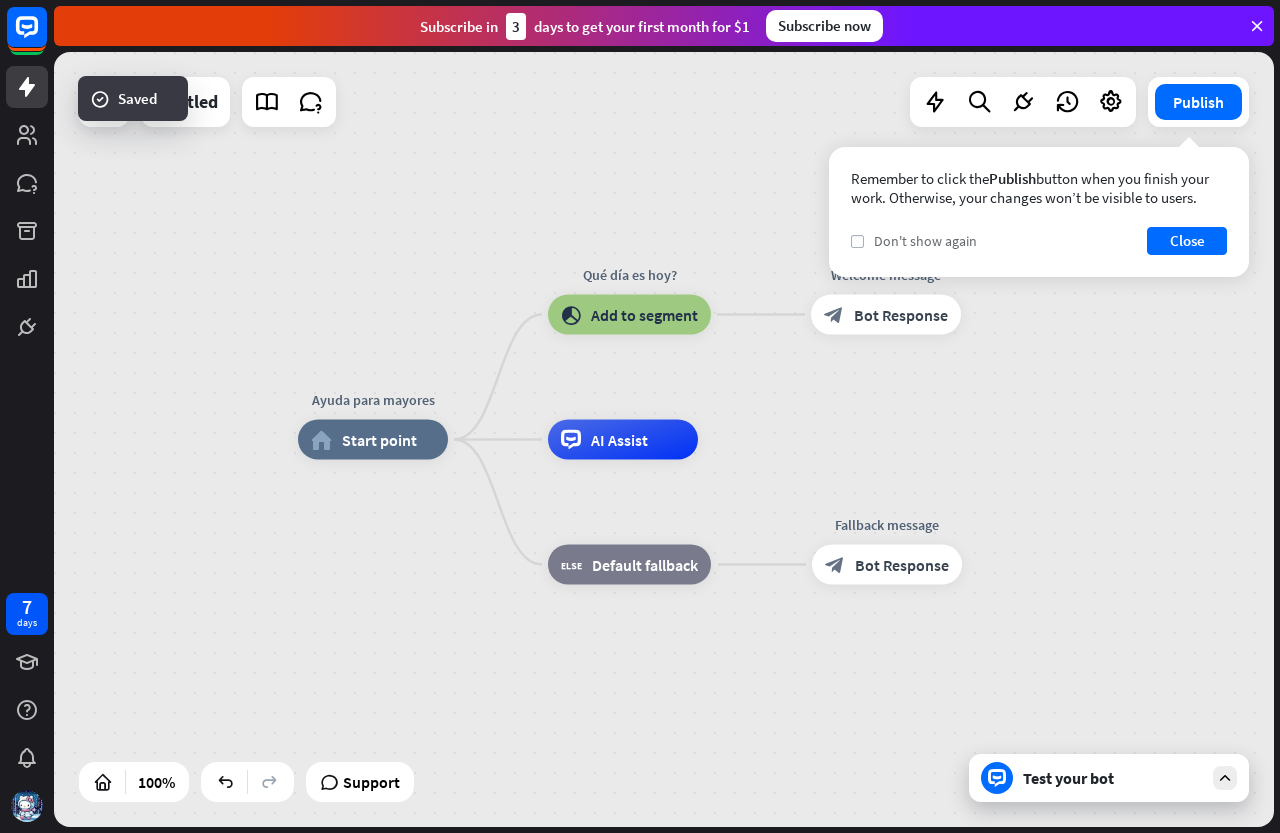 click on "check" at bounding box center [857, 241] 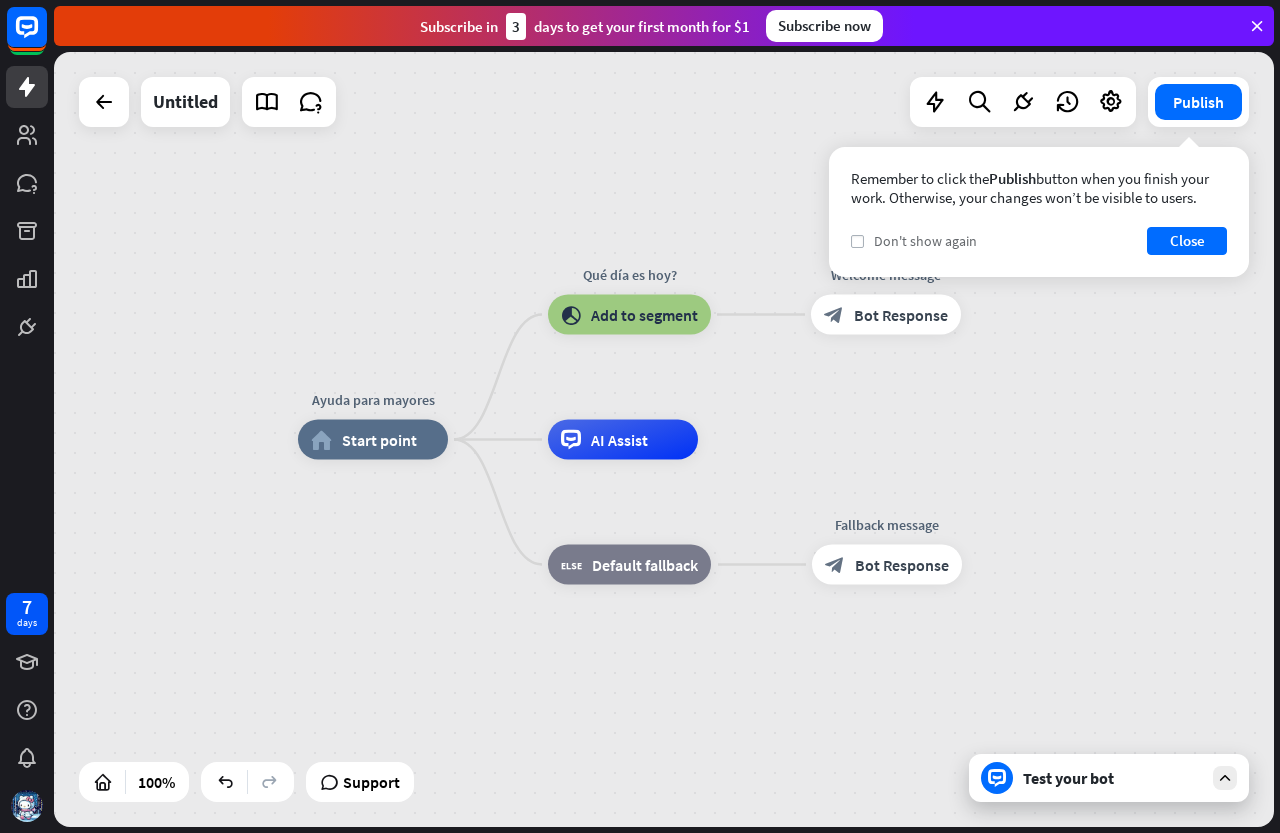 click on "check" at bounding box center (857, 241) 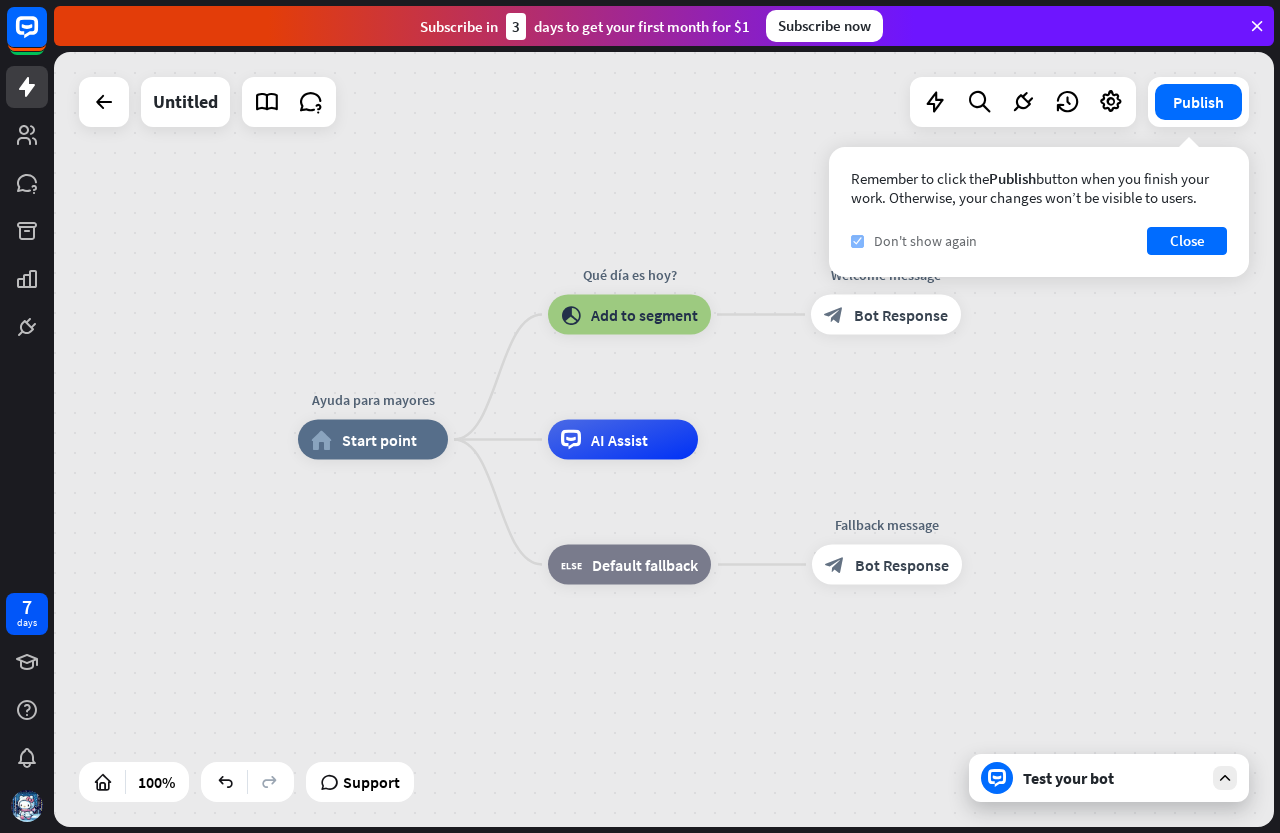 click on "check" at bounding box center [857, 241] 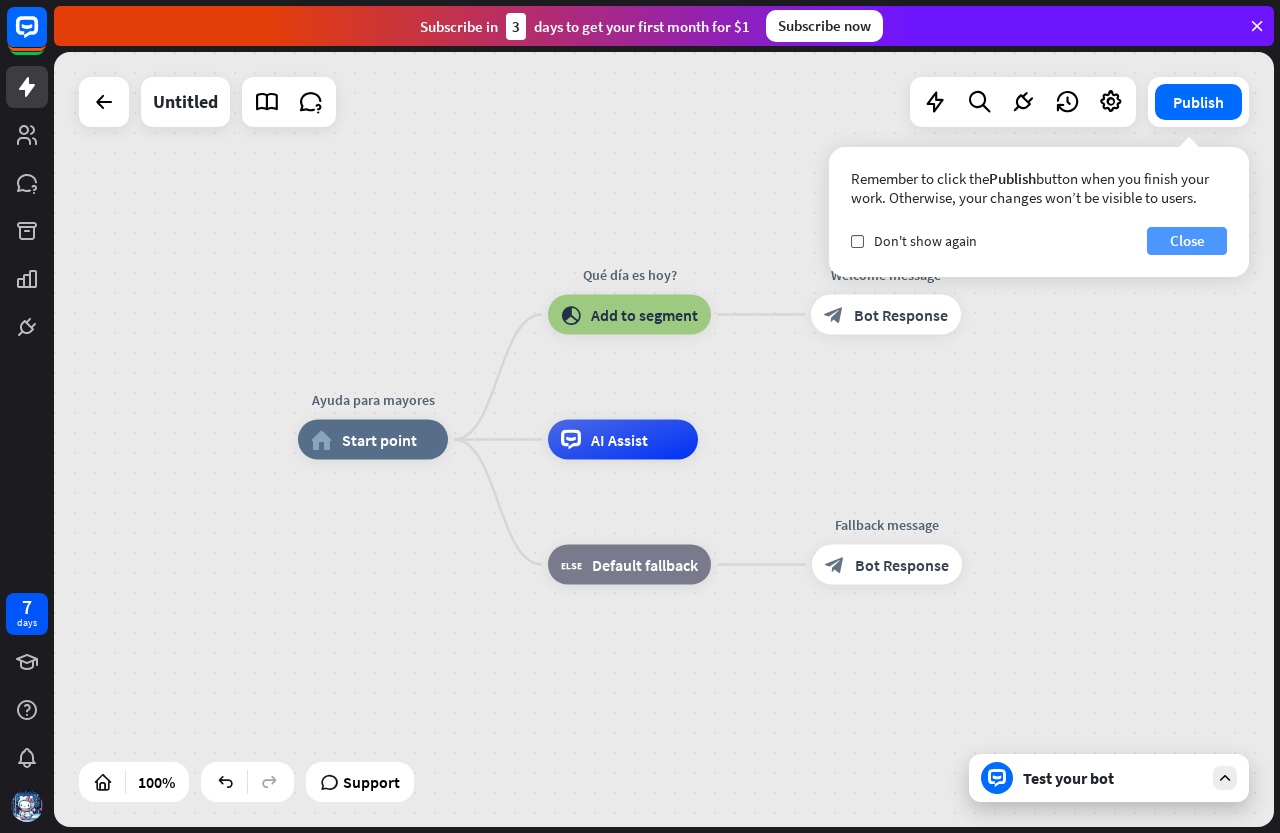 click on "Close" at bounding box center [1187, 241] 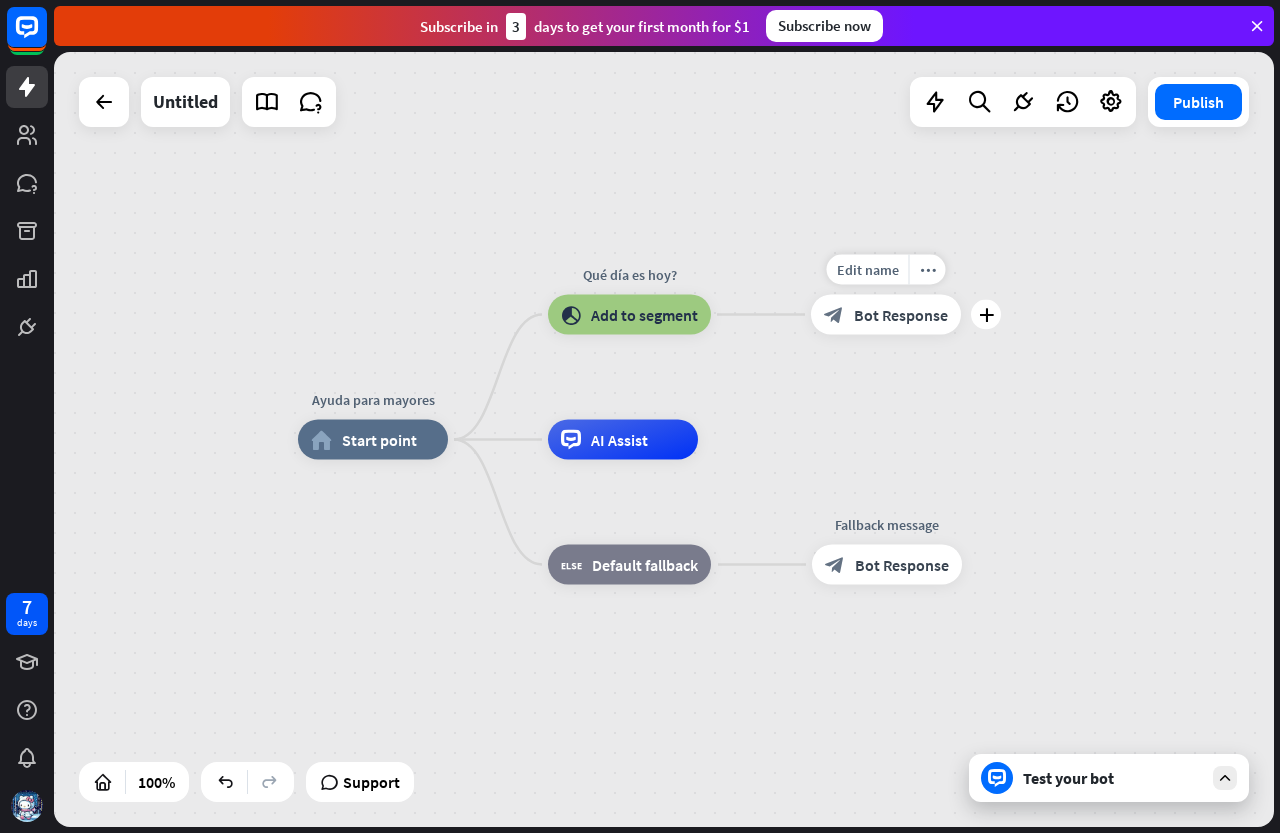 click on "block_bot_response   Bot Response" at bounding box center (886, 315) 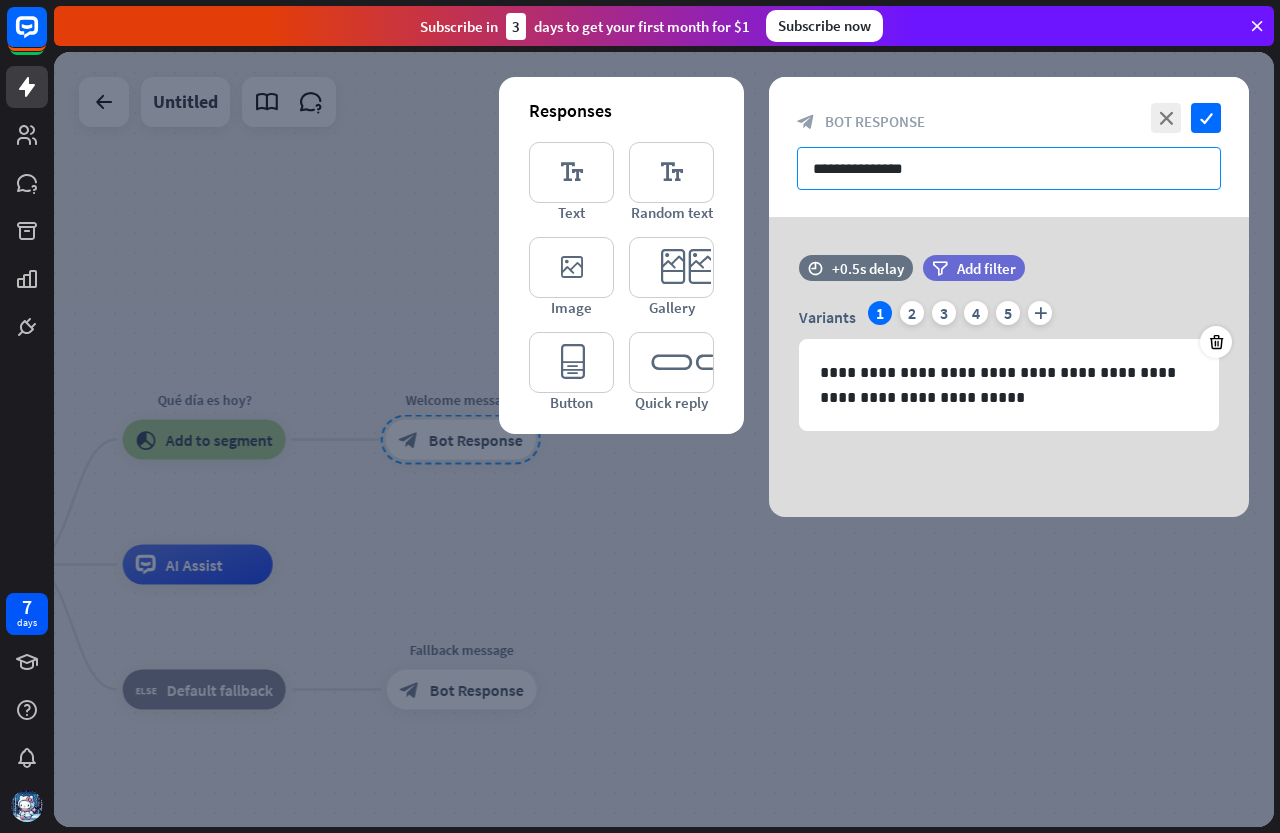 click on "**********" at bounding box center (1009, 168) 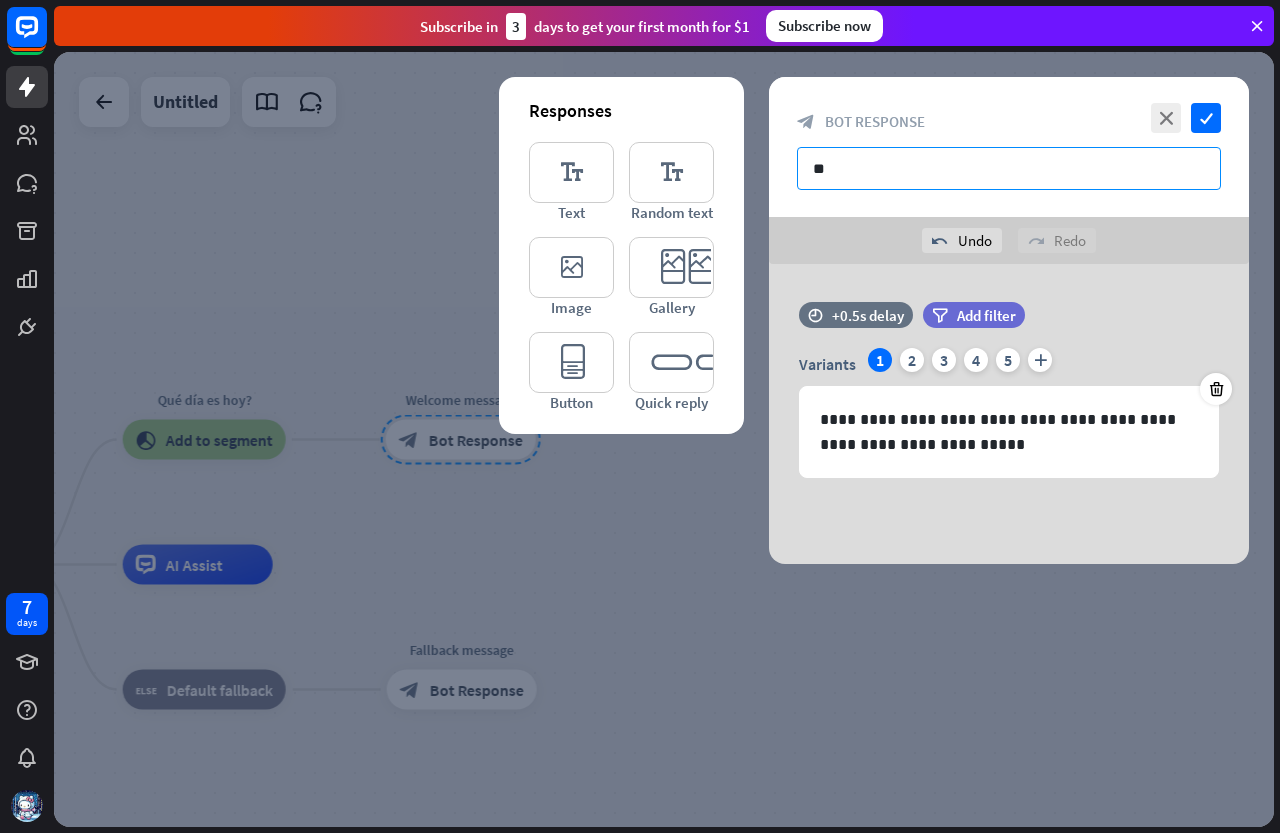 type on "*" 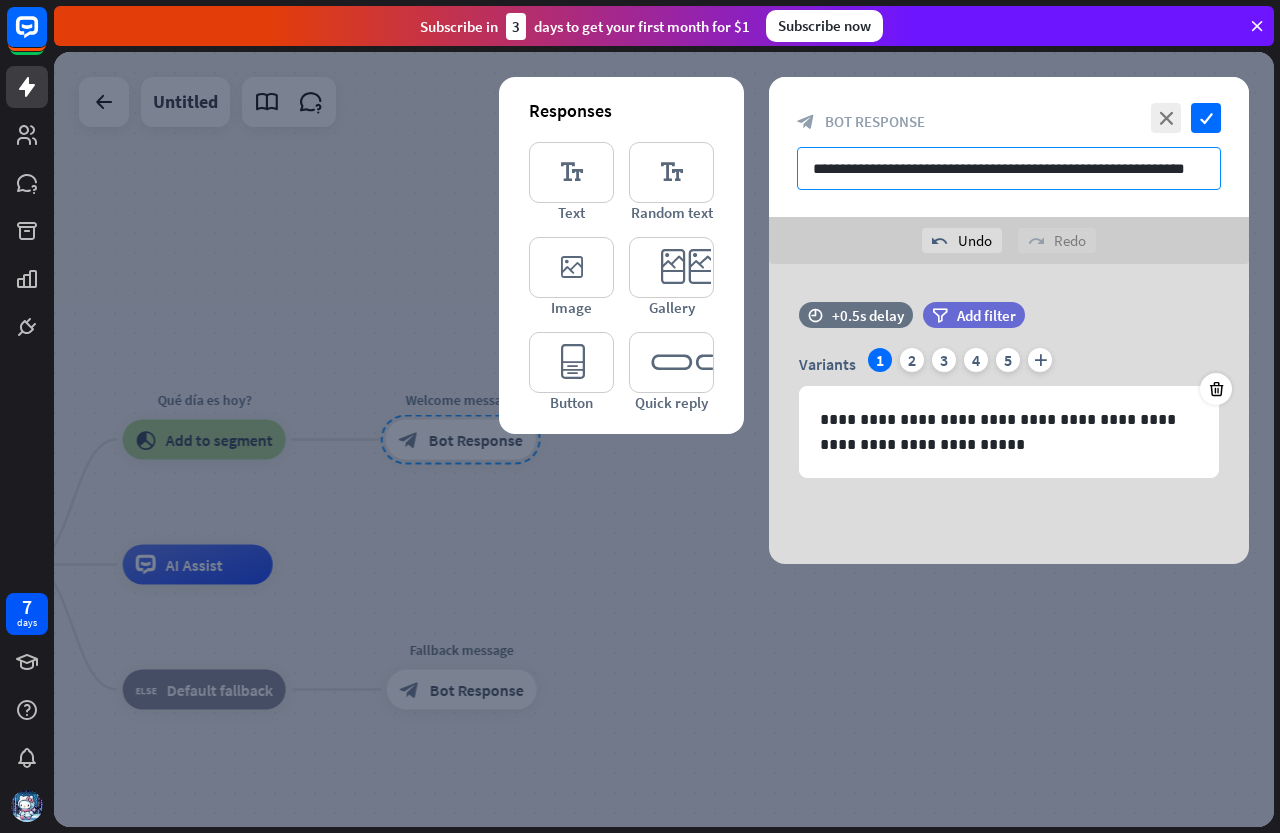 scroll, scrollTop: 0, scrollLeft: 0, axis: both 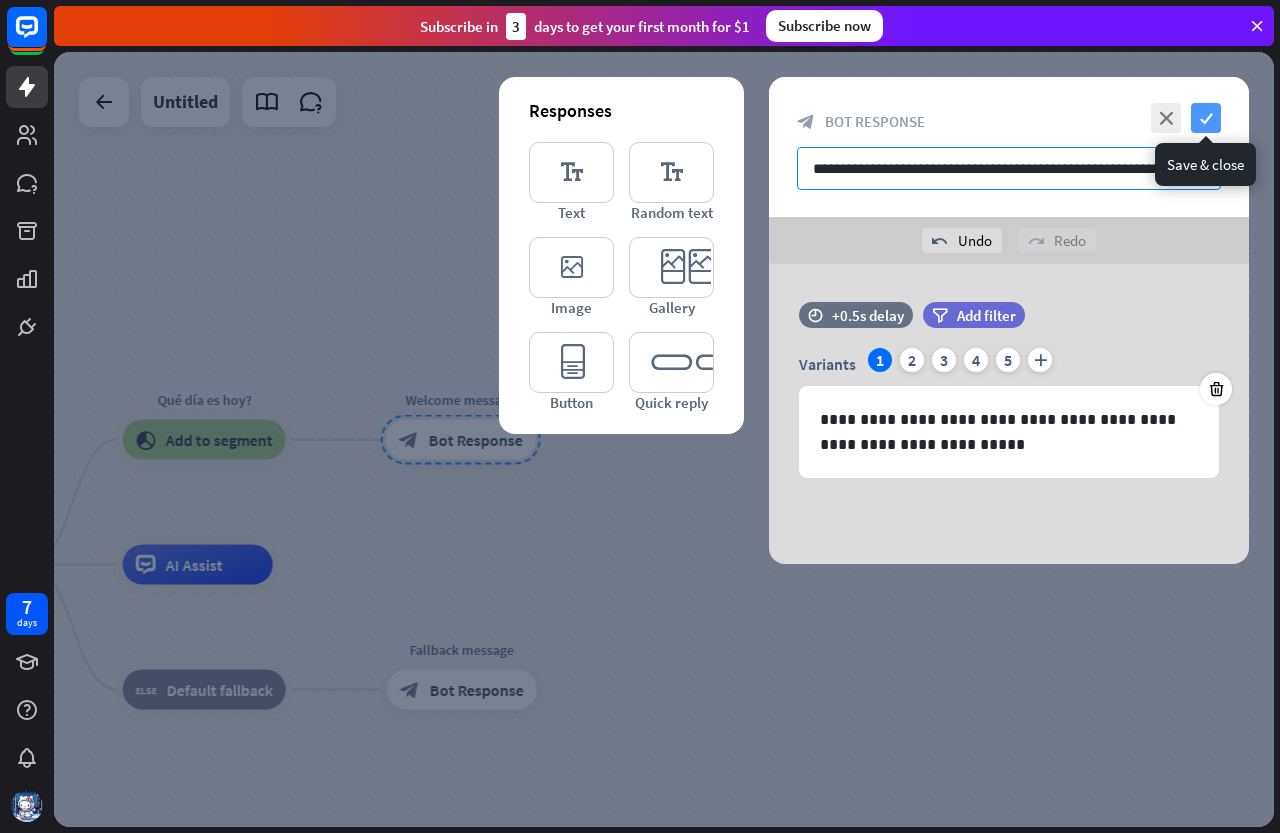 type on "**********" 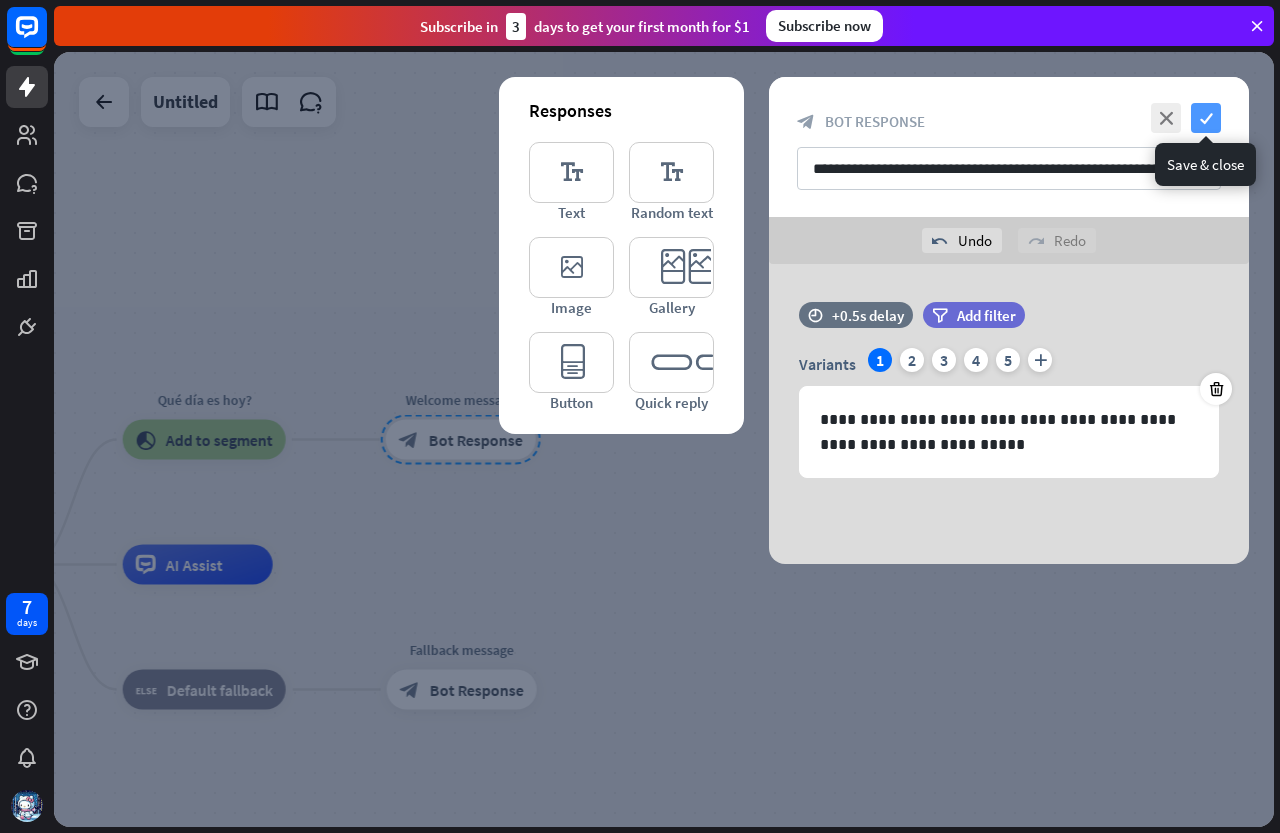click on "check" at bounding box center [1206, 118] 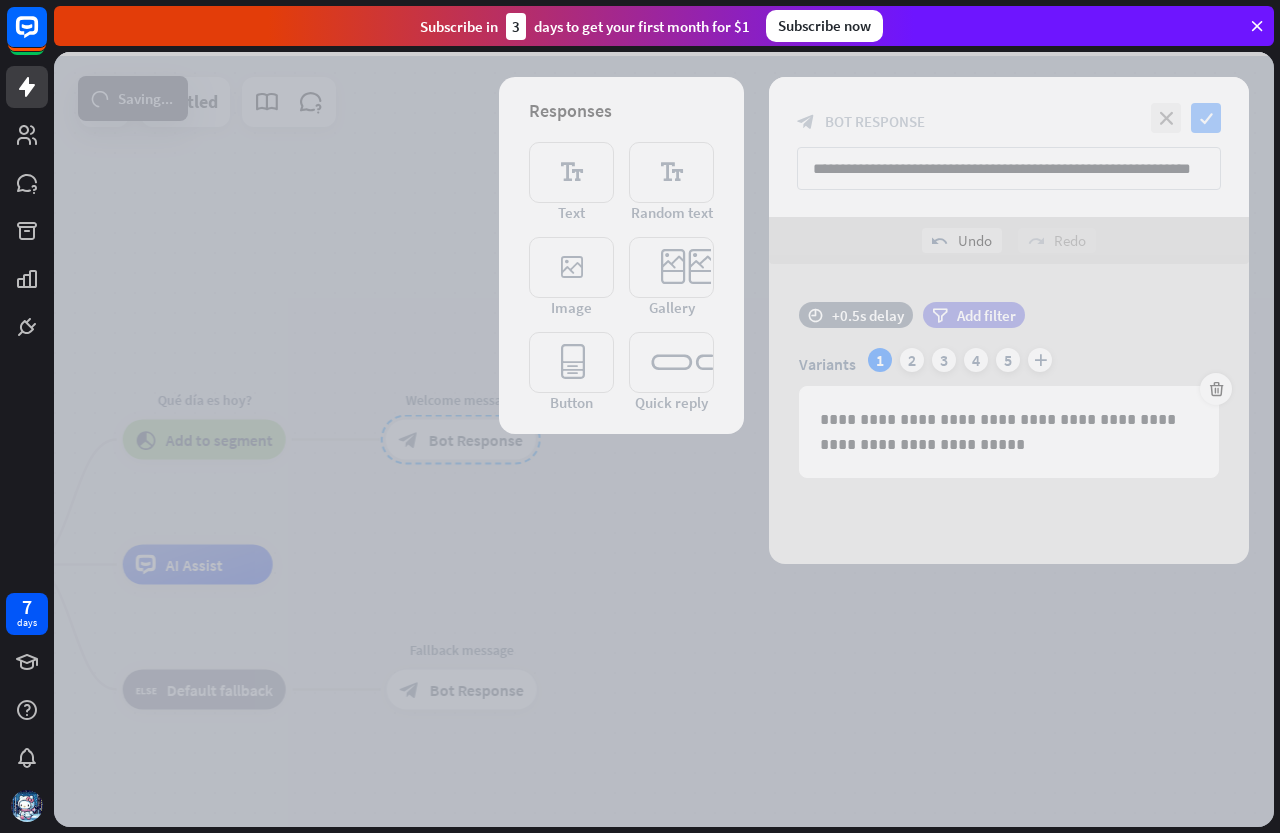 scroll, scrollTop: 0, scrollLeft: 0, axis: both 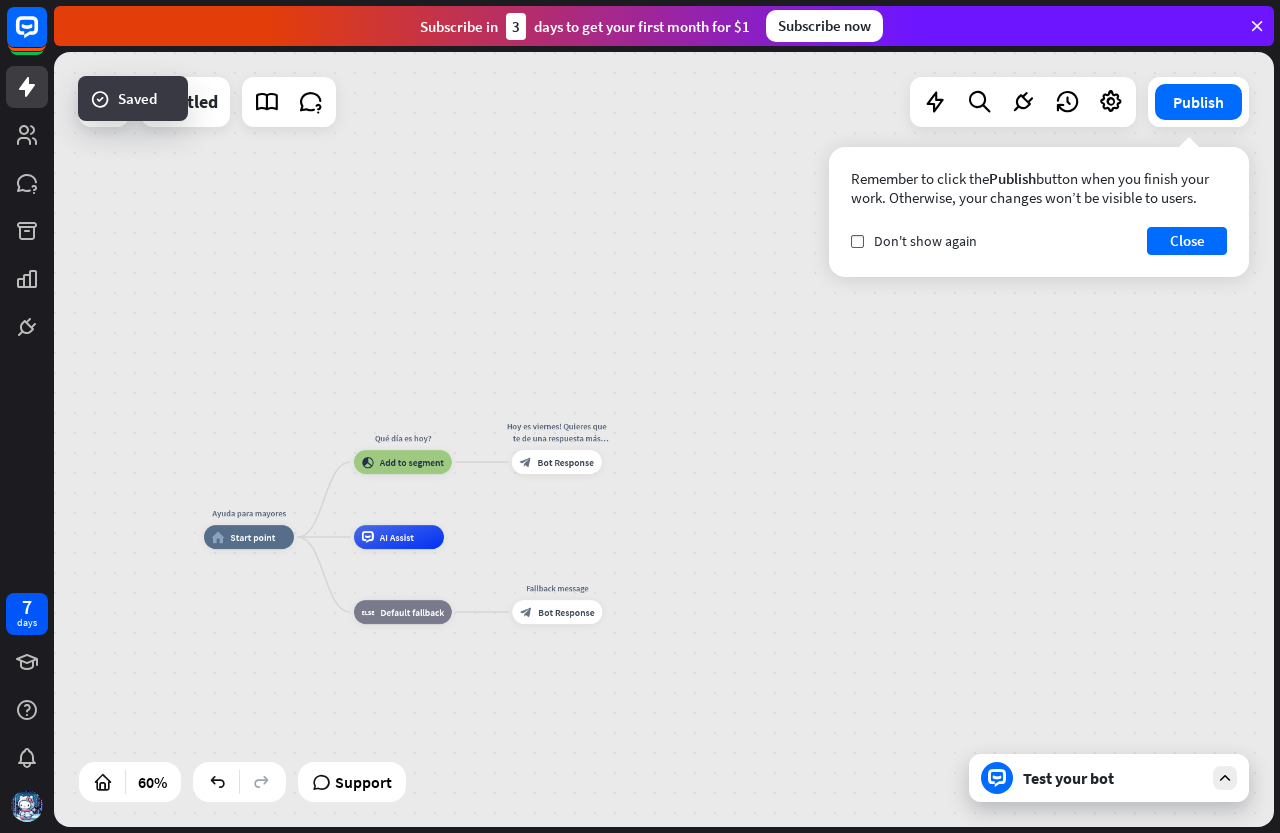drag, startPoint x: 574, startPoint y: 668, endPoint x: 774, endPoint y: 614, distance: 207.16177 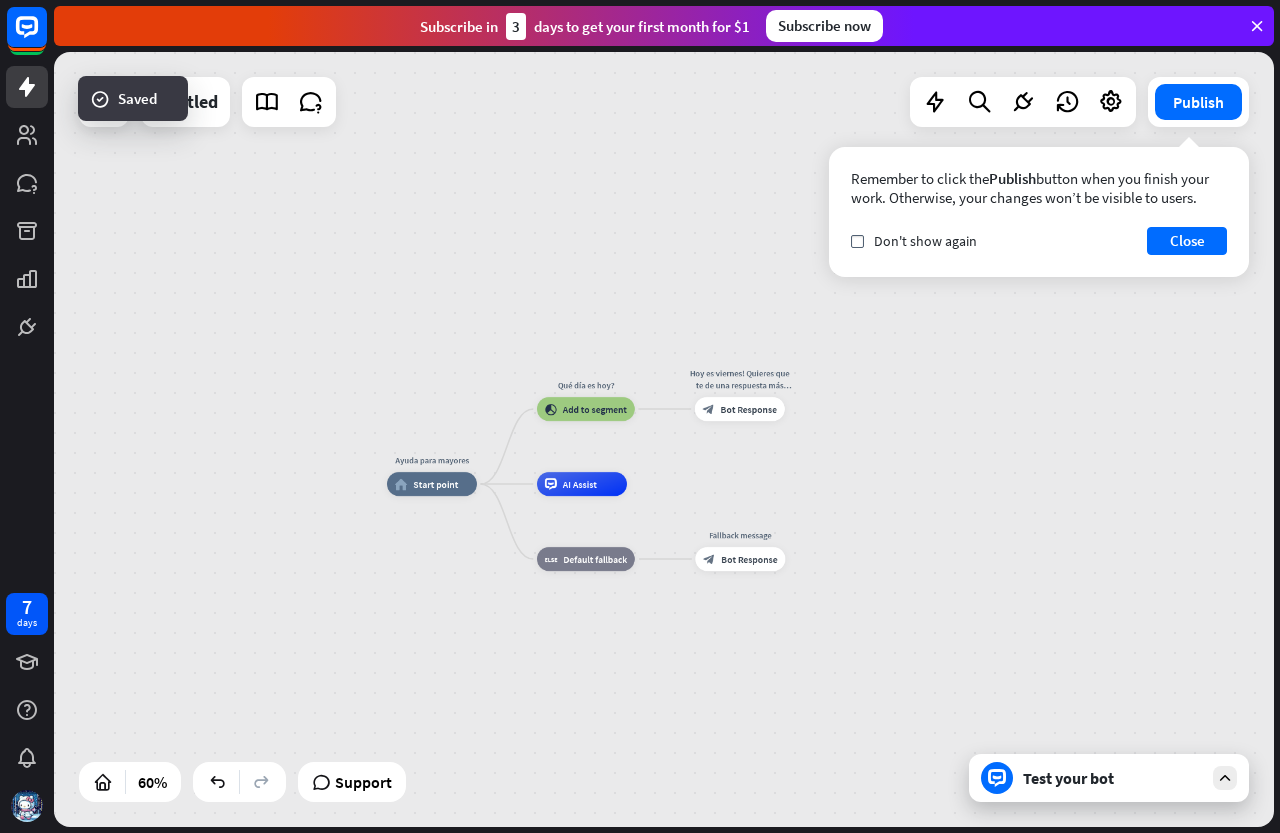 click on "Ayuda para mayores   home_2   Start point                 Qué día es hoy?   block_add_to_segment   Add to segment                 Hoy es viernes! Quieres que te de una respuesta más específica?   block_bot_response   Bot Response                     AI Assist                   block_fallback   Default fallback                 Fallback message   block_bot_response   Bot Response" at bounding box center [753, 716] 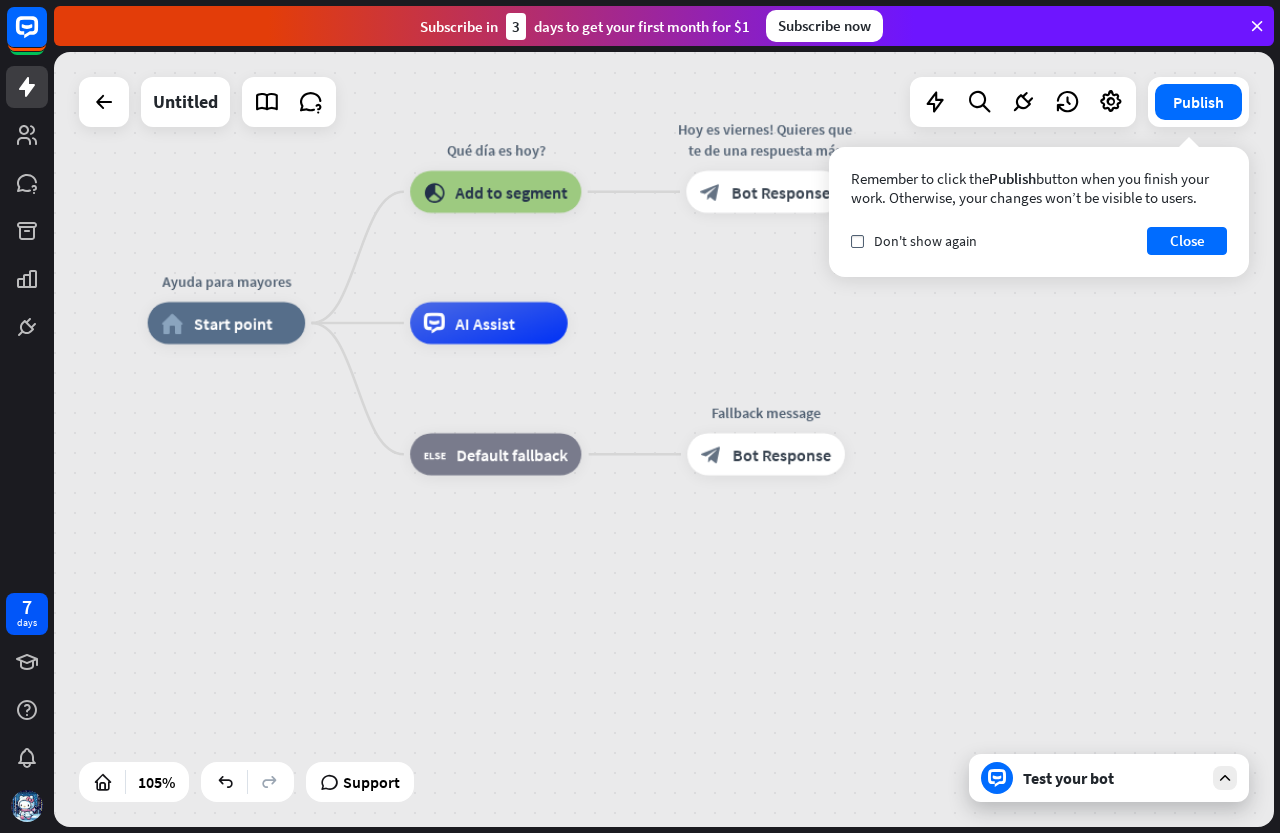 click on "Ayuda para mayores   home_2   Start point                 Qué día es hoy?   block_add_to_segment   Add to segment                 Hoy es viernes! Quieres que te de una respuesta más específica?   block_bot_response   Bot Response                     AI Assist                   block_fallback   Default fallback                 Fallback message   block_bot_response   Bot Response" at bounding box center [788, 730] 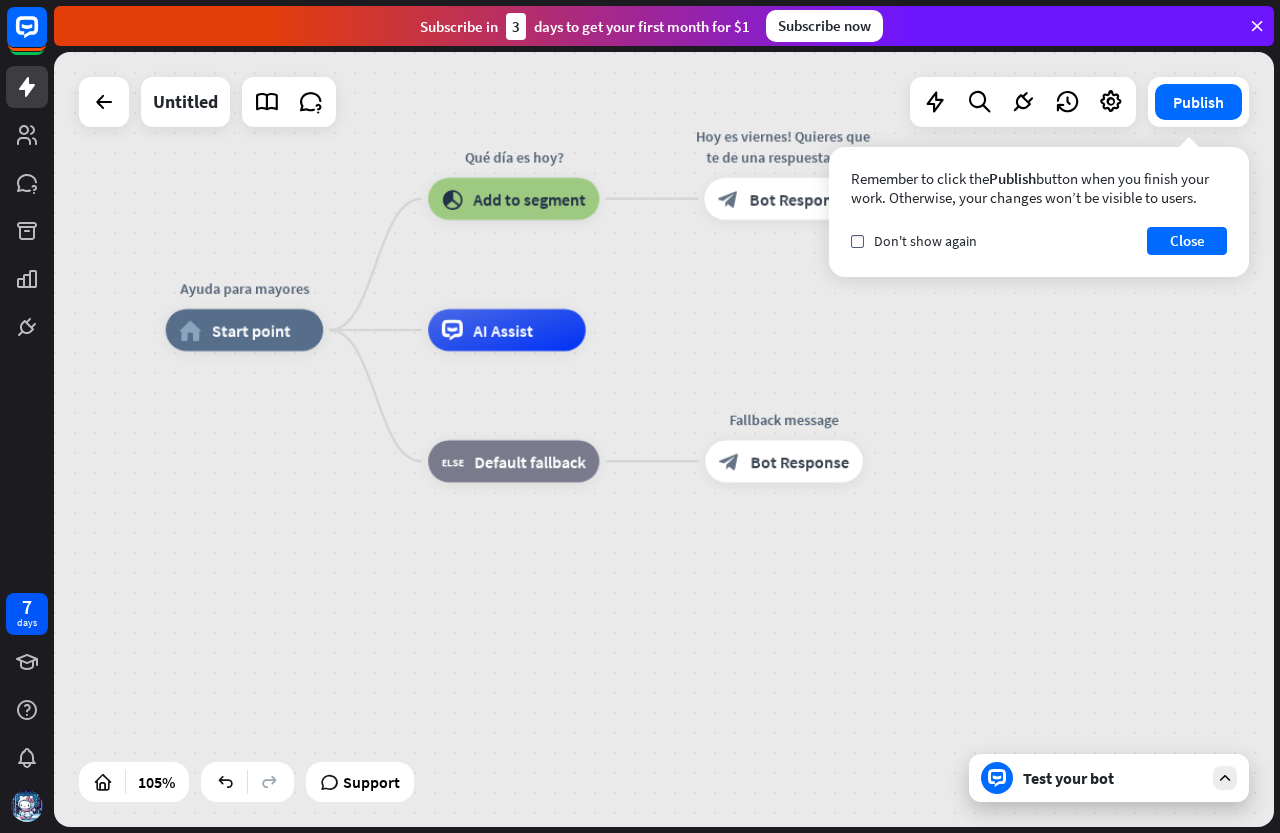 drag, startPoint x: 752, startPoint y: 705, endPoint x: 765, endPoint y: 713, distance: 15.264338 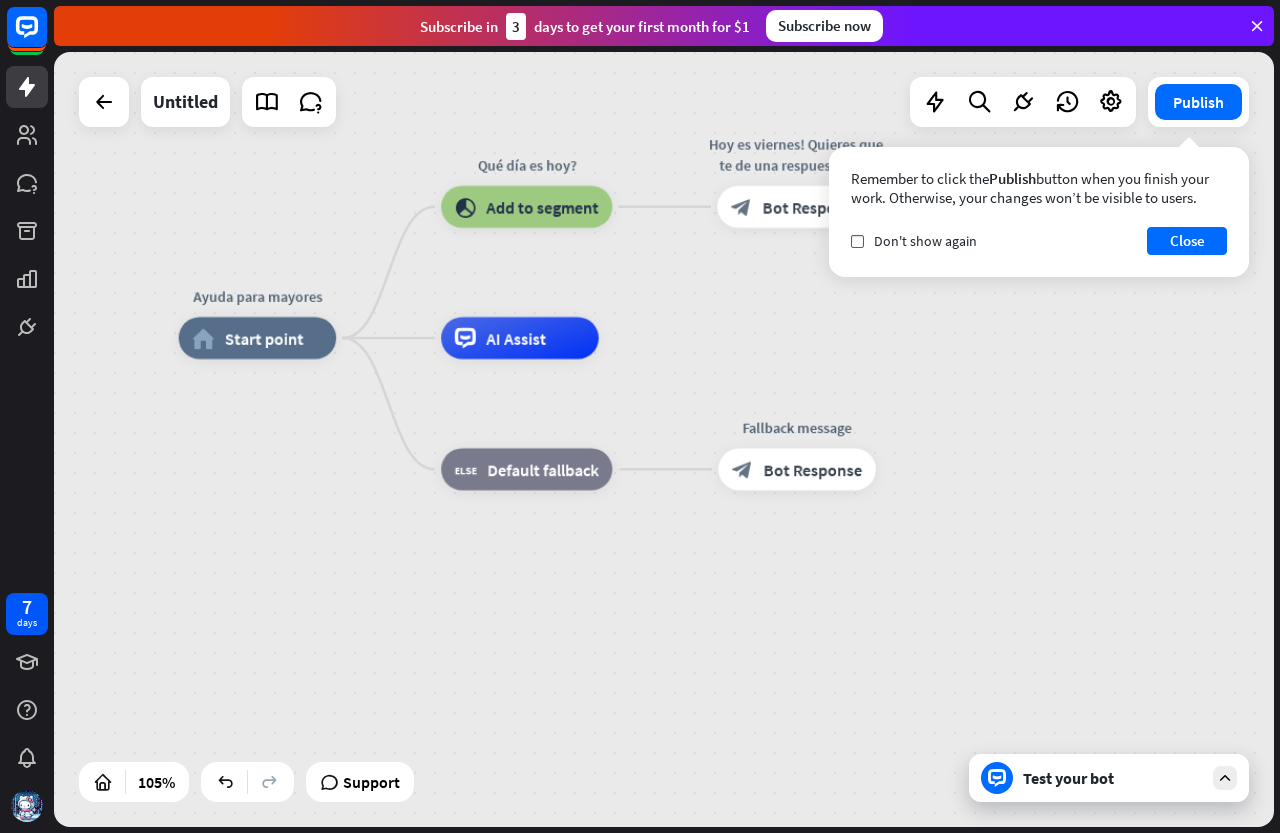 click on "Ayuda para mayores   home_2   Start point                 Qué día es hoy?   block_add_to_segment   Add to segment                 Hoy es viernes! Quieres que te de una respuesta más específica?   block_bot_response   Bot Response                     AI Assist                   block_fallback   Default fallback                 Fallback message   block_bot_response   Bot Response" at bounding box center (819, 745) 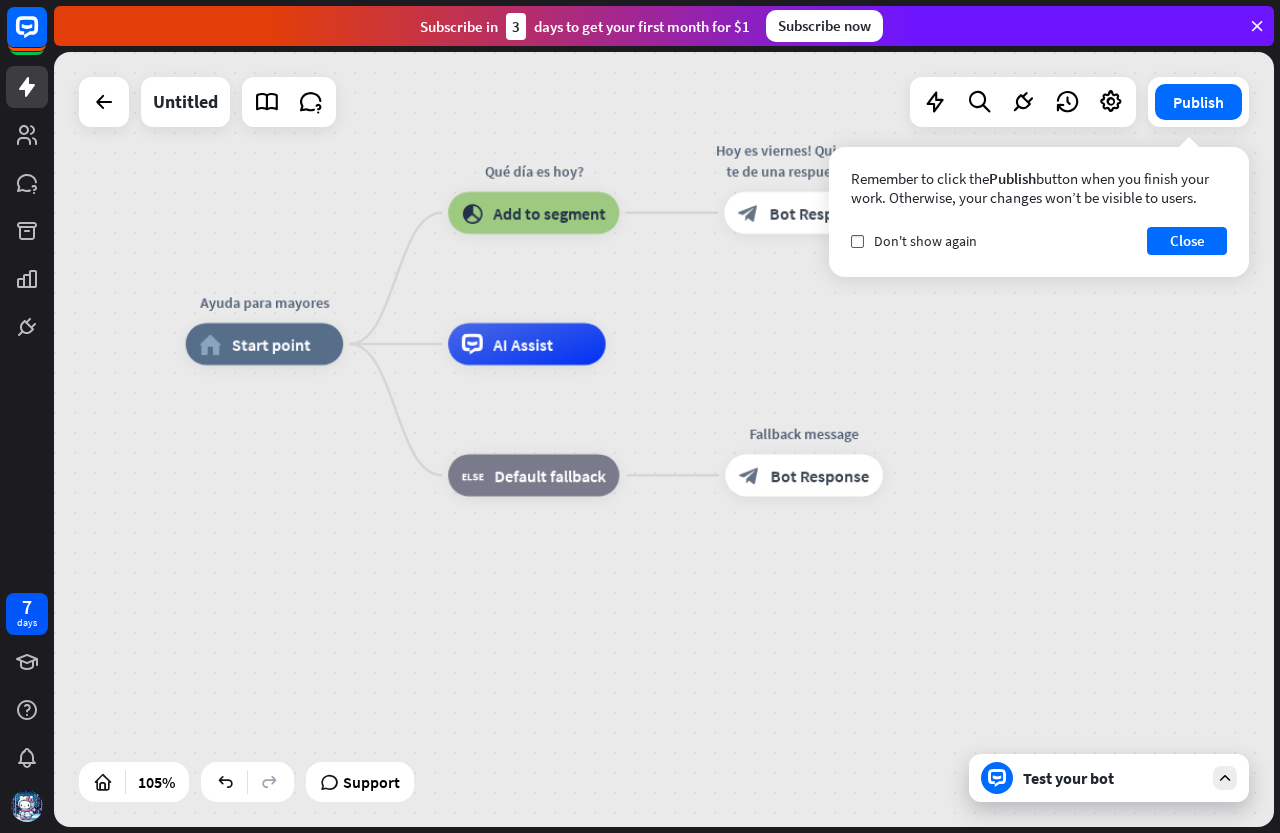 click on "Ayuda para mayores   home_2   Start point                 Qué día es hoy?   block_add_to_segment   Add to segment                 Hoy es viernes! Quieres que te de una respuesta más específica?   block_bot_response   Bot Response                     AI Assist                   block_fallback   Default fallback                 Fallback message   block_bot_response   Bot Response" at bounding box center [826, 751] 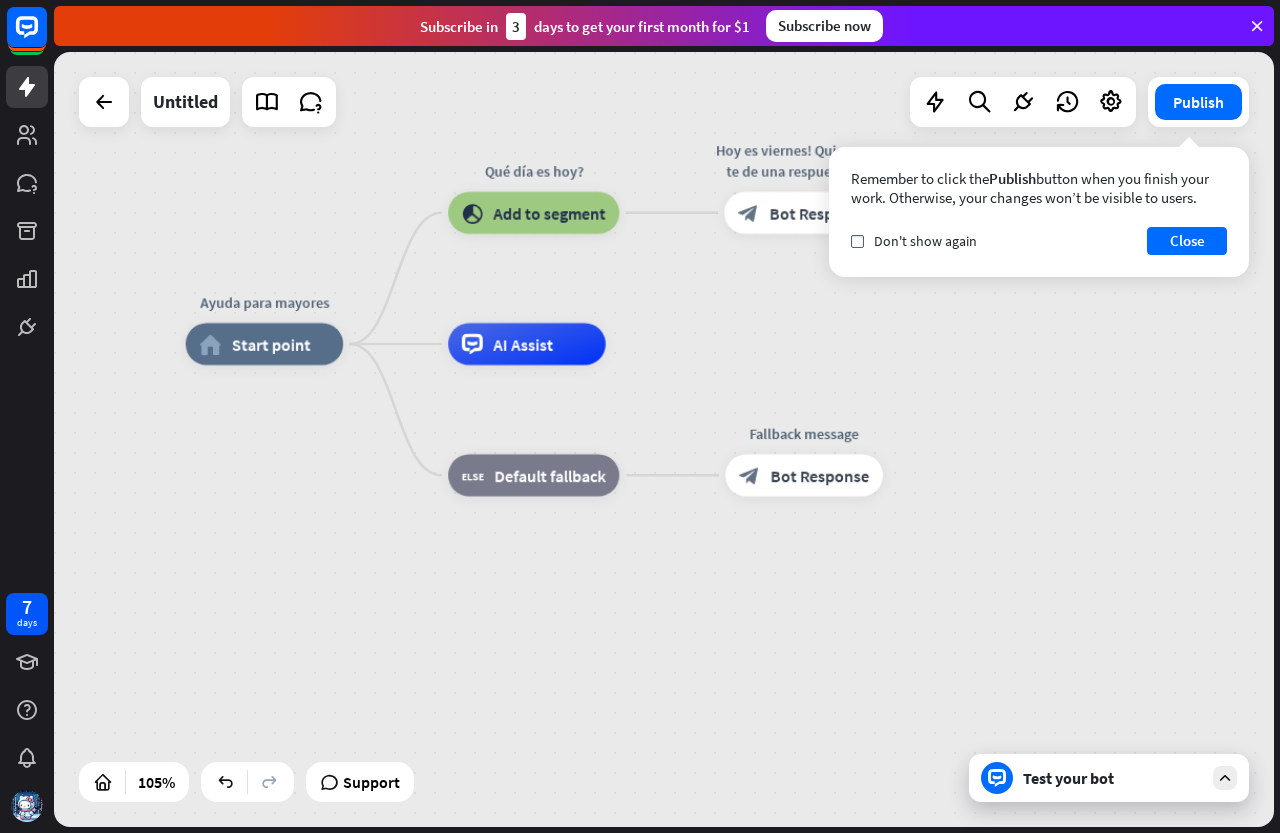 click on "Remember to click the
Publish
button when you finish your work. Otherwise, your changes won’t
be visible to users.
check   Don't show again    Close" at bounding box center [1039, 212] 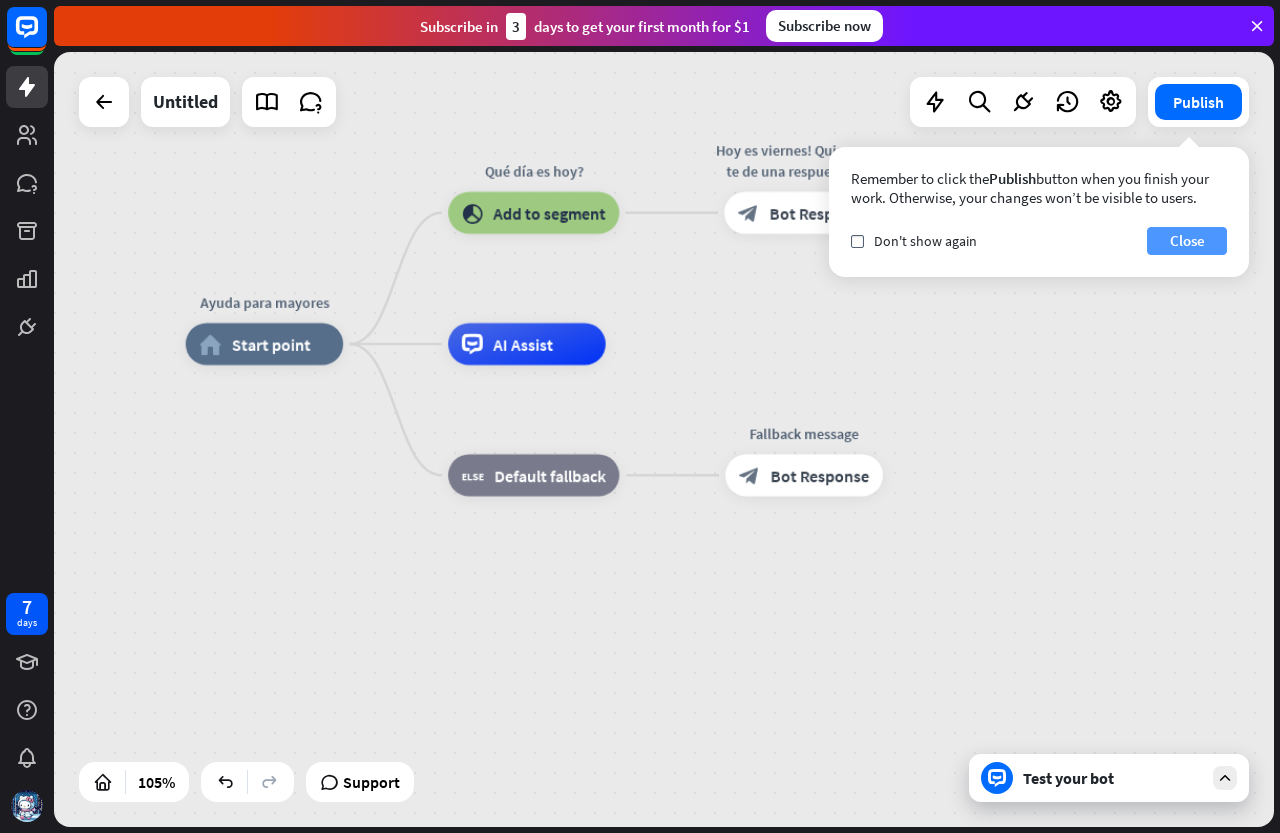 click on "Close" at bounding box center [1187, 241] 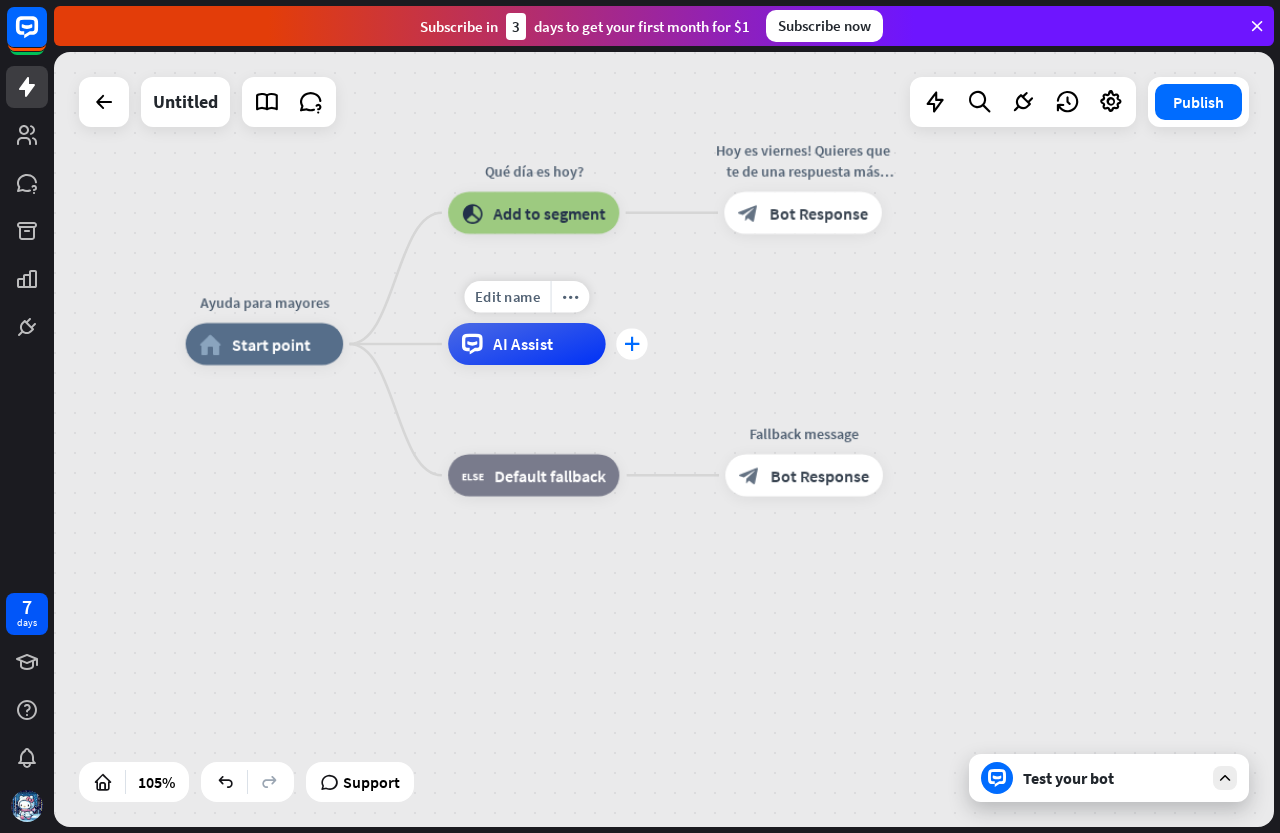 click on "plus" at bounding box center (632, 344) 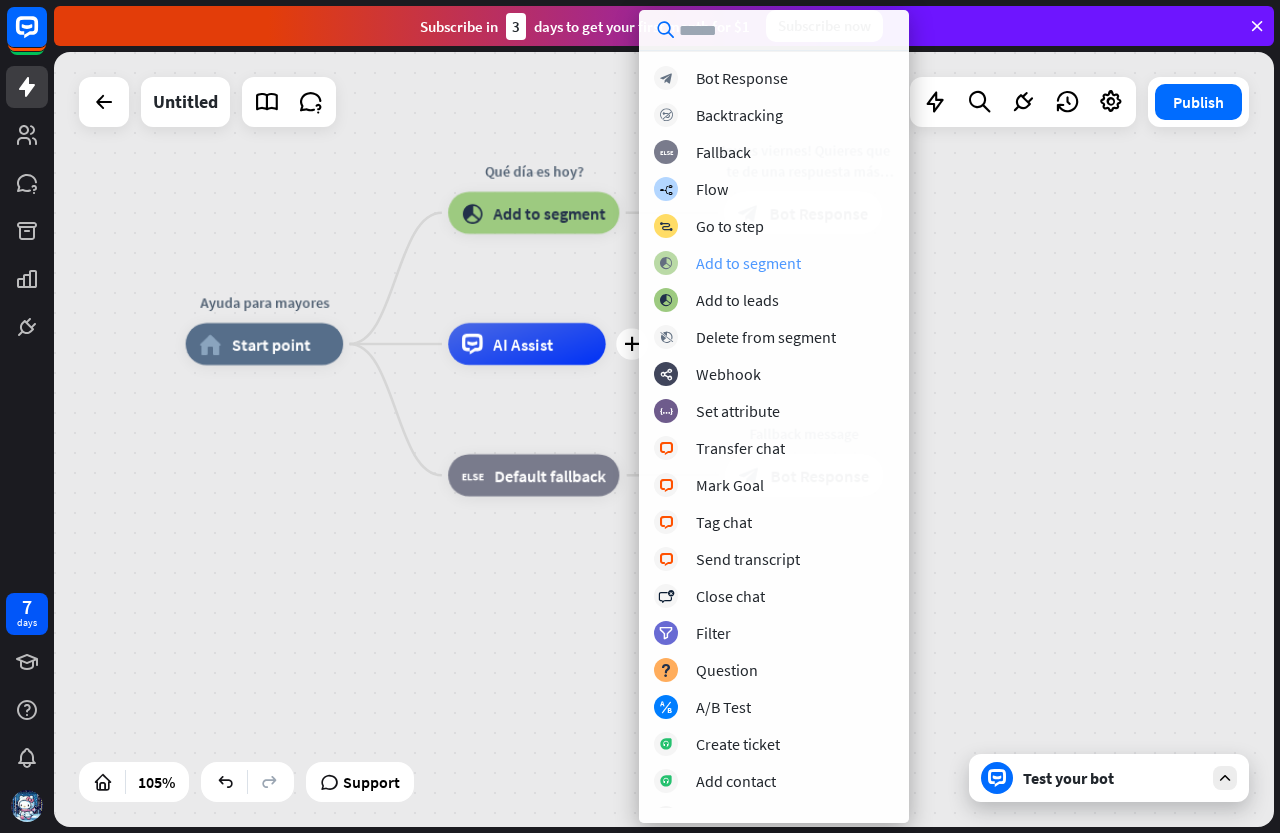 click on "Add to segment" at bounding box center [748, 263] 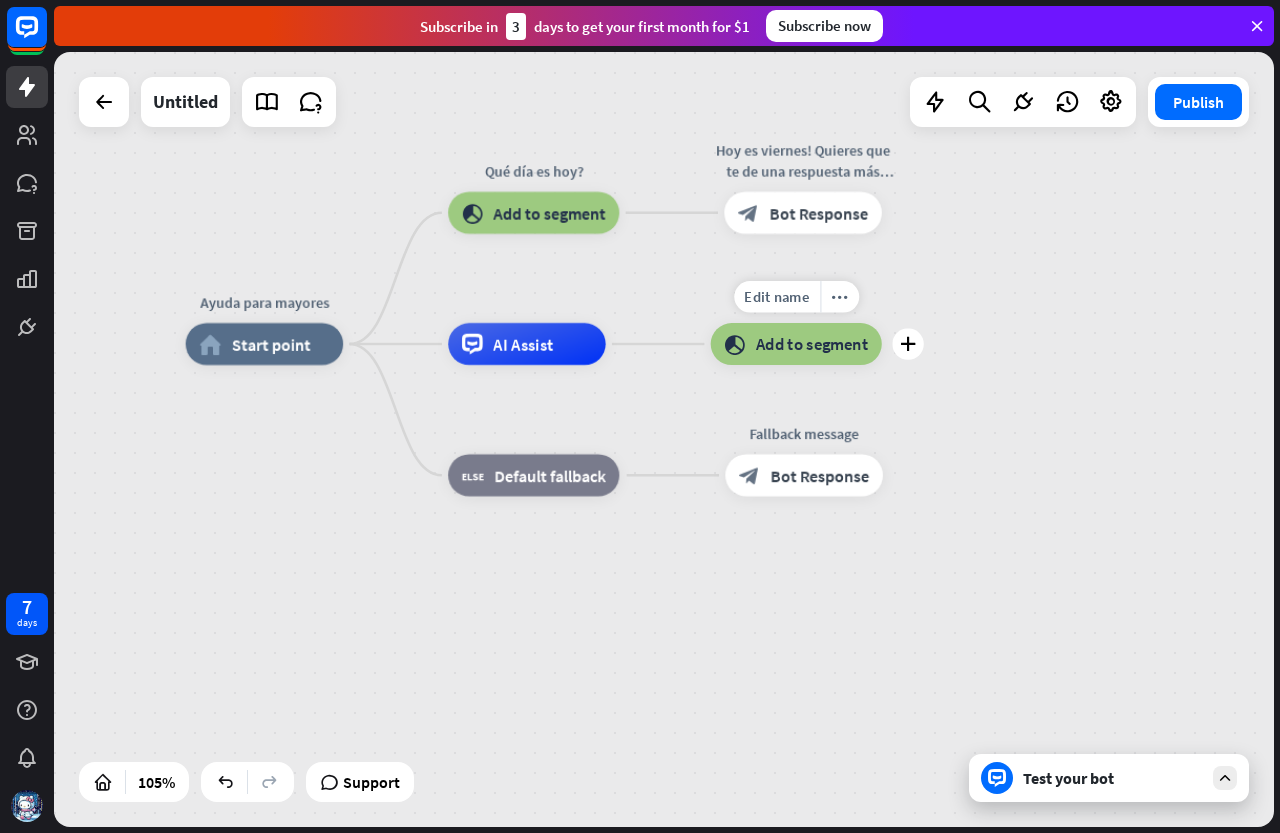 click on "block_add_to_segment   Add to segment" at bounding box center [796, 344] 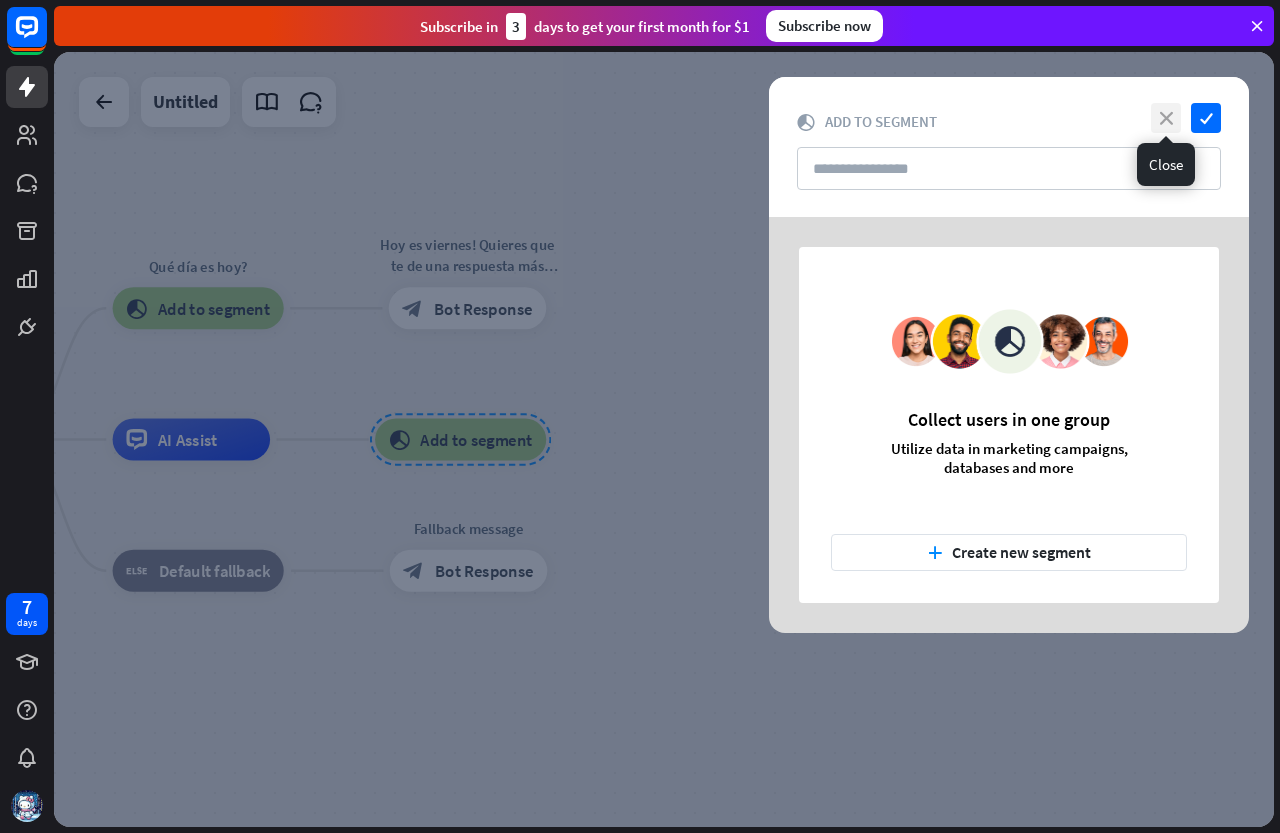 click on "close" at bounding box center (1166, 118) 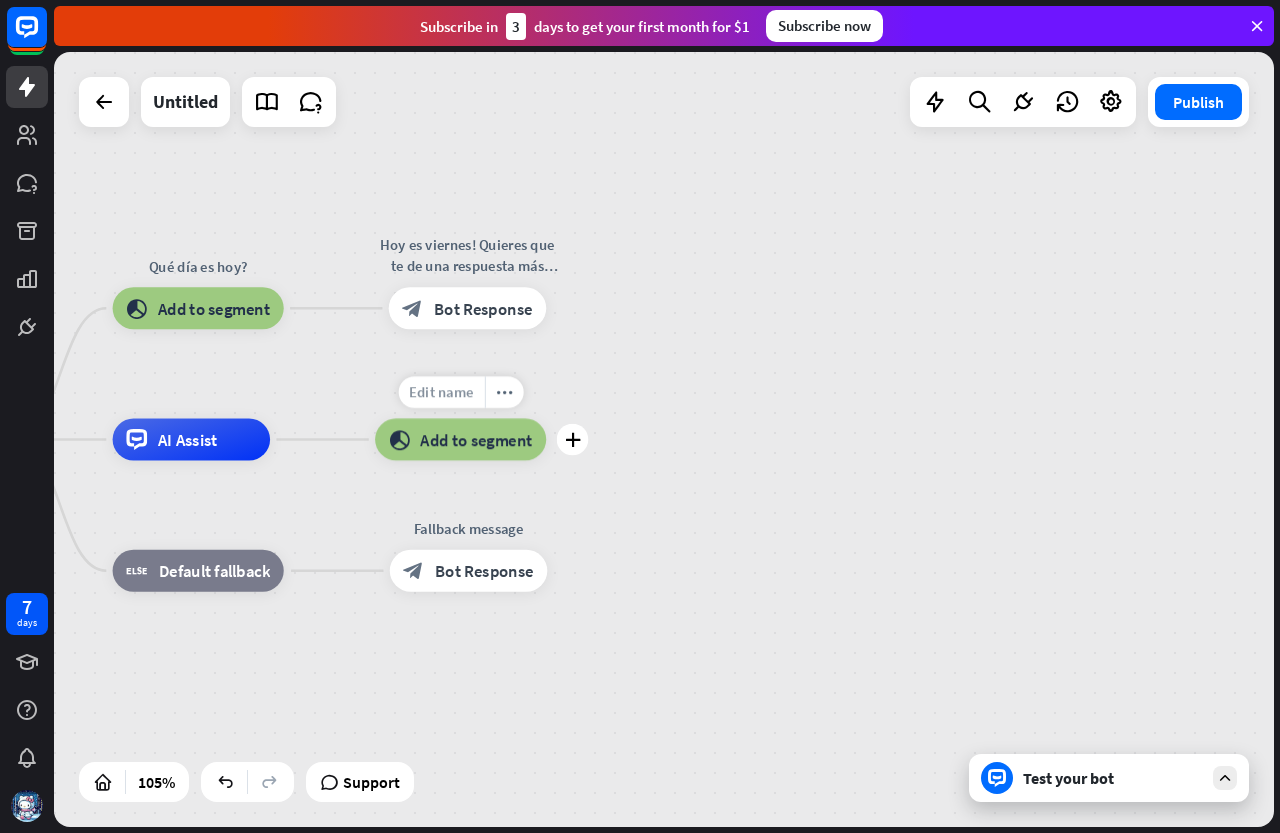 click on "Edit name" at bounding box center (441, 392) 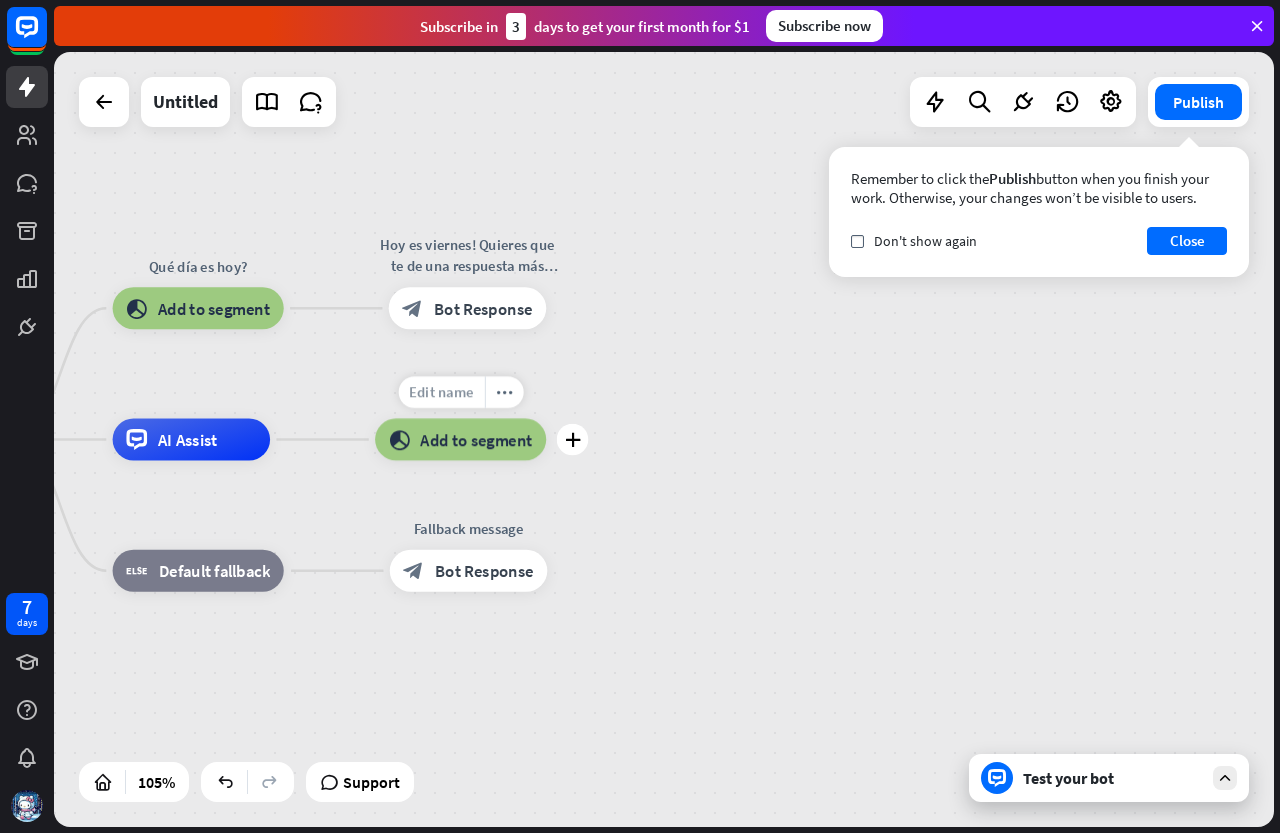 click on "Edit name" at bounding box center (441, 392) 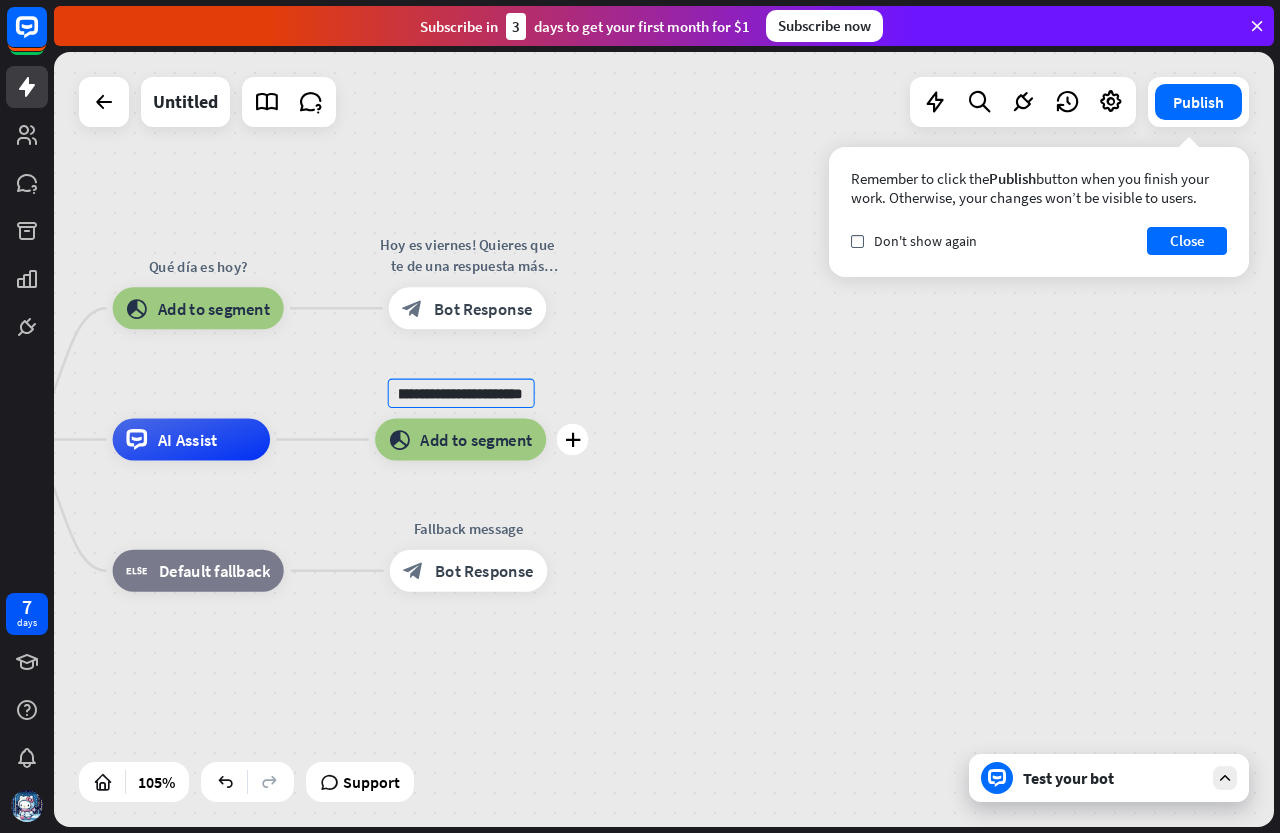 scroll, scrollTop: 0, scrollLeft: 158, axis: horizontal 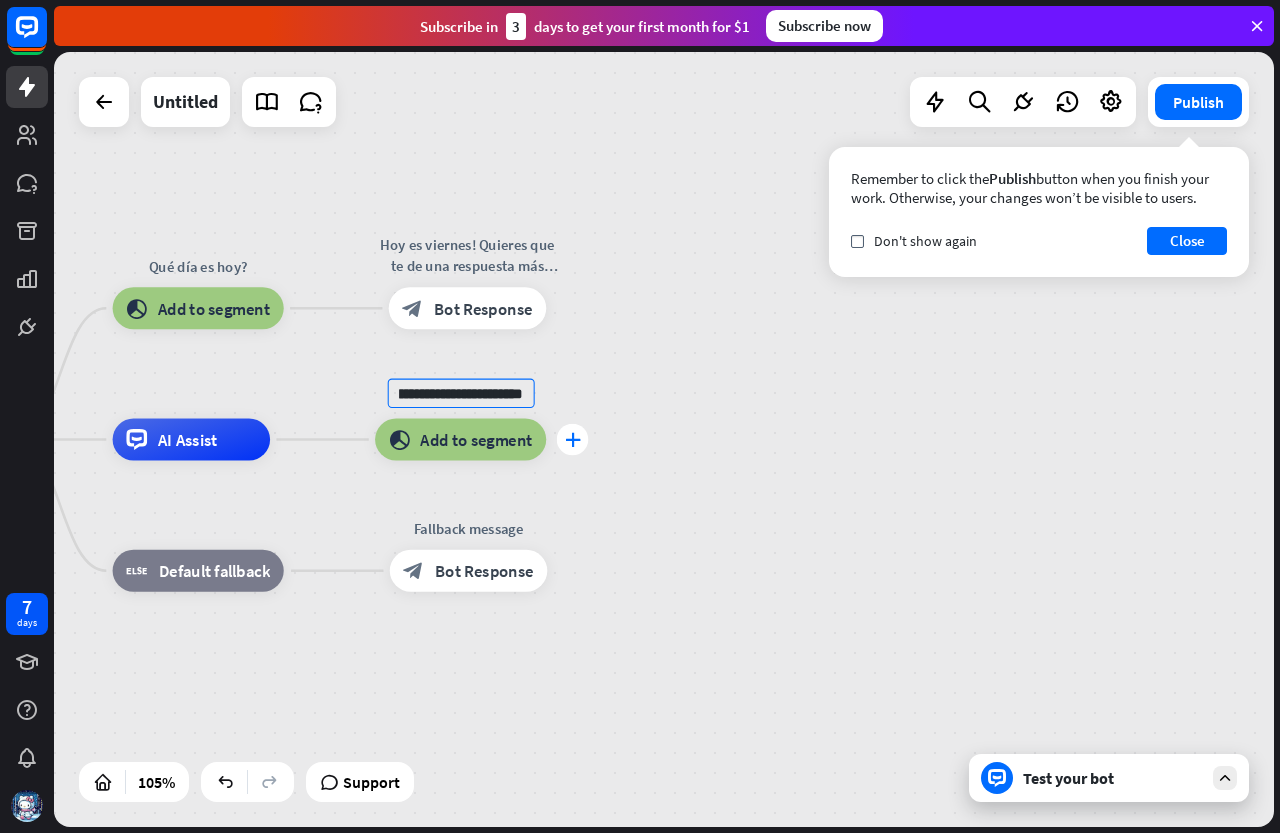 type on "**********" 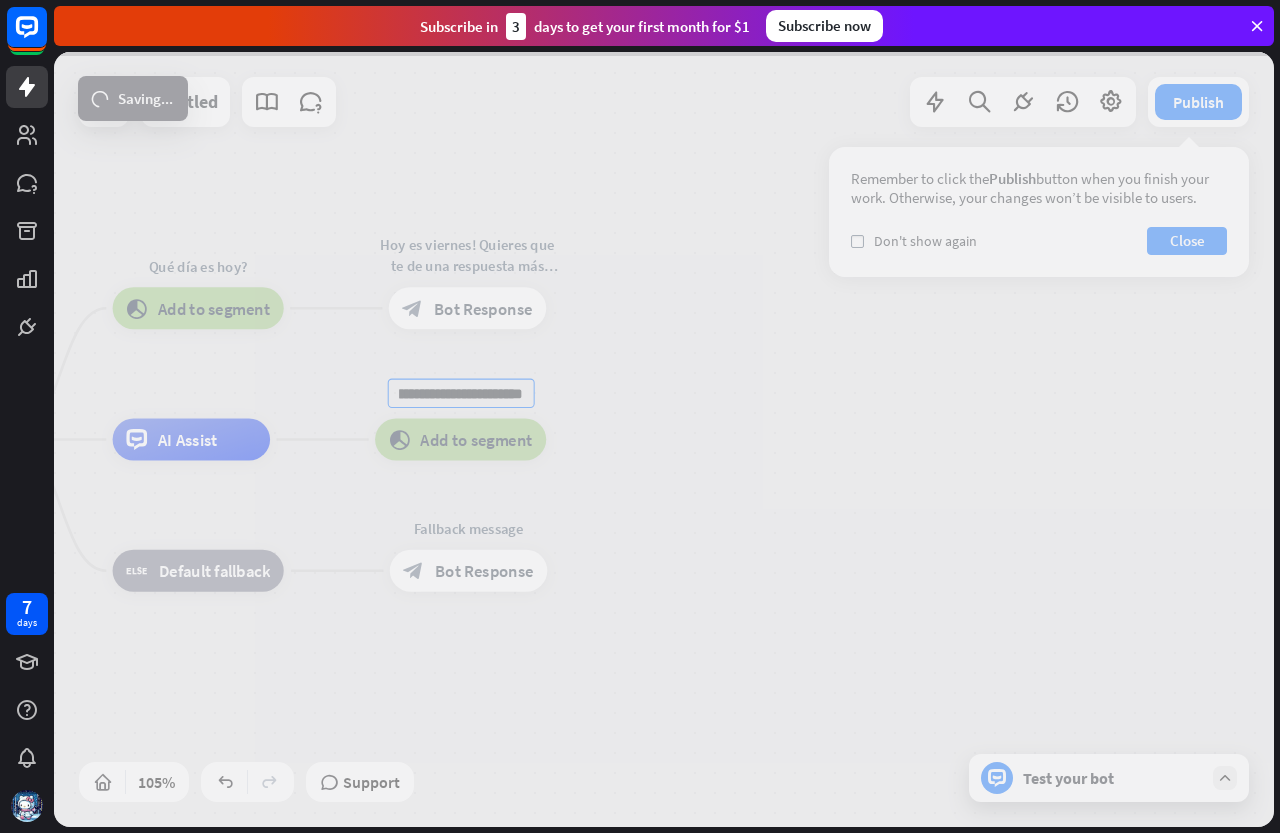 scroll, scrollTop: 0, scrollLeft: 0, axis: both 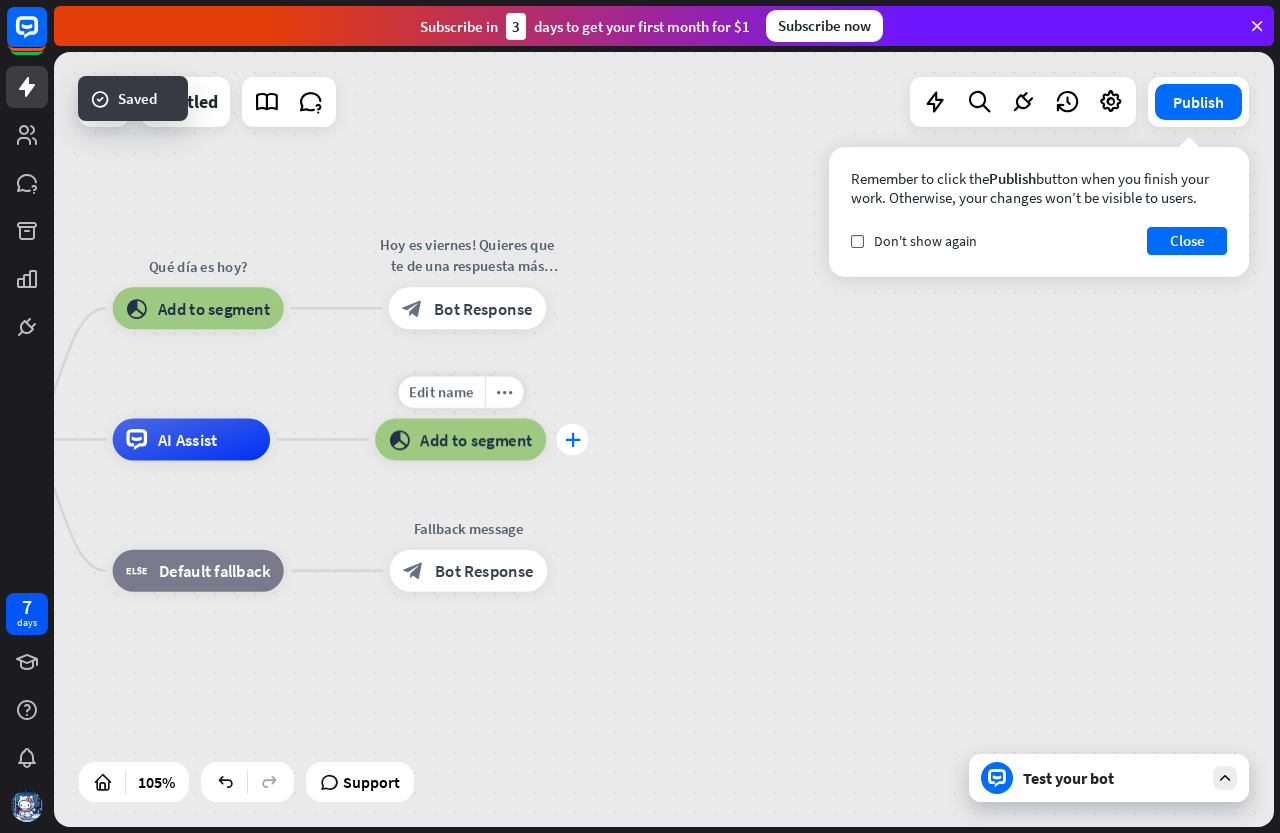 click on "plus" at bounding box center (573, 440) 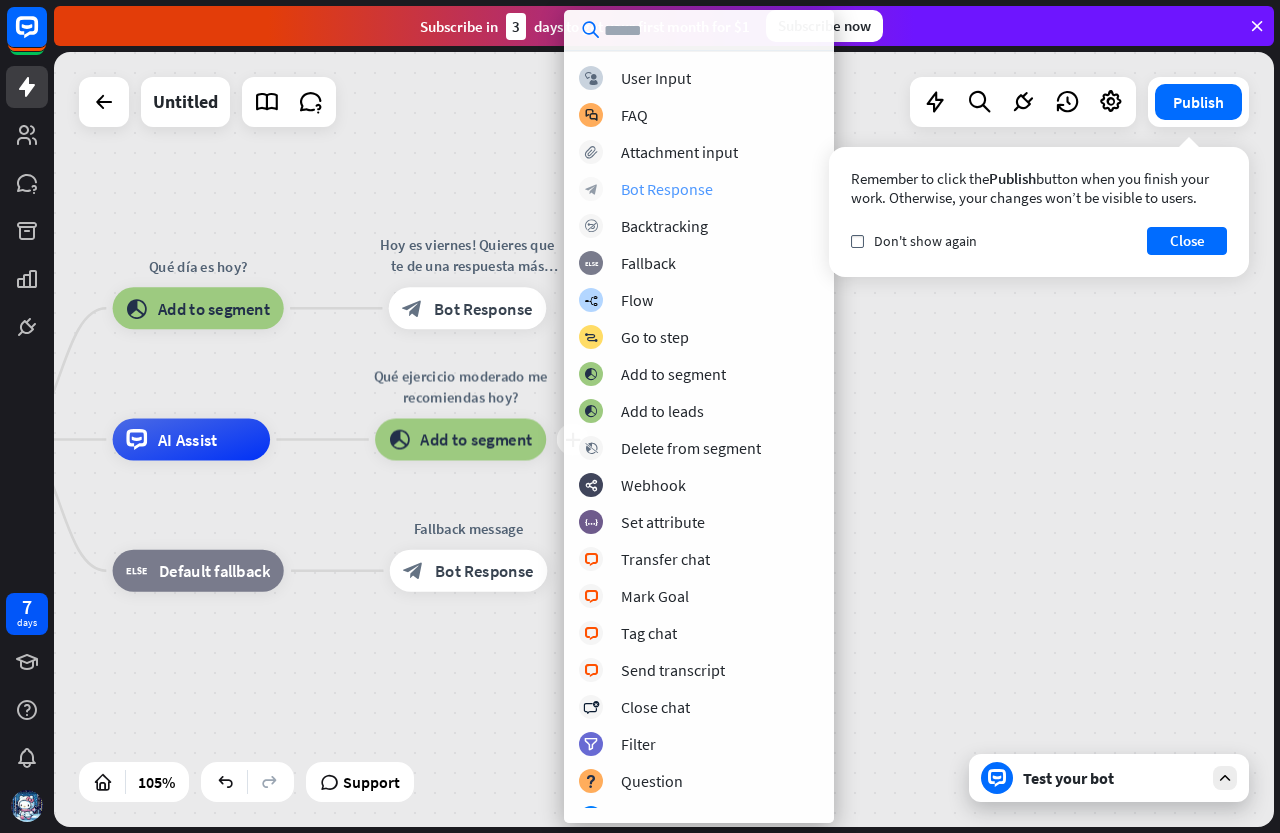 click on "Bot Response" at bounding box center [667, 189] 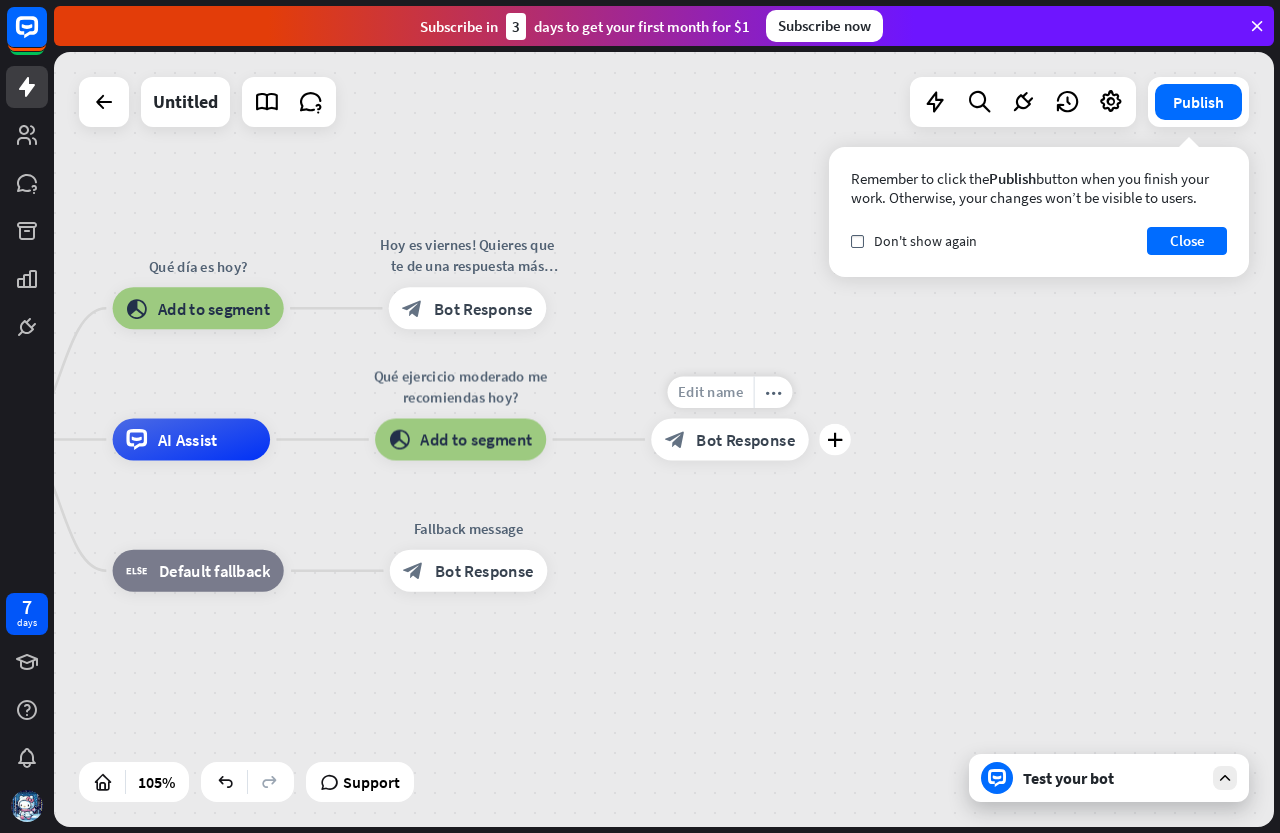 click on "Edit name" at bounding box center [710, 392] 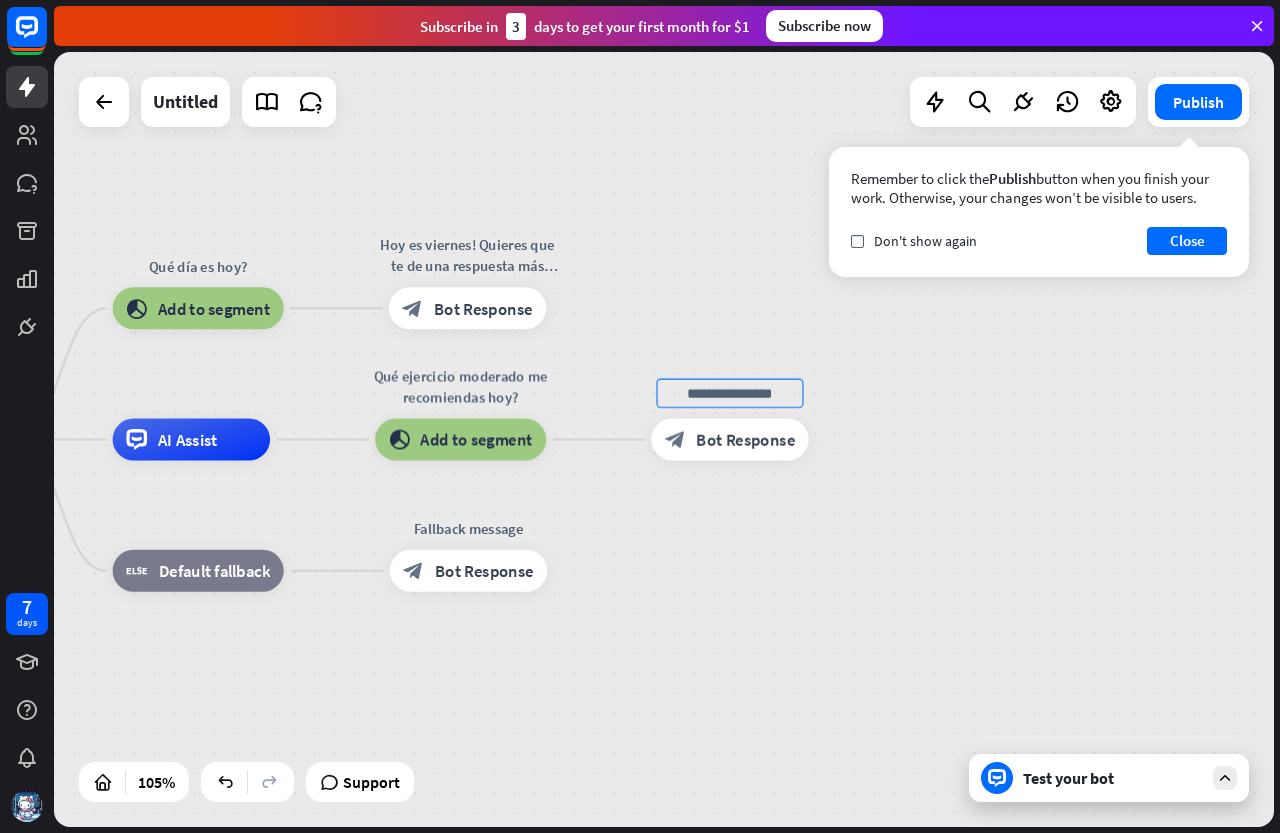 click on "Ayuda para mayores   home_2   Start point                 Qué día es hoy?   block_add_to_segment   Add to segment                 Hoy es viernes! Quieres que te de una respuesta más específica?   block_bot_response   Bot Response                     AI Assist                 Qué ejercicio moderado me recomiendas hoy?   block_add_to_segment   Add to segment                   block_bot_response   Bot Response                   block_fallback   Default fallback                 Fallback message   block_bot_response   Bot Response" at bounding box center [664, 439] 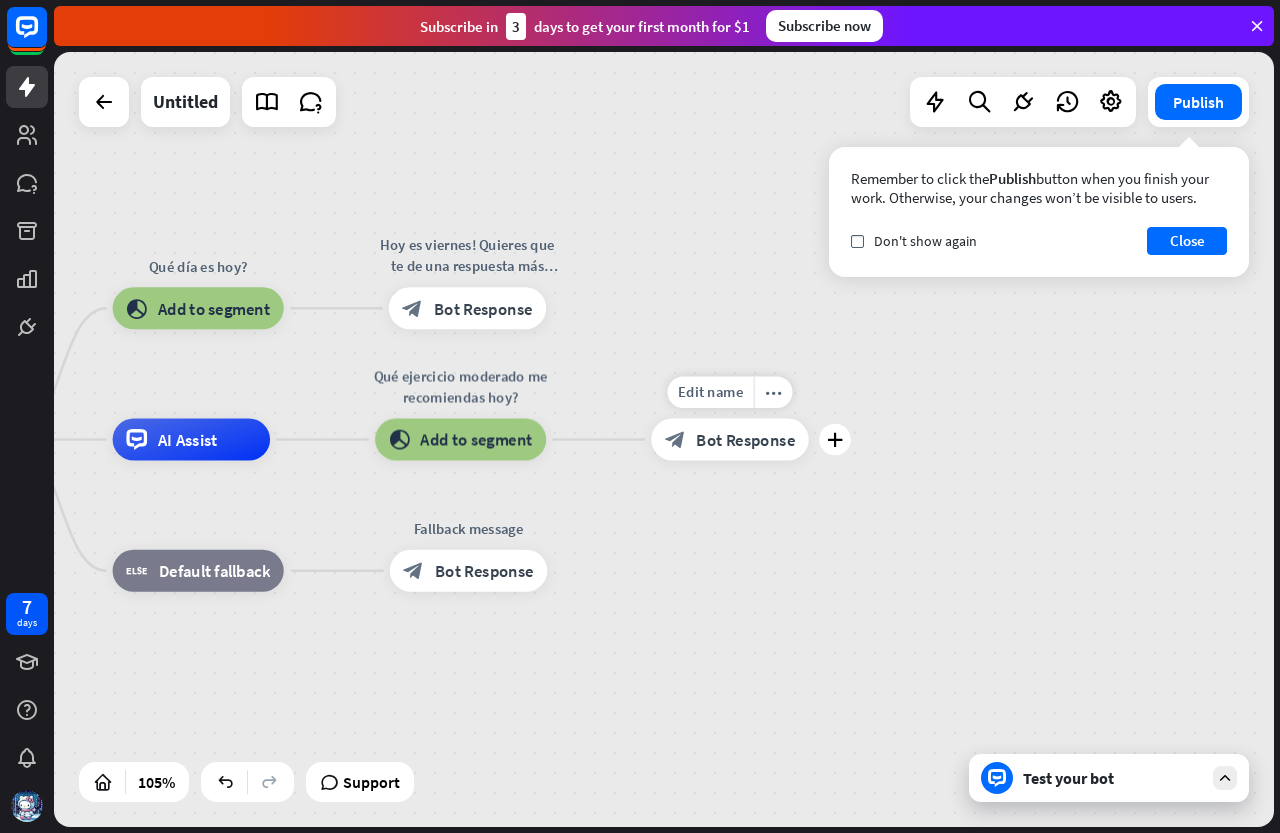 click on "Bot Response" at bounding box center [745, 439] 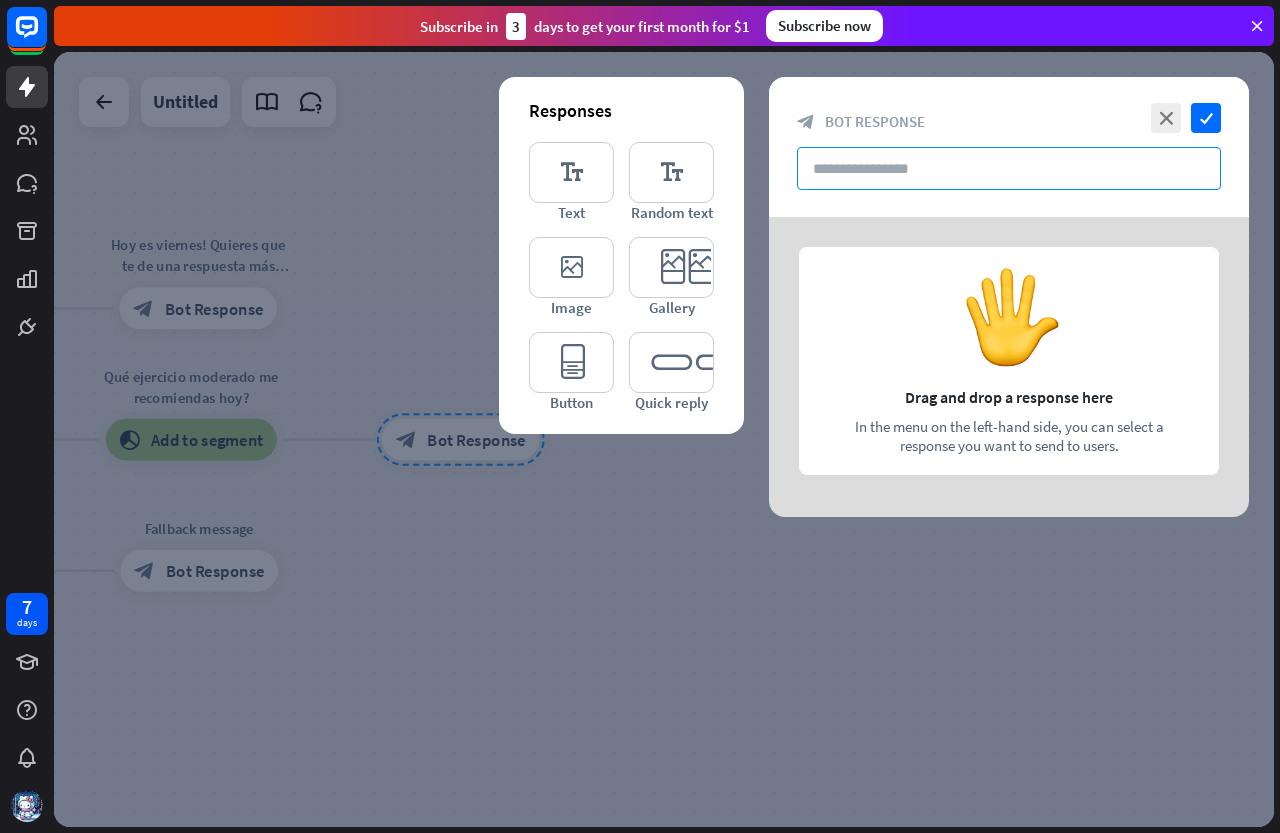click at bounding box center [1009, 168] 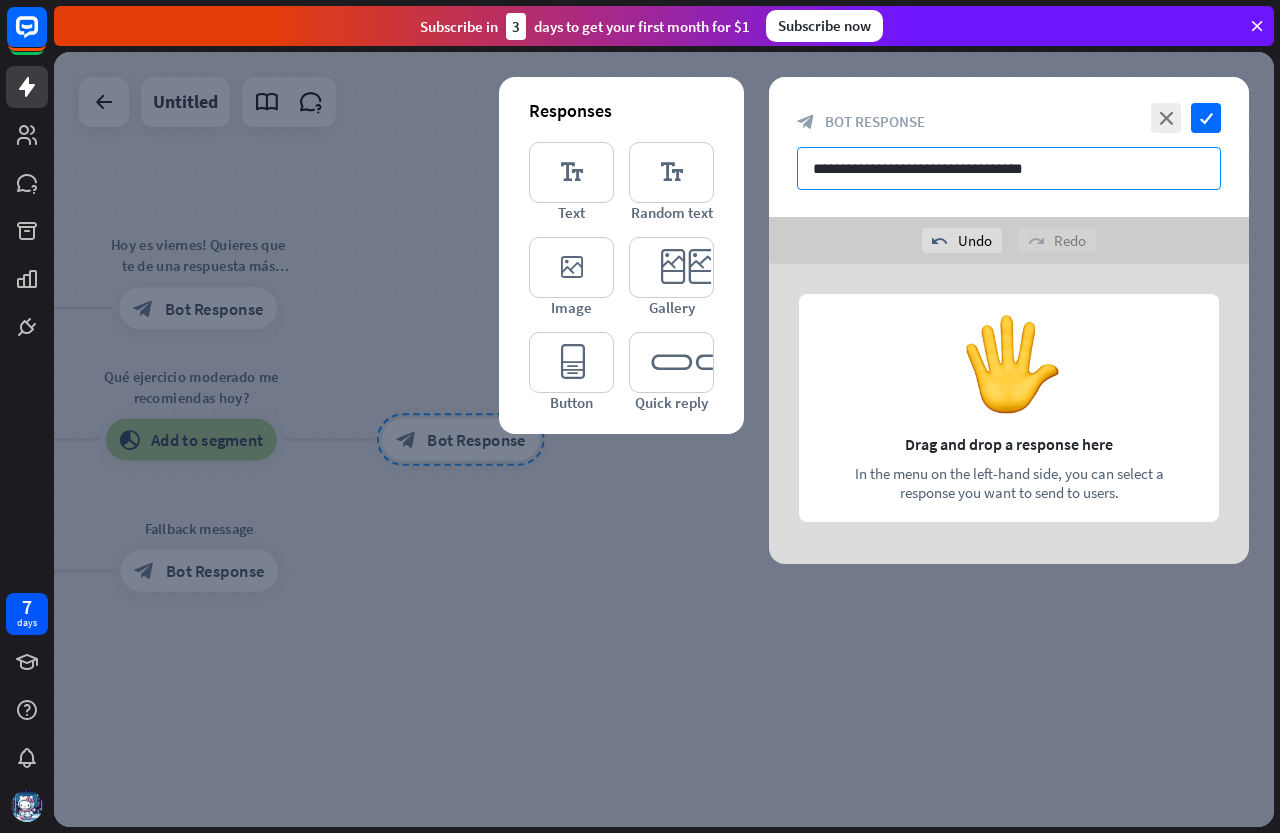 click on "**********" at bounding box center (1009, 168) 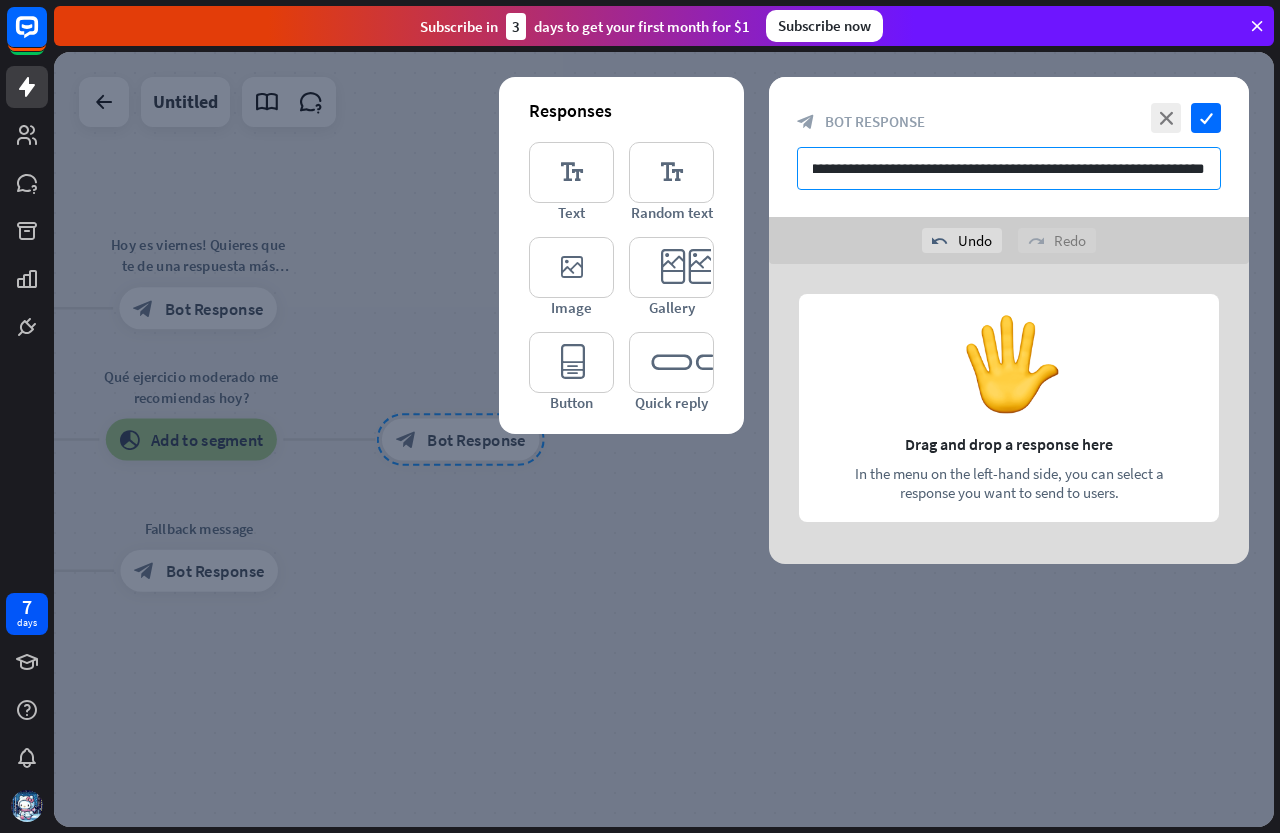 scroll, scrollTop: 0, scrollLeft: 41, axis: horizontal 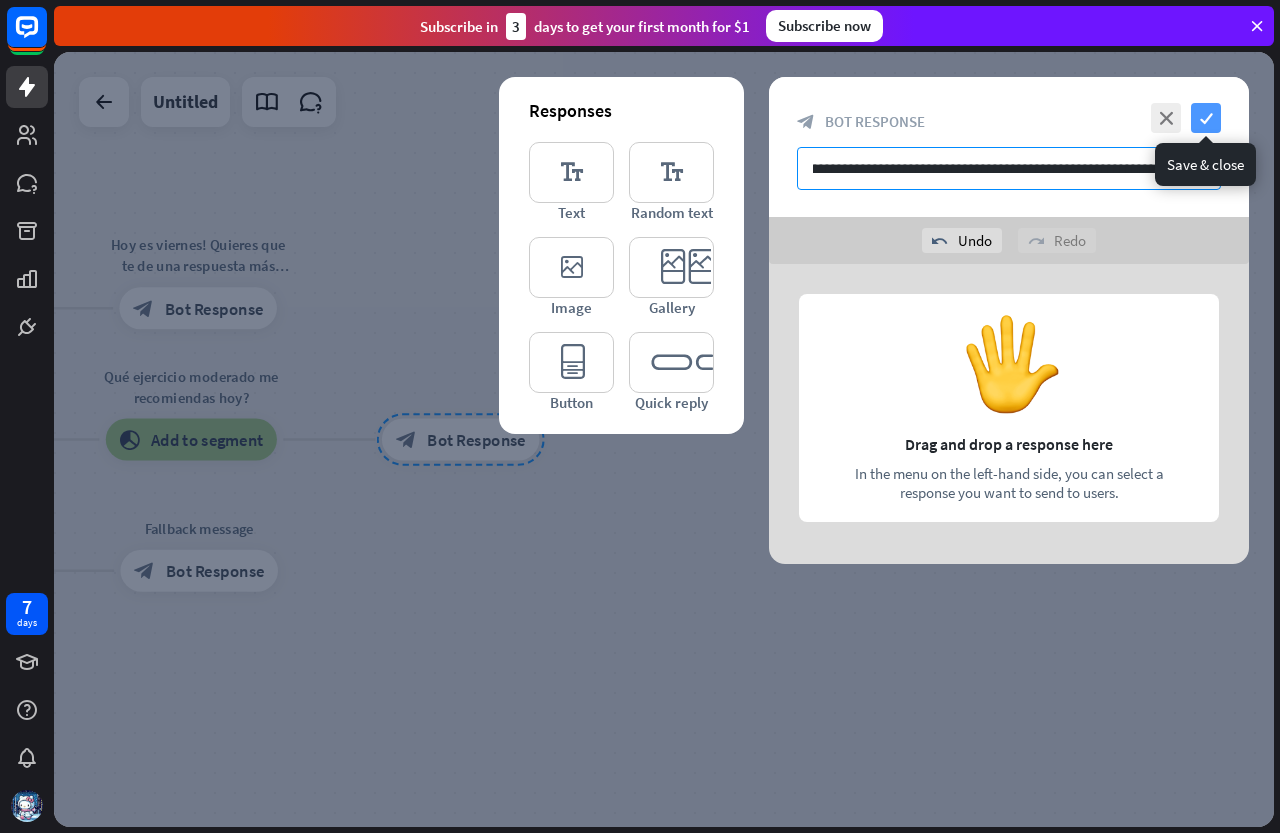 type on "**********" 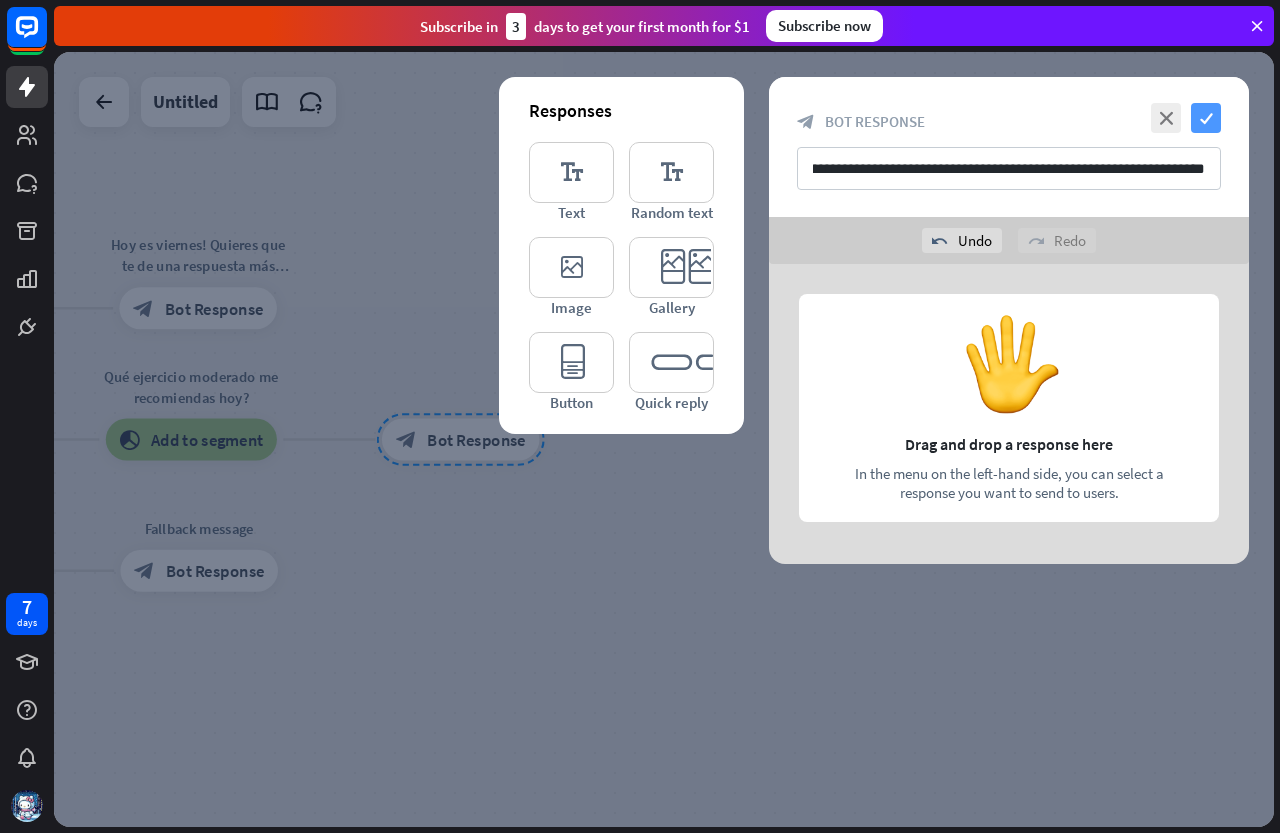 click on "check" at bounding box center [1206, 118] 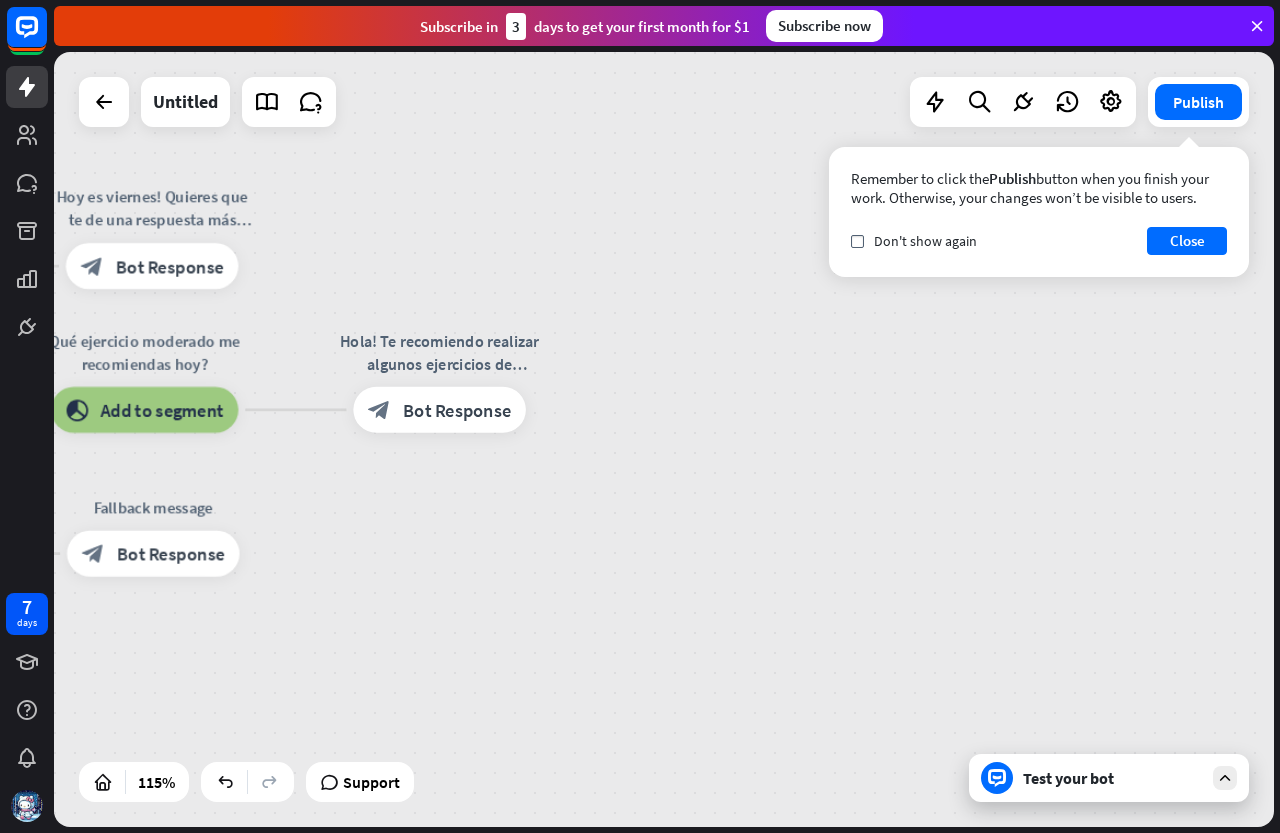 click on "Ayuda para mayores   home_2   Start point                 Qué día es hoy?   block_add_to_segment   Add to segment                 Hoy es viernes! Quieres que te de una respuesta más específica?   block_bot_response   Bot Response                     AI Assist                 Qué ejercicio moderado me recomiendas hoy?   block_add_to_segment   Add to segment                 Hola! Te recomiendo realizar algunos ejercicios de estiramiento leves.   block_bot_response   Bot Response                   block_fallback   Default fallback                 Fallback message   block_bot_response   Bot Response" at bounding box center [177, 855] 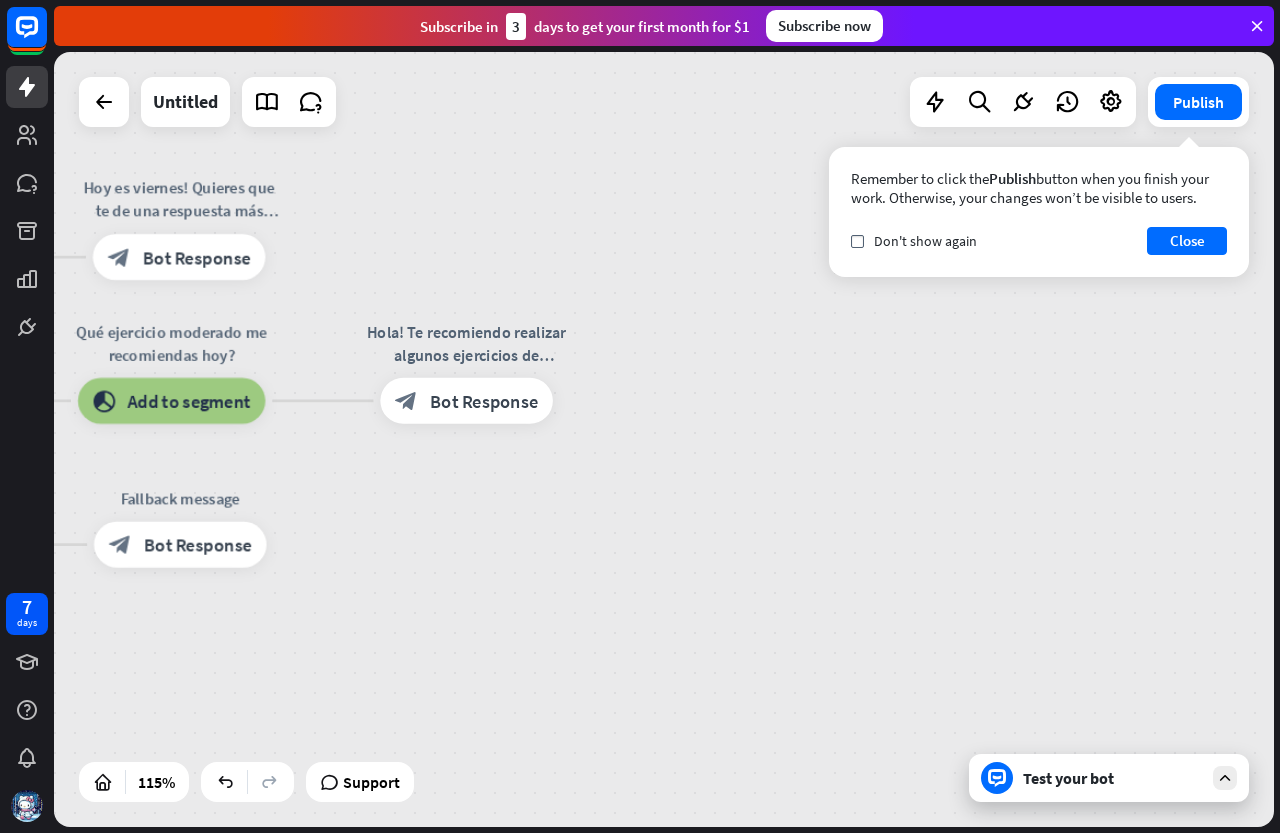 click on "Ayuda para mayores   home_2   Start point                 Qué día es hoy?   block_add_to_segment   Add to segment                 Hoy es viernes! Quieres que te de una respuesta más específica?   block_bot_response   Bot Response                     AI Assist                 Qué ejercicio moderado me recomiendas hoy?   block_add_to_segment   Add to segment                 Hola! Te recomiendo realizar algunos ejercicios de estiramiento leves.   block_bot_response   Bot Response                   block_fallback   Default fallback                 Fallback message   block_bot_response   Bot Response" at bounding box center (204, 846) 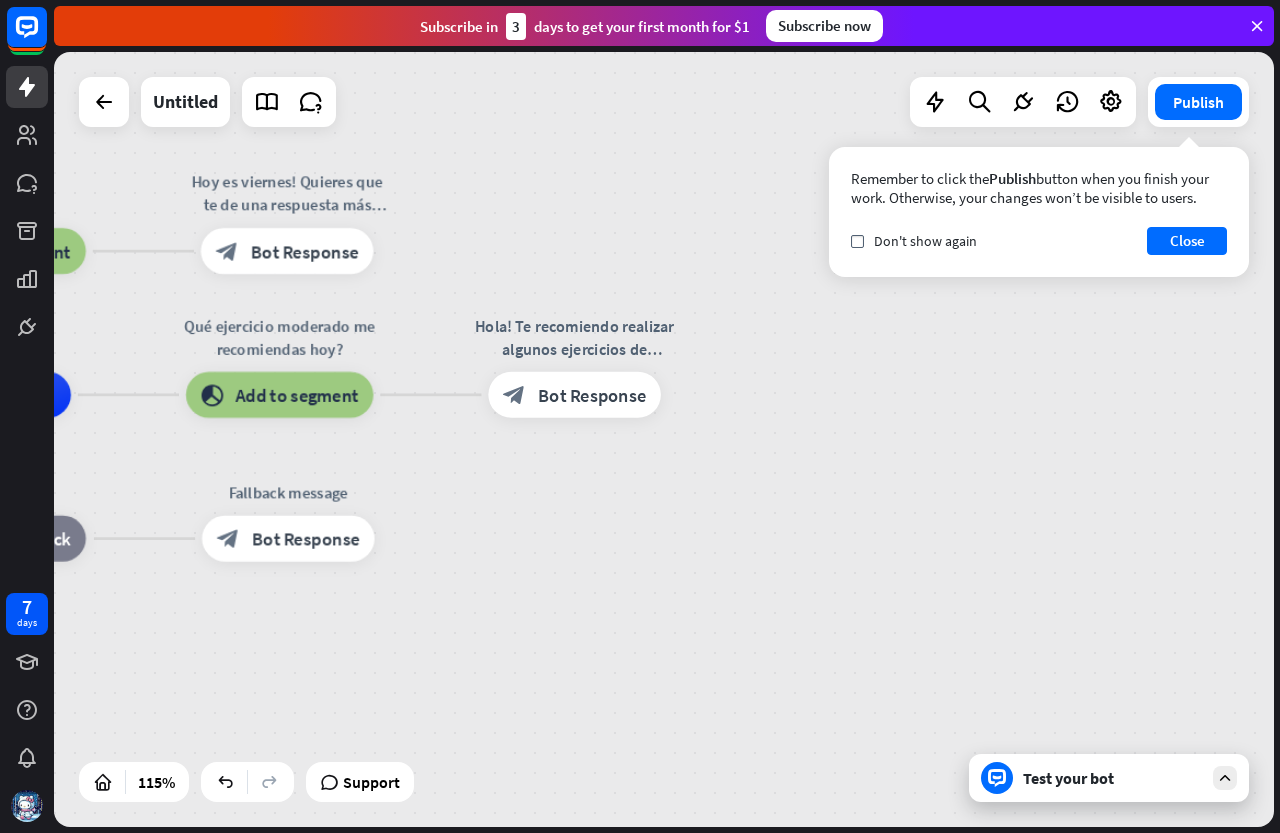 drag, startPoint x: 564, startPoint y: 527, endPoint x: 700, endPoint y: 504, distance: 137.93114 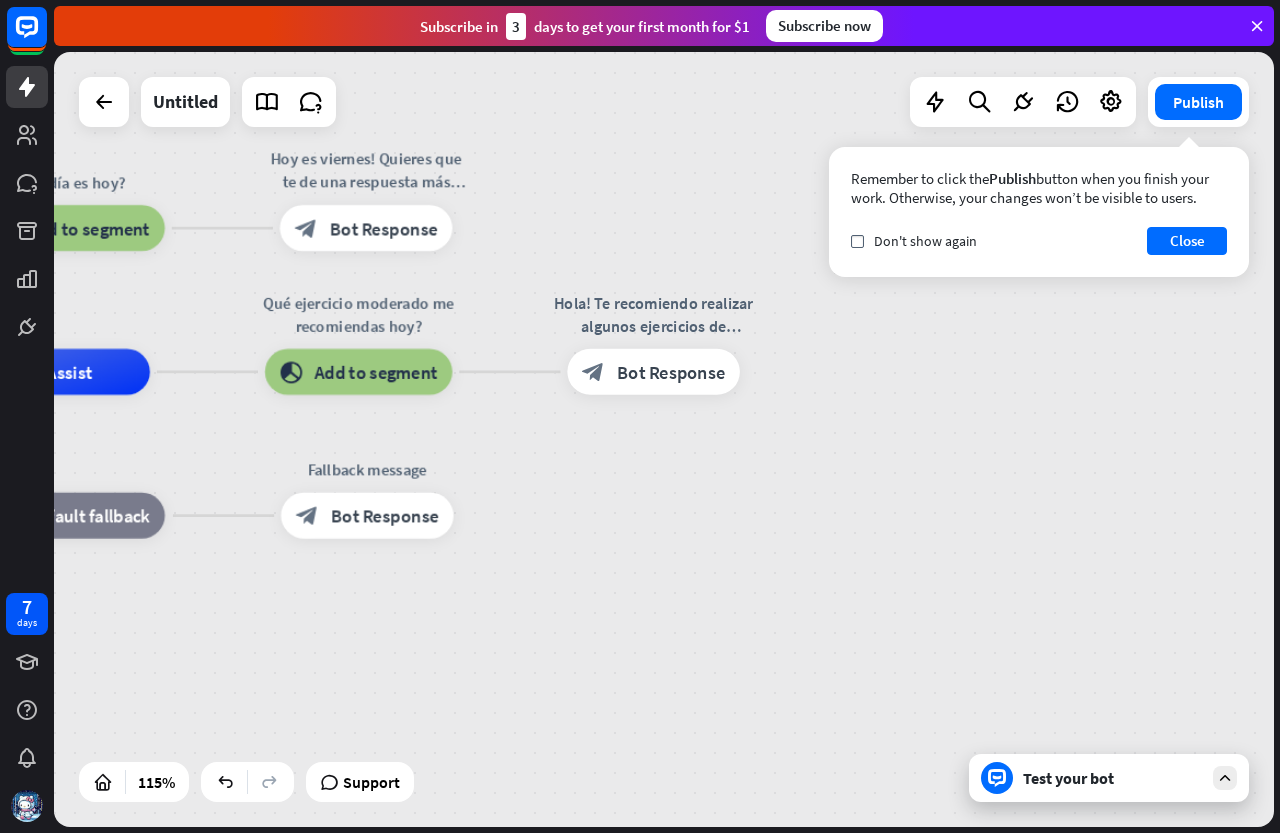 click on "Ayuda para mayores   home_2   Start point                 Qué día es hoy?   block_add_to_segment   Add to segment                 Hoy es viernes! Quieres que te de una respuesta más específica?   block_bot_response   Bot Response                     AI Assist                 Qué ejercicio moderado me recomiendas hoy?   block_add_to_segment   Add to segment                 Hola! Te recomiendo realizar algunos ejercicios de estiramiento leves.   block_bot_response   Bot Response                   block_fallback   Default fallback                 Fallback message   block_bot_response   Bot Response" at bounding box center [391, 817] 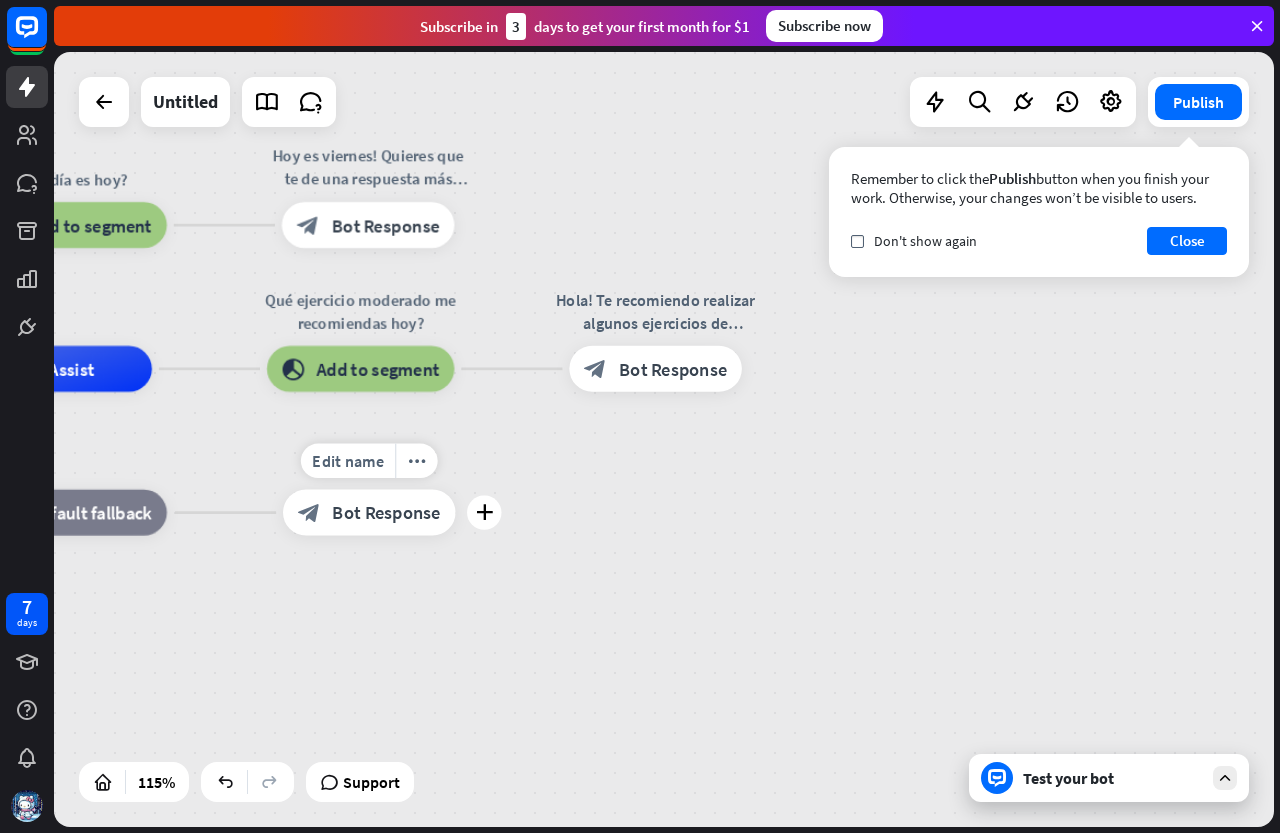 click on "Ayuda para mayores   home_2   Start point                 Qué día es hoy?   block_add_to_segment   Add to segment                 Hoy es viernes! Quieres que te de una respuesta más específica?   block_bot_response   Bot Response                     AI Assist                 Qué ejercicio moderado me recomiendas hoy?   block_add_to_segment   Add to segment                 Hola! Te recomiendo realizar algunos ejercicios de estiramiento leves.   block_bot_response   Bot Response                   block_fallback   Default fallback       Edit name   more_horiz         plus   Fallback message   block_bot_response   Bot Response" at bounding box center (393, 814) 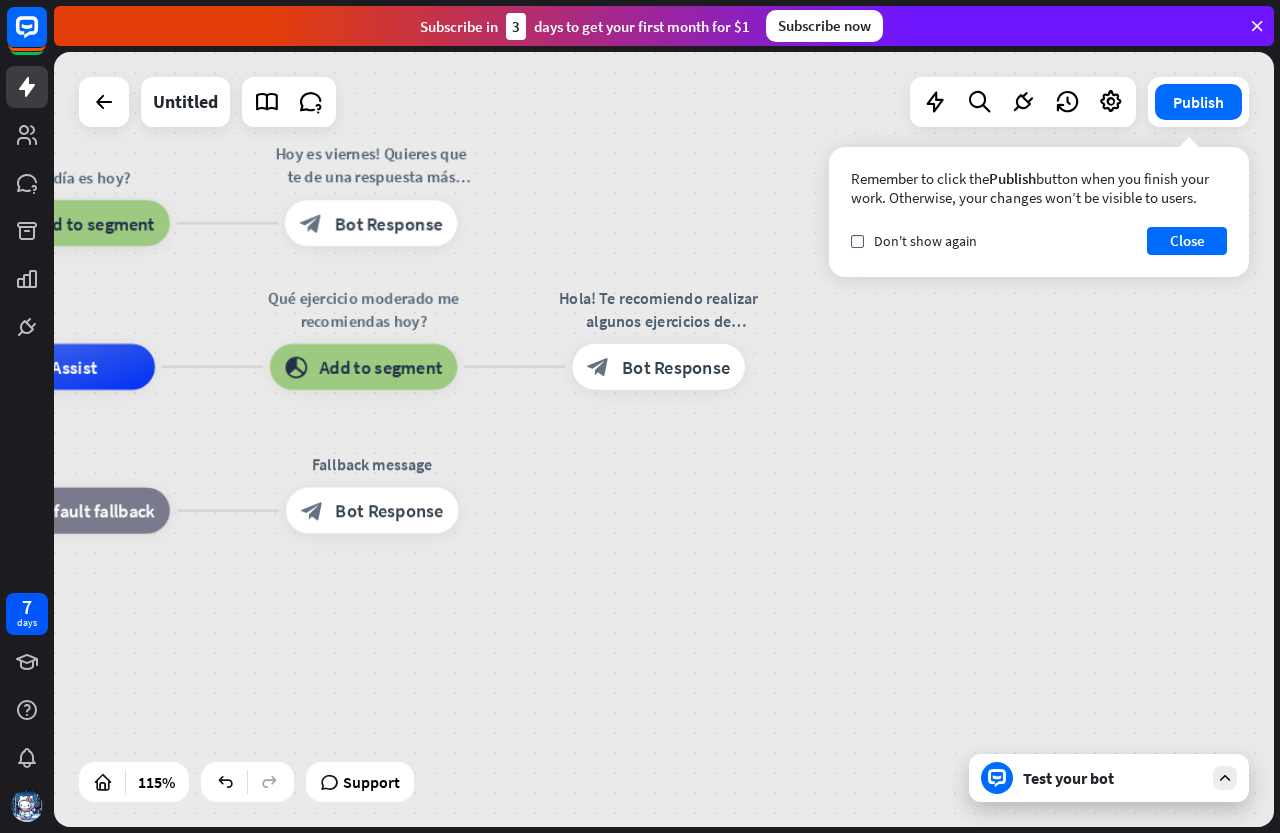 click on "Ayuda para mayores   home_2   Start point                 Qué día es hoy?   block_add_to_segment   Add to segment                 Hoy es viernes! Quieres que te de una respuesta más específica?   block_bot_response   Bot Response                     AI Assist                 Qué ejercicio moderado me recomiendas hoy?   block_add_to_segment   Add to segment                 Hola! Te recomiendo realizar algunos ejercicios de estiramiento leves.   block_bot_response   Bot Response                   block_fallback   Default fallback                 Fallback message   block_bot_response   Bot Response" at bounding box center (396, 812) 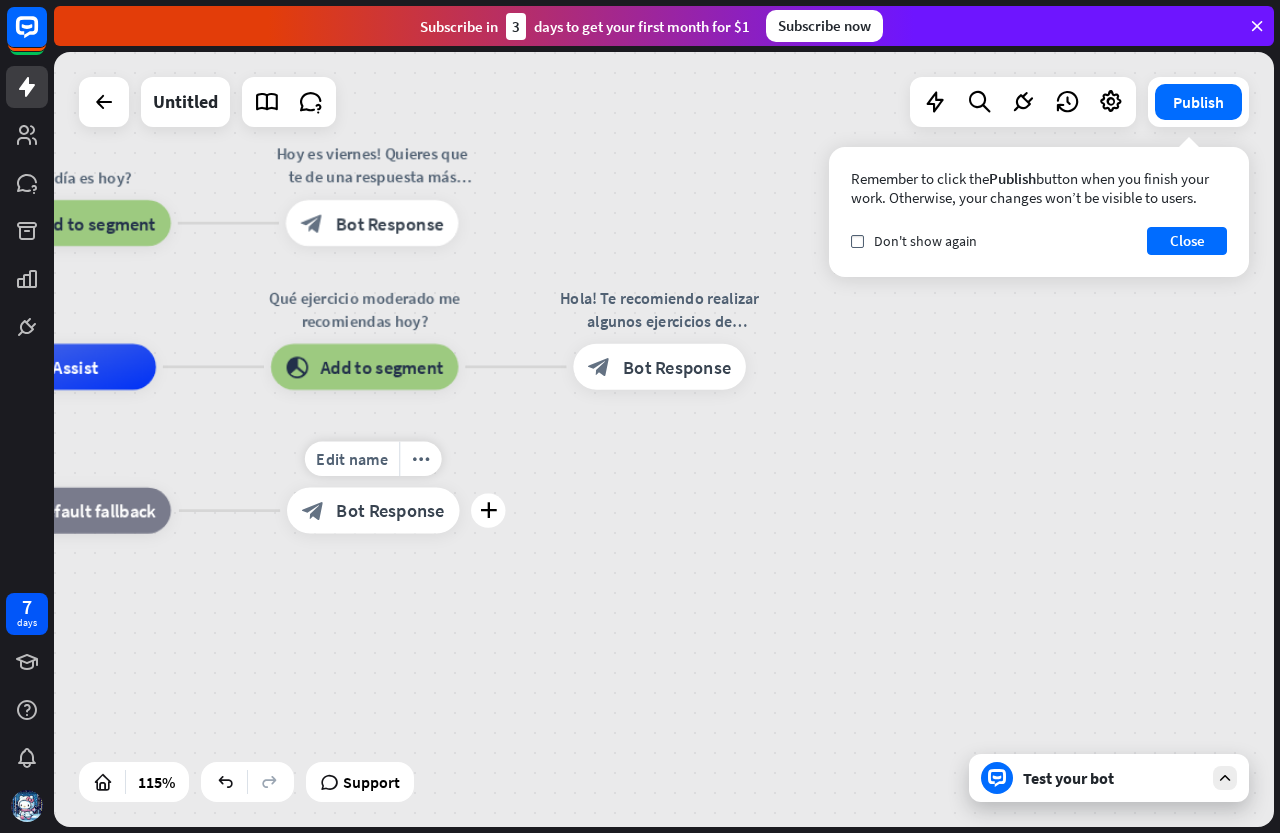 click on "Ayuda para mayores   home_2   Start point                 Qué día es hoy?   block_add_to_segment   Add to segment                 Hoy es viernes! Quieres que te de una respuesta más específica?   block_bot_response   Bot Response                     AI Assist                 Qué ejercicio moderado me recomiendas hoy?   block_add_to_segment   Add to segment                 Hola! Te recomiendo realizar algunos ejercicios de estiramiento leves.   block_bot_response   Bot Response                   block_fallback   Default fallback       Edit name   more_horiz         plus     block_bot_response   Bot Response" at bounding box center [397, 812] 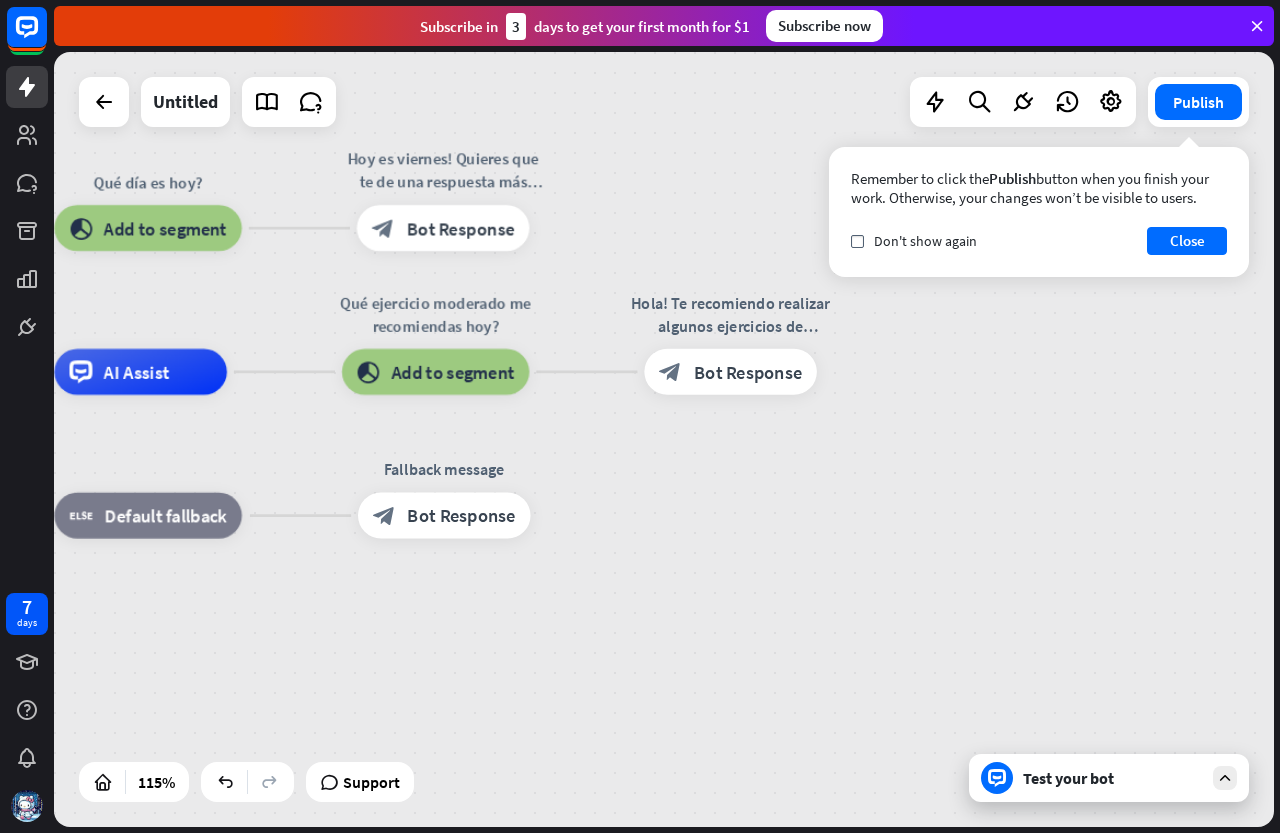 drag, startPoint x: 338, startPoint y: 586, endPoint x: 456, endPoint y: 590, distance: 118.06778 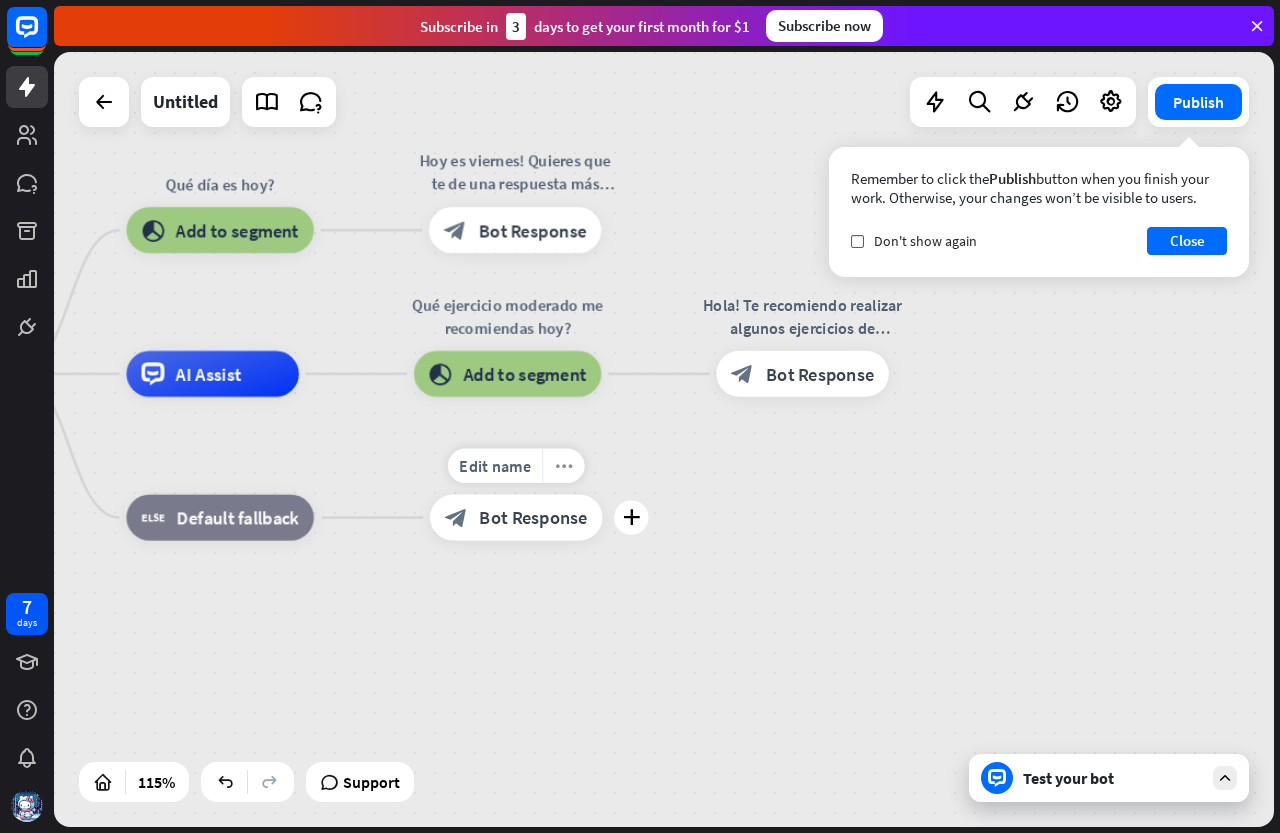 click on "more_horiz" at bounding box center [563, 466] 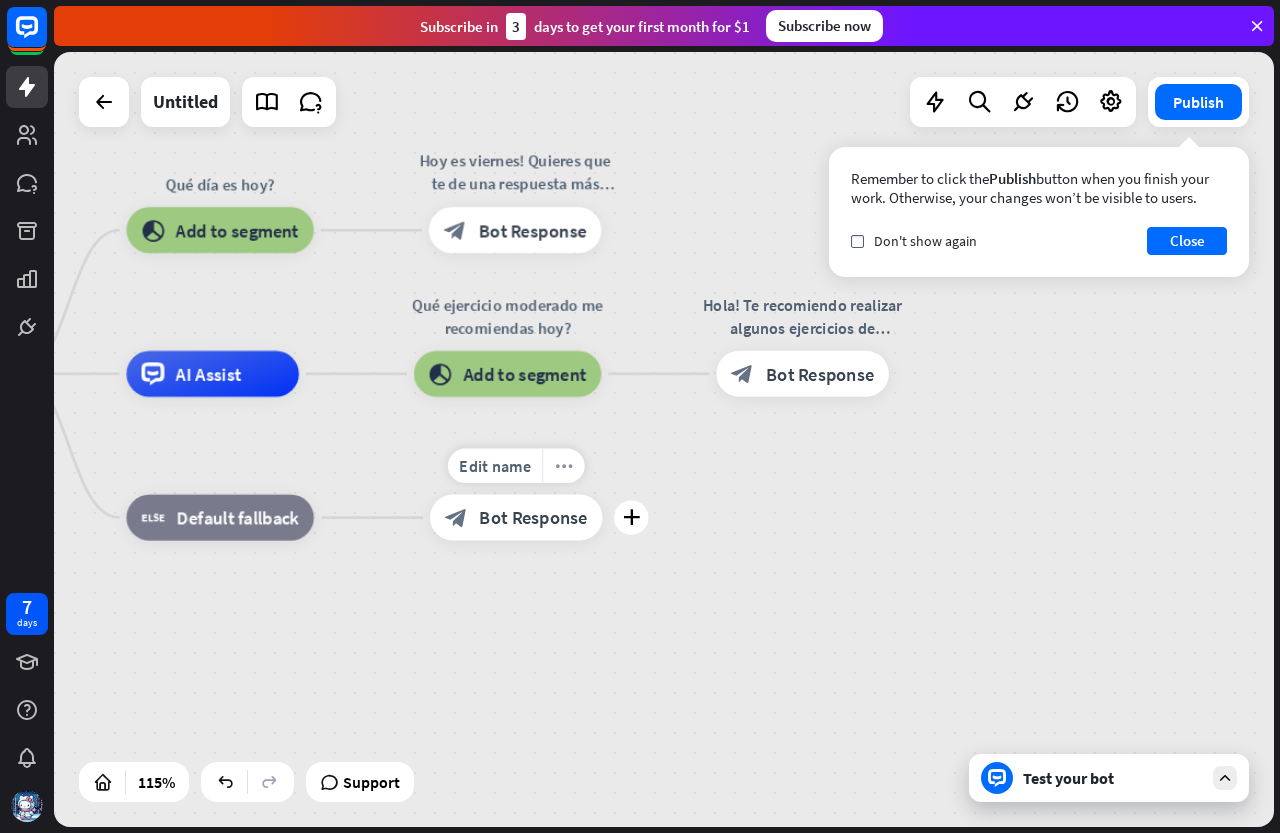 click on "more_horiz" at bounding box center (564, 465) 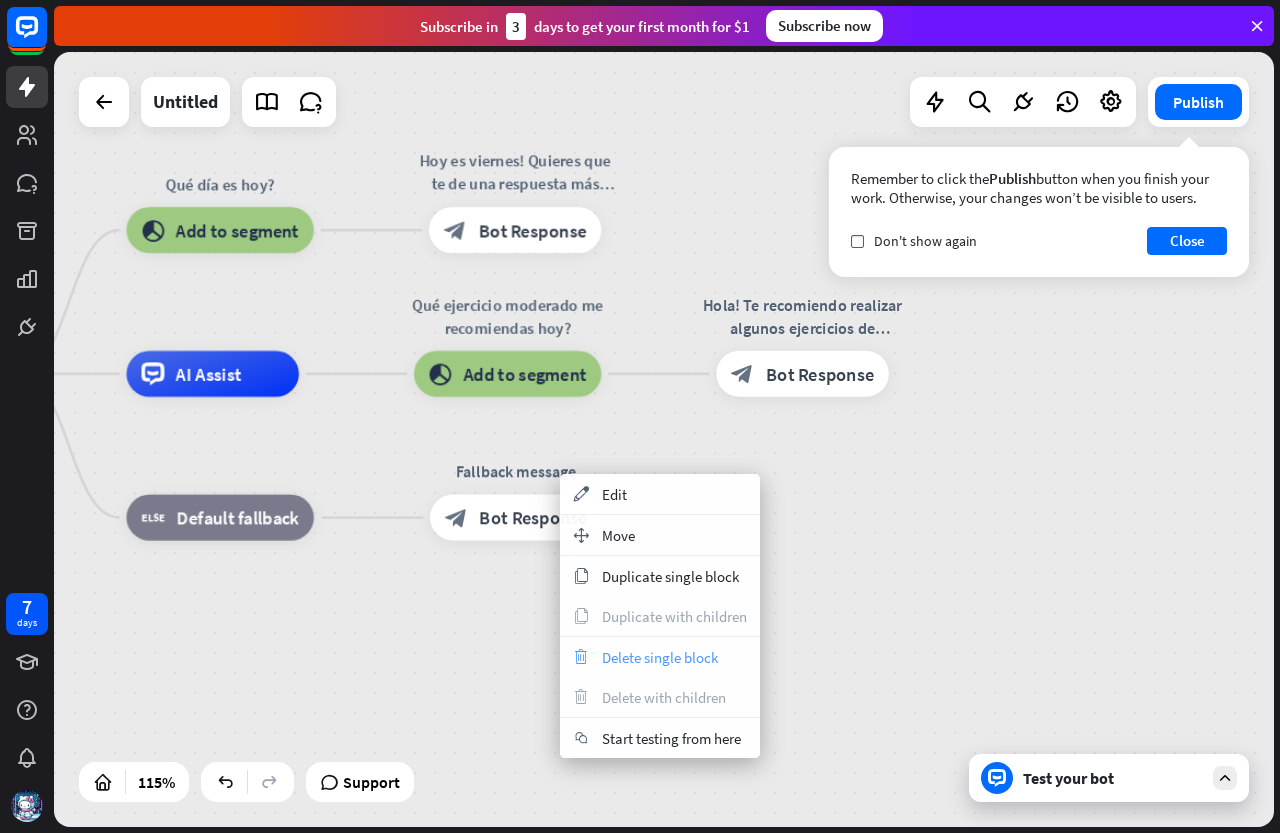 click on "Delete single block" at bounding box center (660, 657) 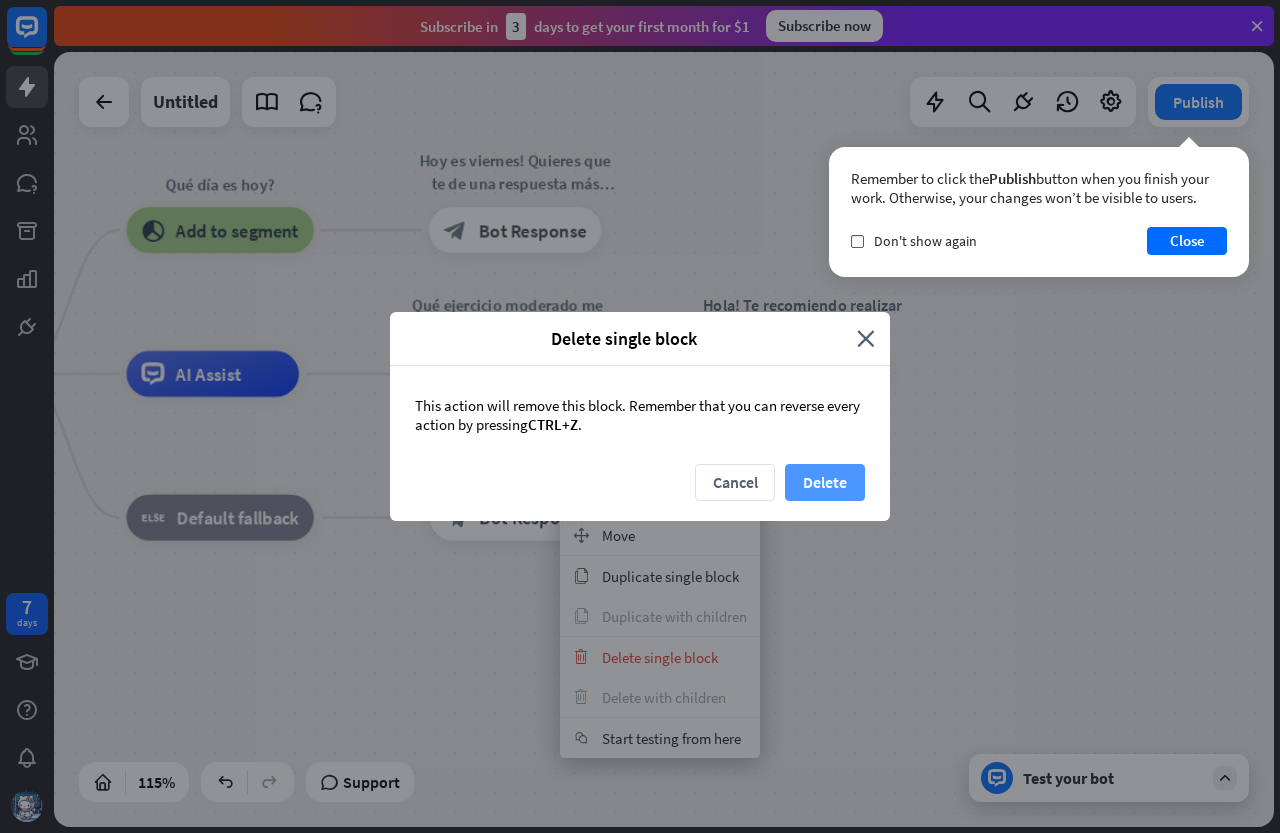 click on "Delete" at bounding box center [825, 482] 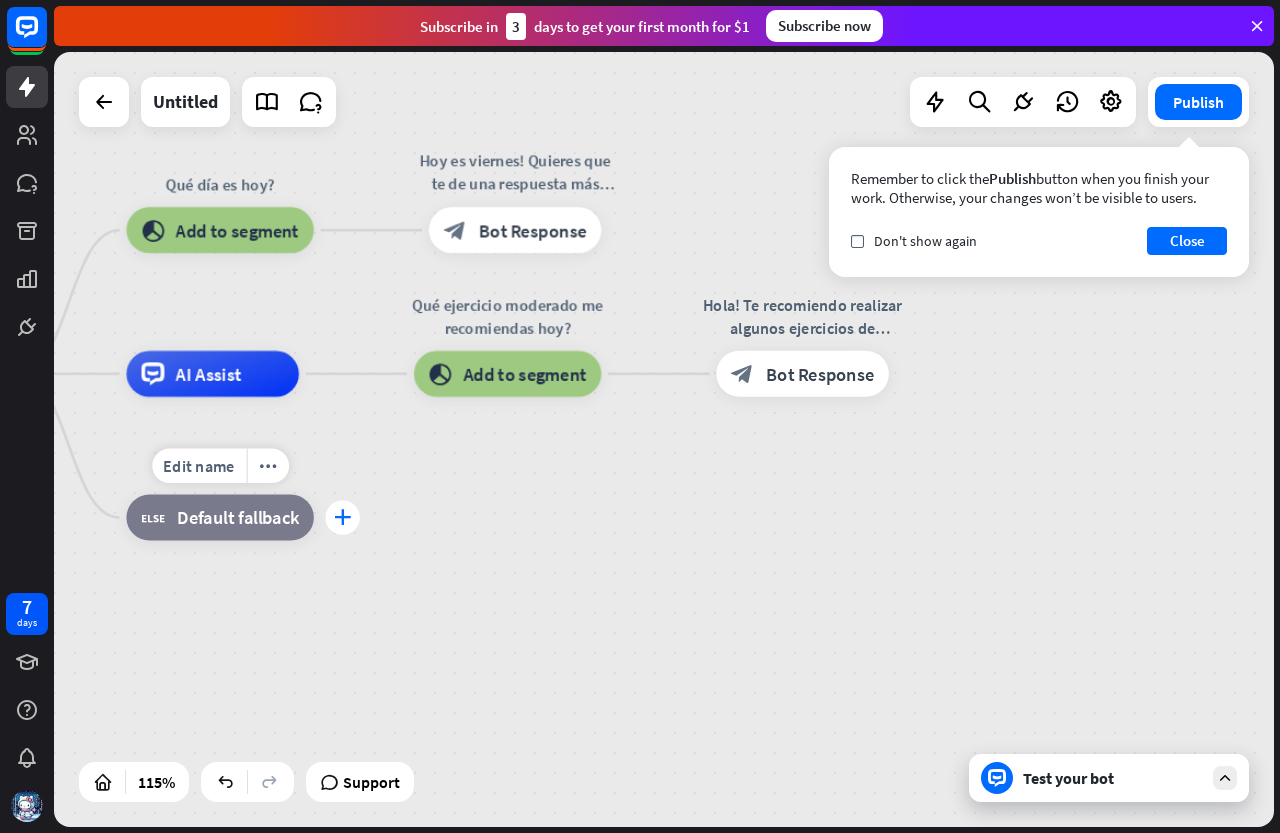 click on "plus" at bounding box center [342, 517] 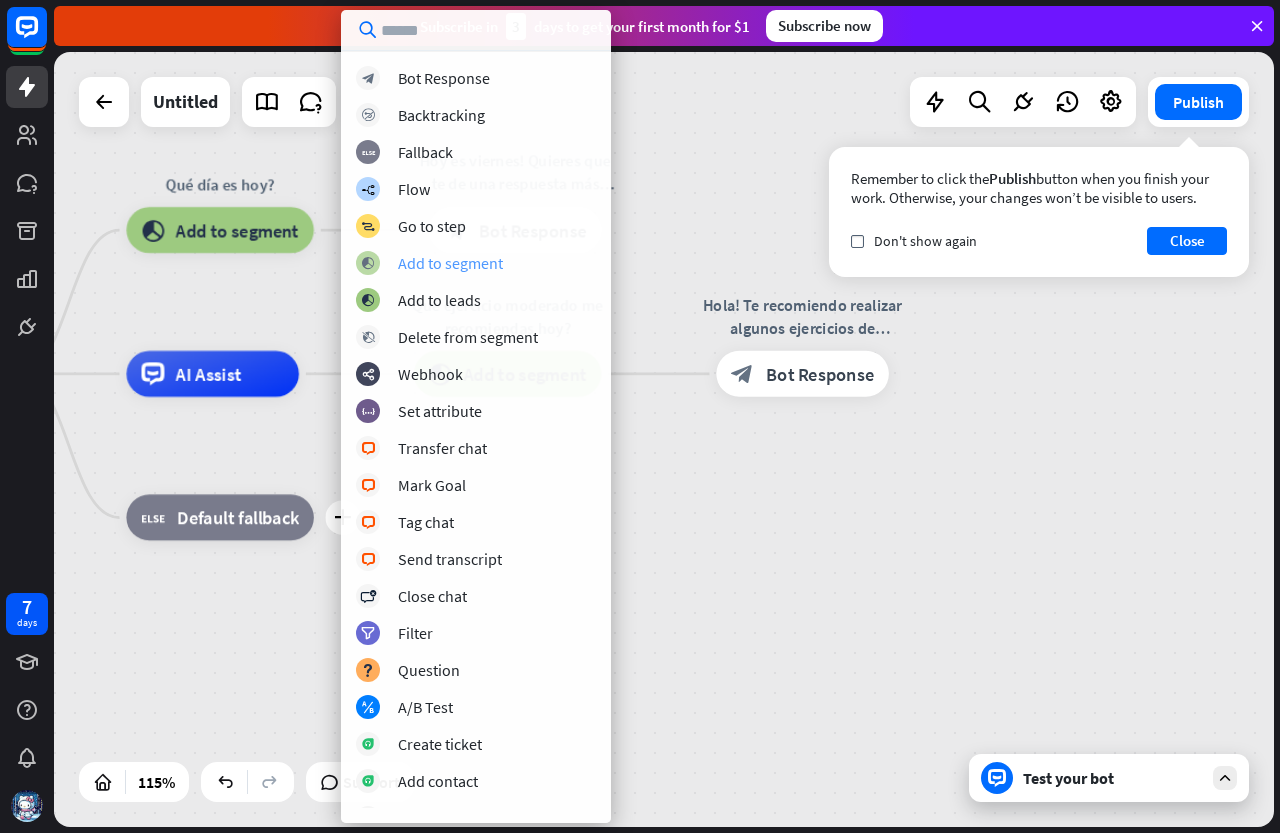 click on "Add to segment" at bounding box center (450, 263) 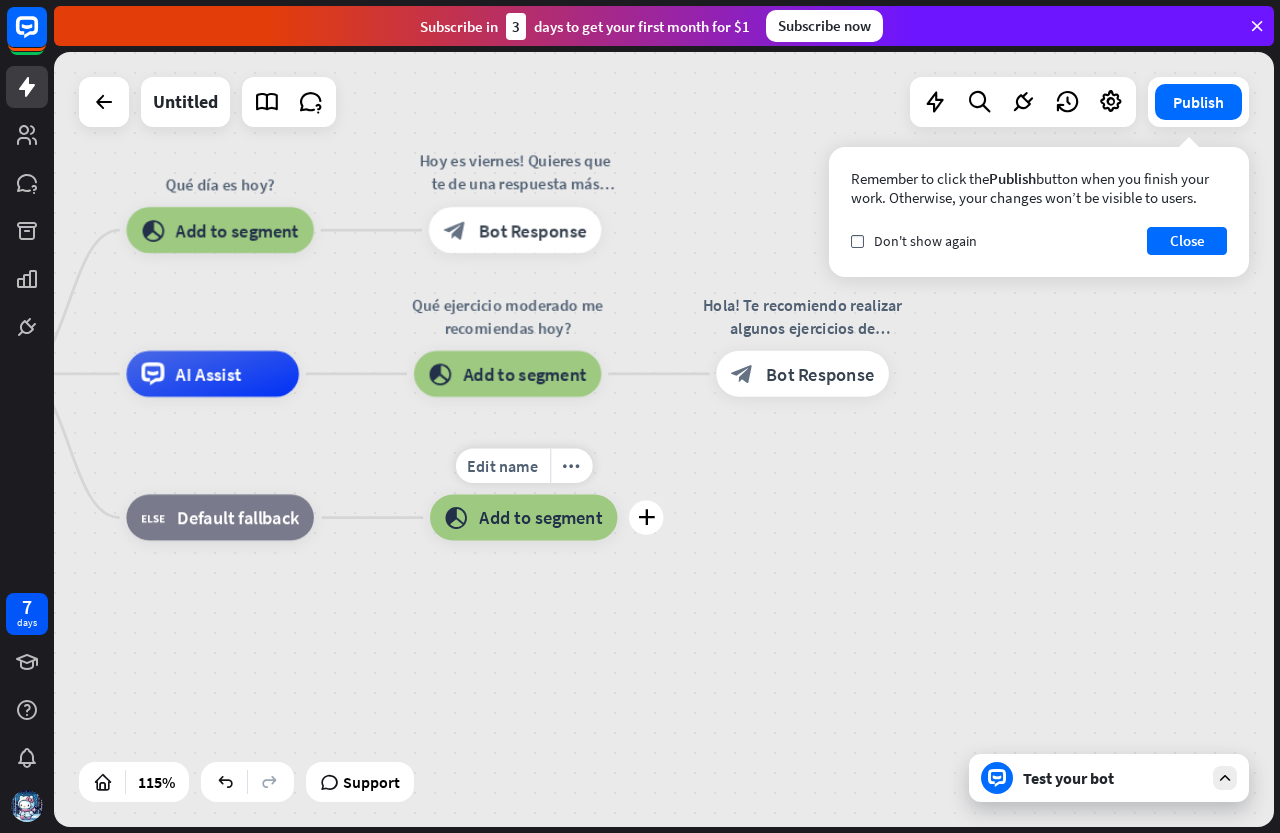 click on "Add to segment" at bounding box center (540, 517) 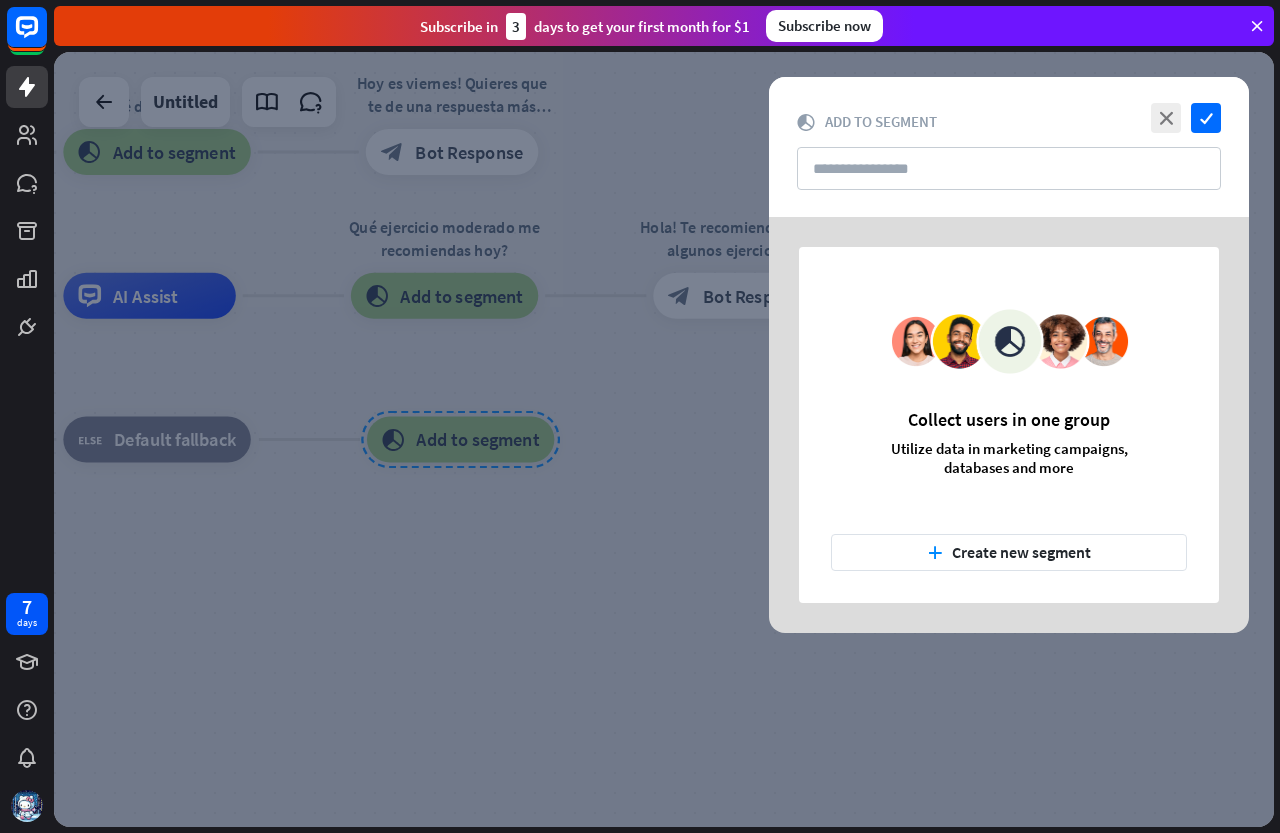 click at bounding box center (664, 439) 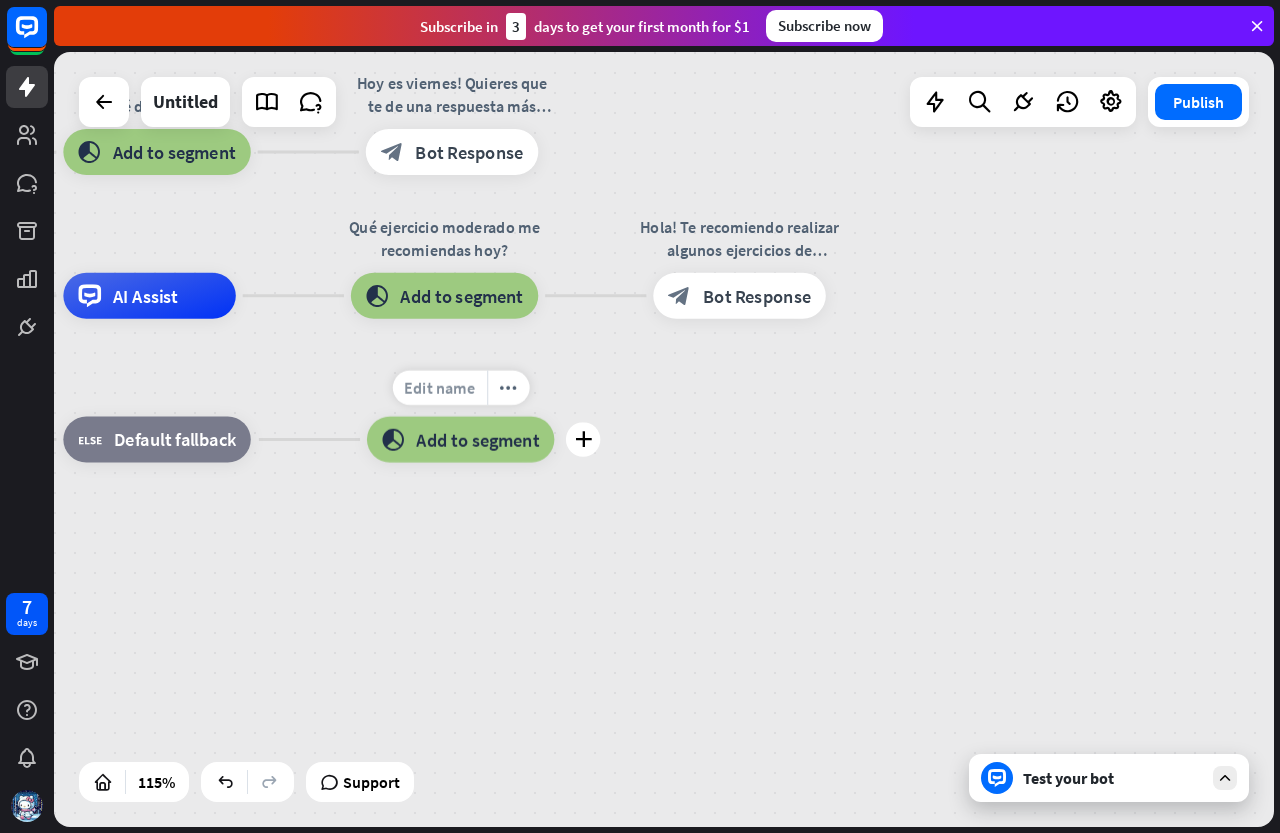 click on "Edit name" at bounding box center [439, 387] 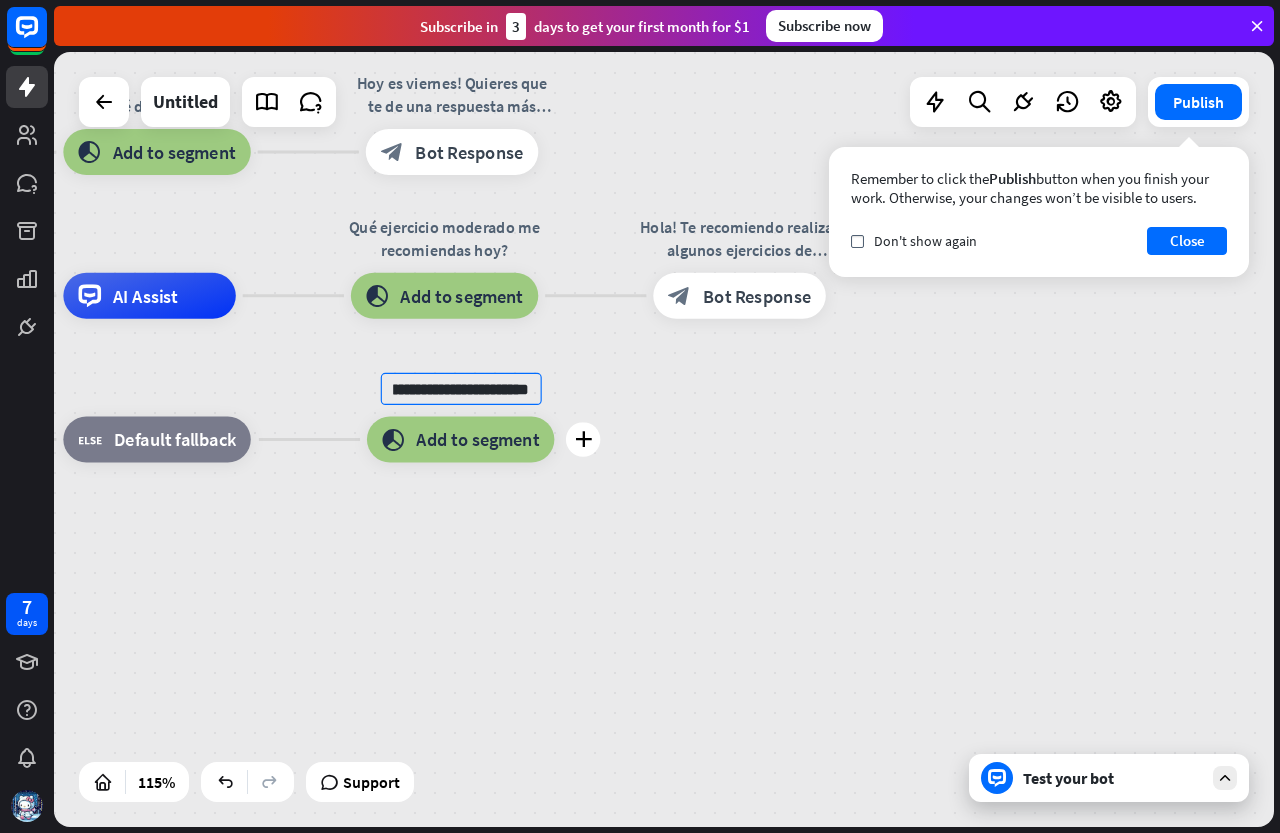 scroll, scrollTop: 0, scrollLeft: 136, axis: horizontal 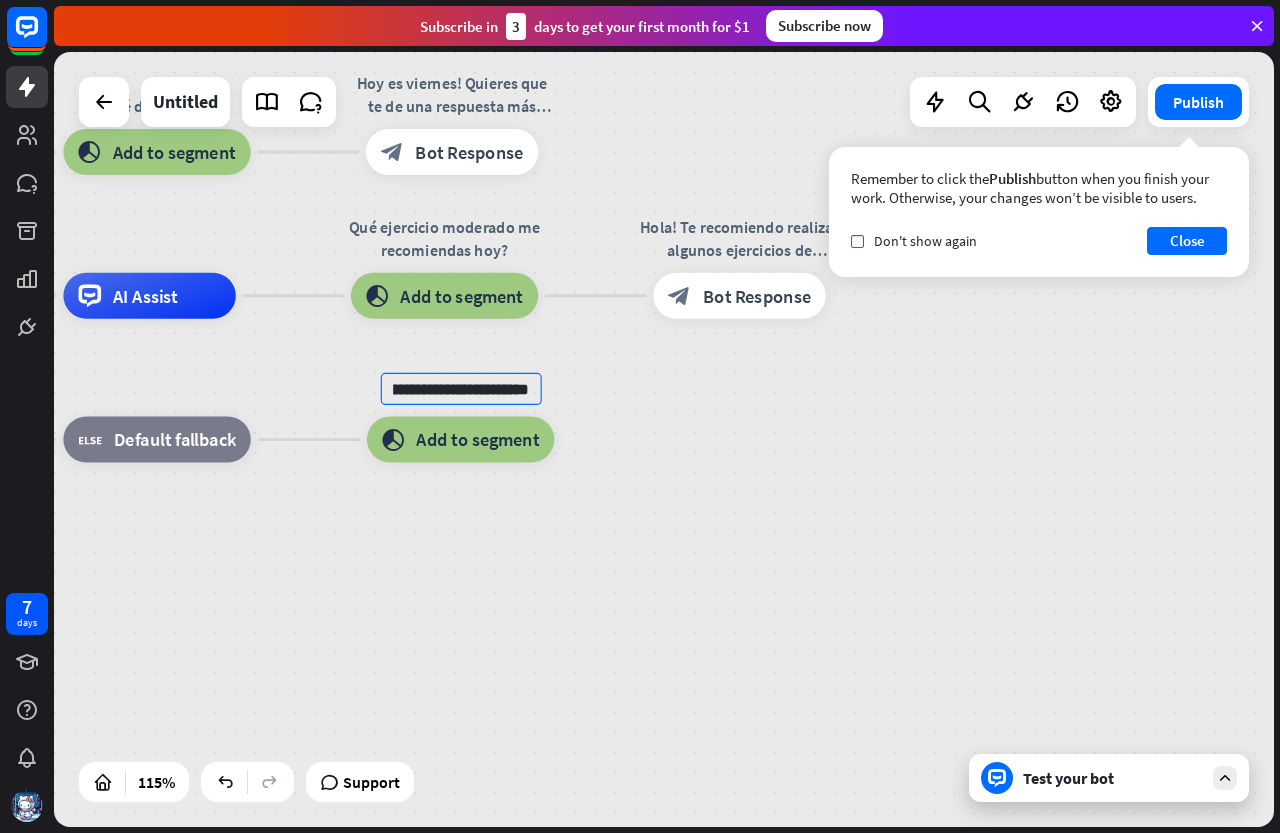 type on "**********" 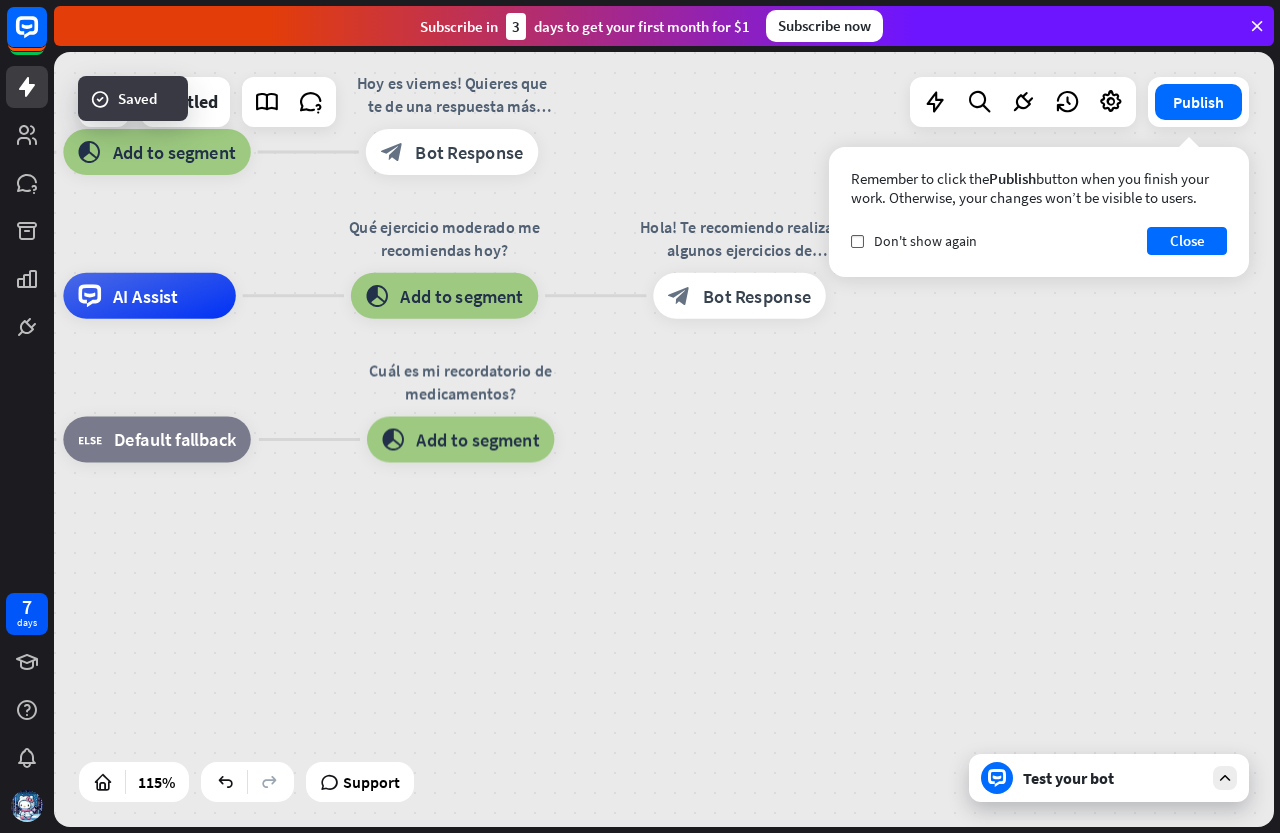 click on "Add to segment" at bounding box center (477, 439) 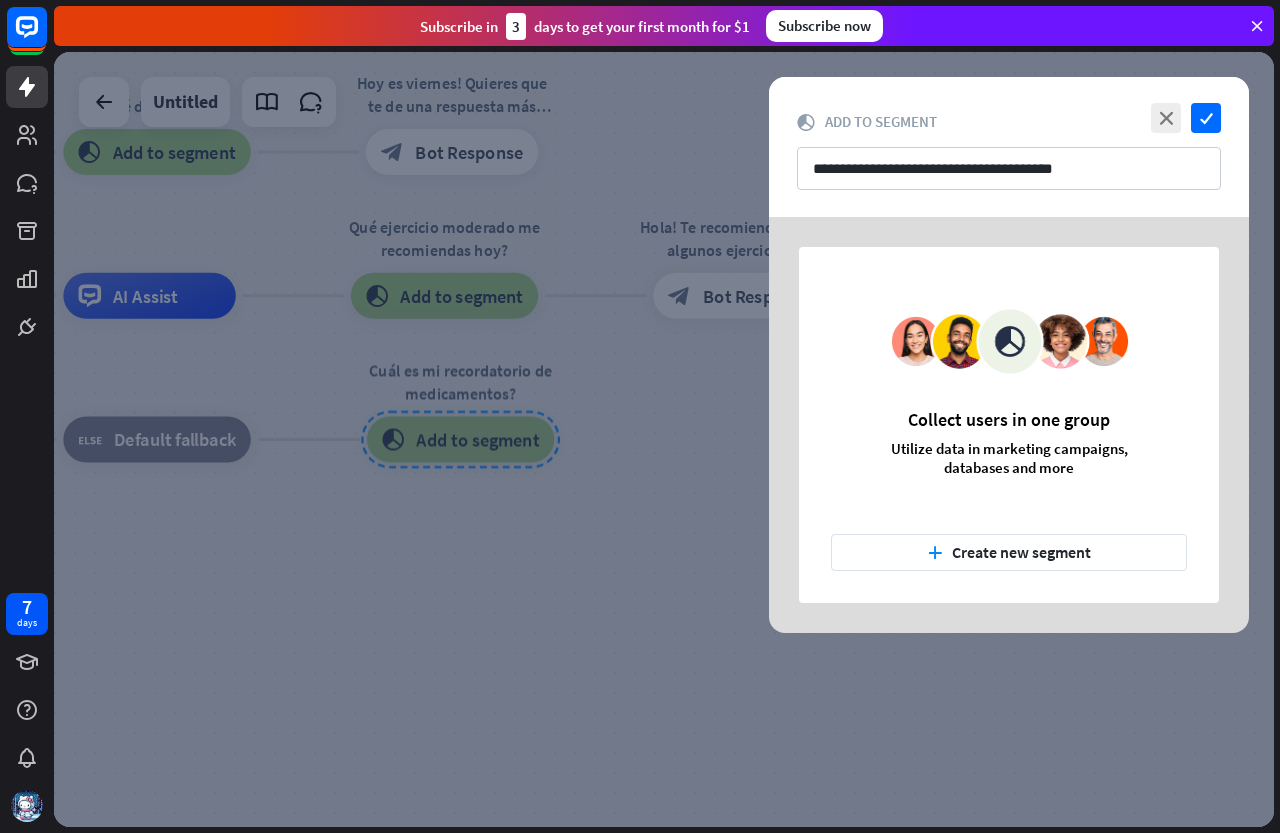 click at bounding box center [664, 439] 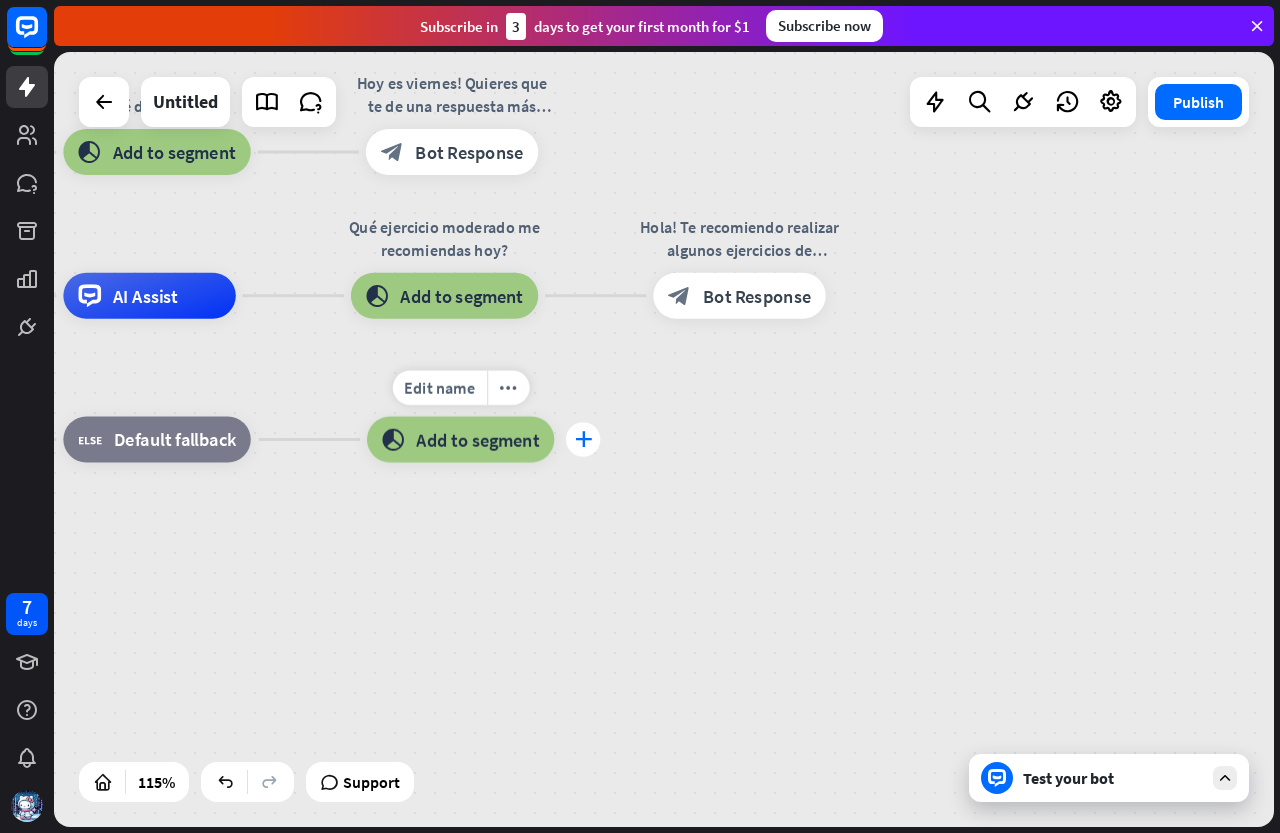 click on "plus" at bounding box center (583, 439) 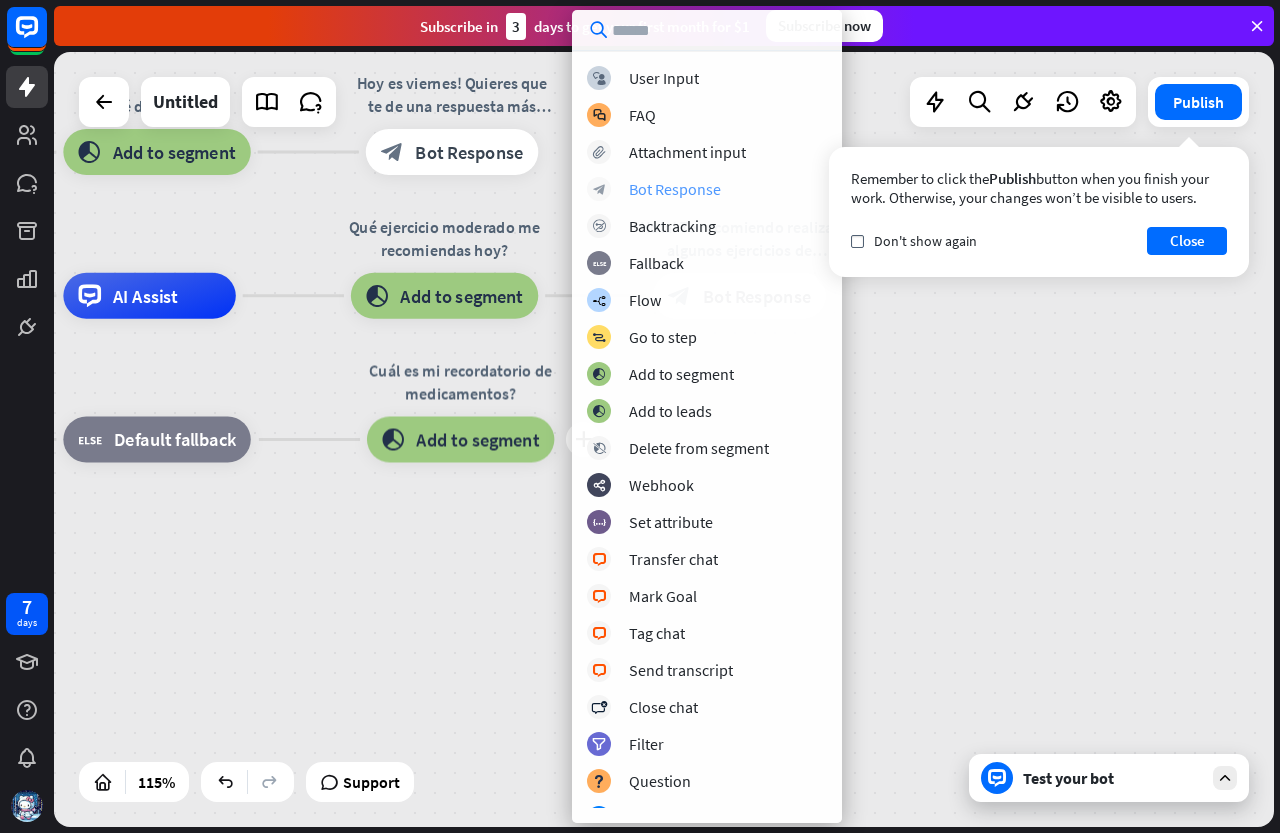 click on "Bot Response" at bounding box center (675, 189) 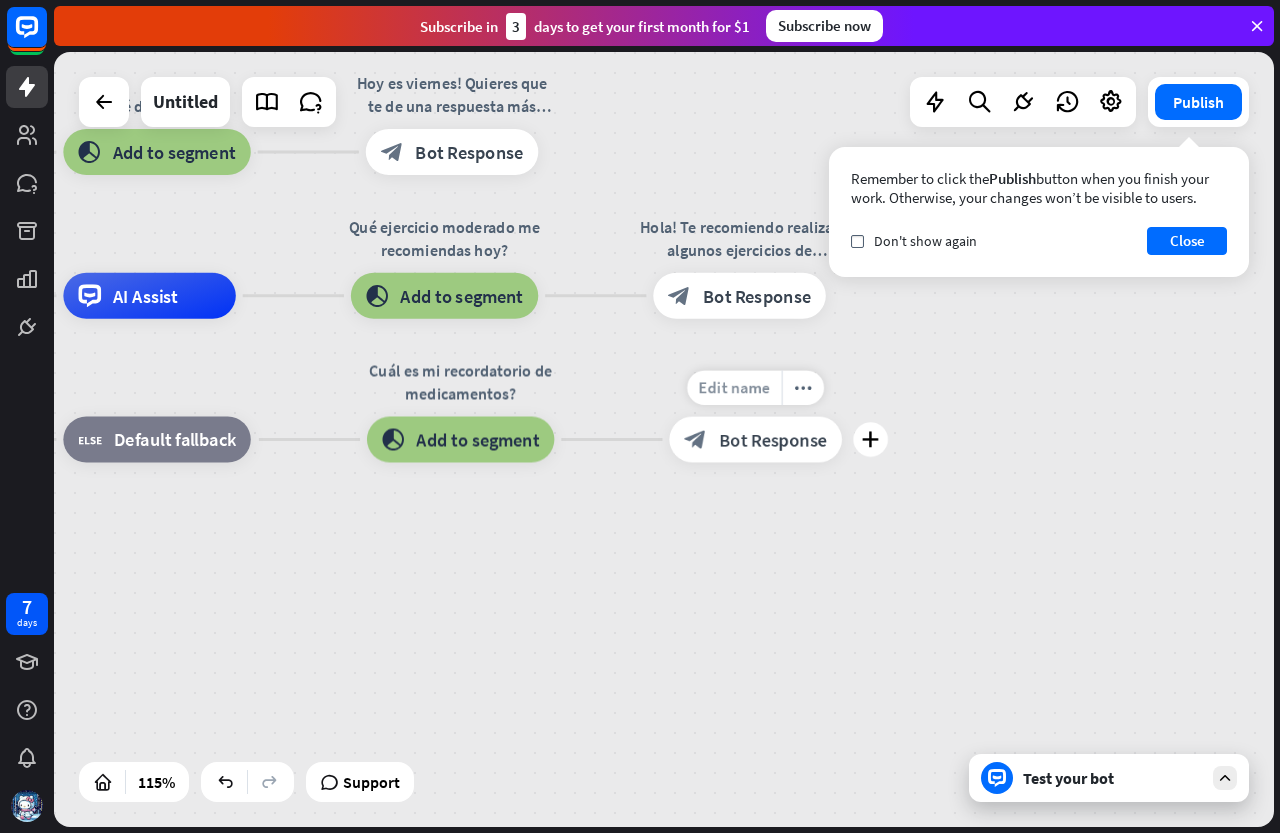 click on "Edit name" at bounding box center [734, 387] 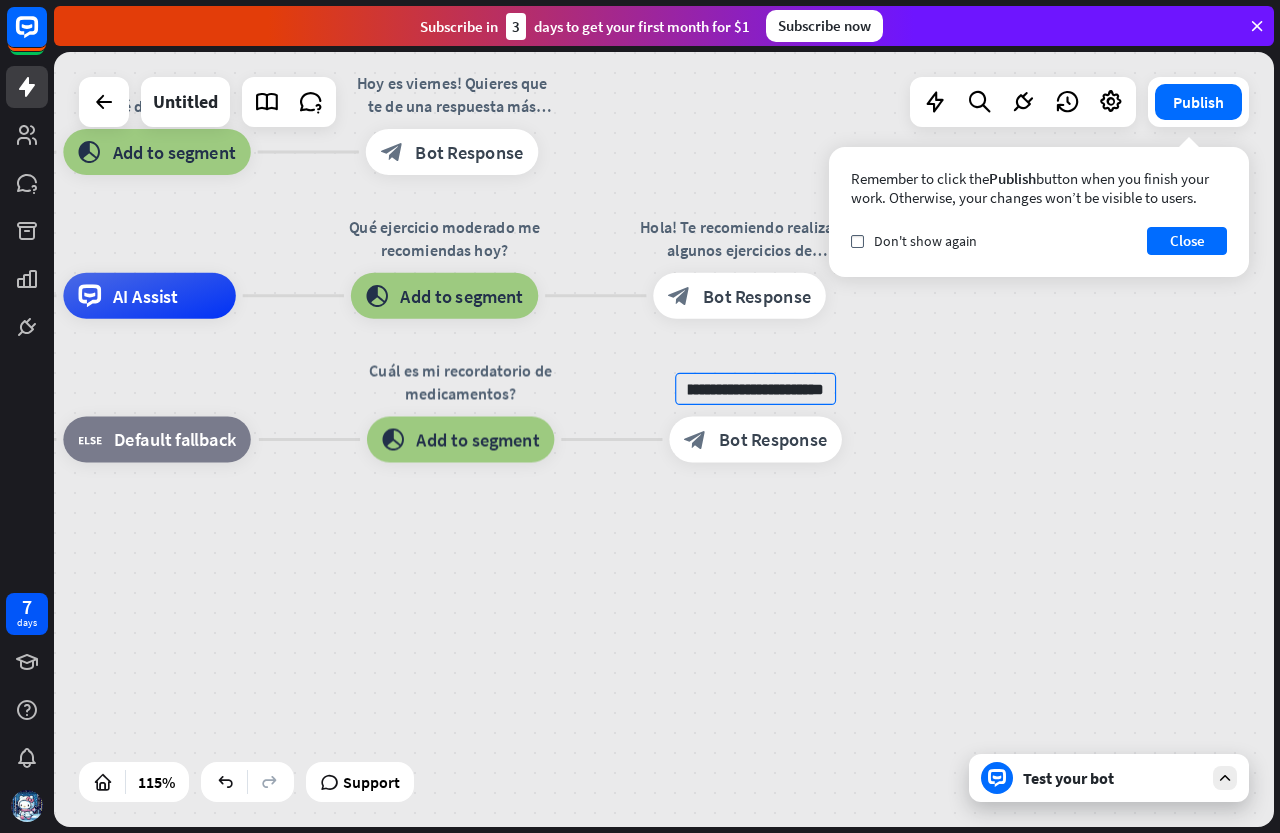 scroll, scrollTop: 0, scrollLeft: 301, axis: horizontal 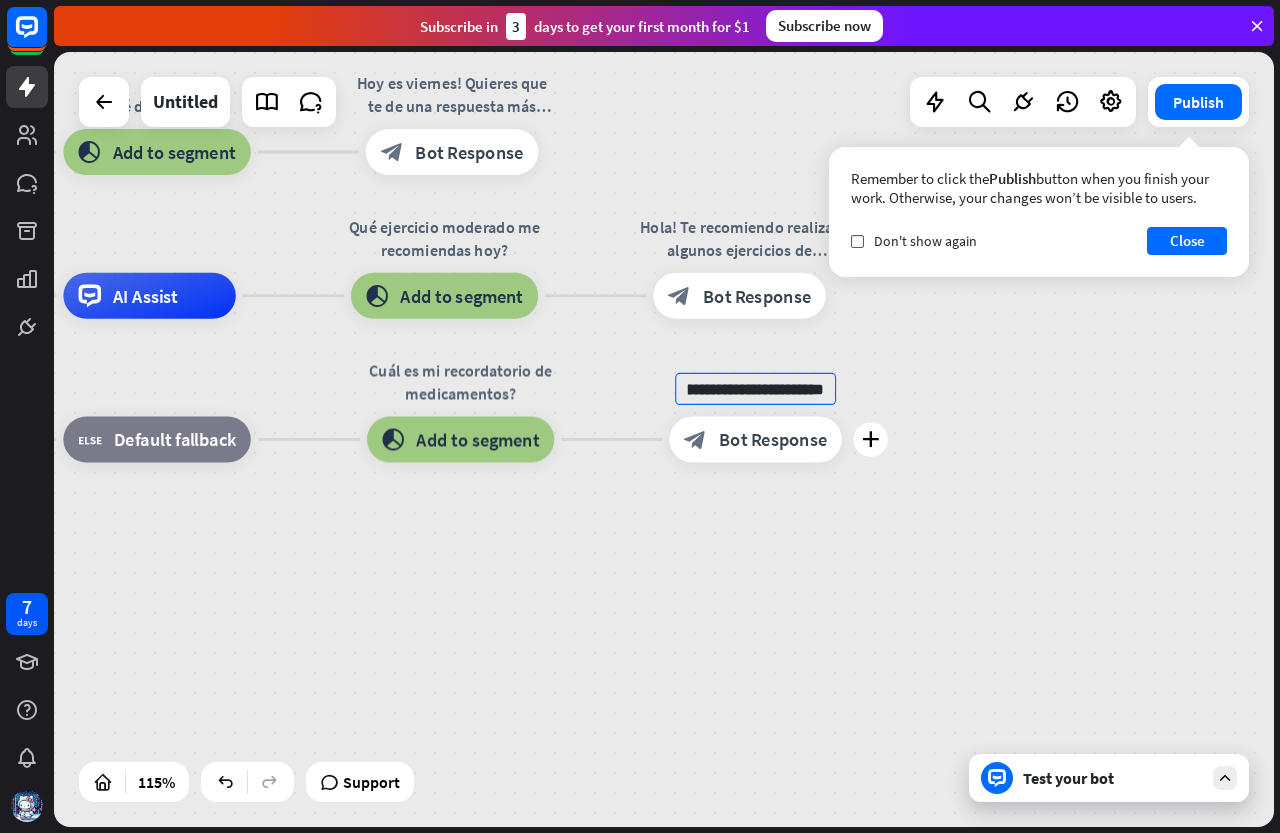 click on "**********" at bounding box center (755, 389) 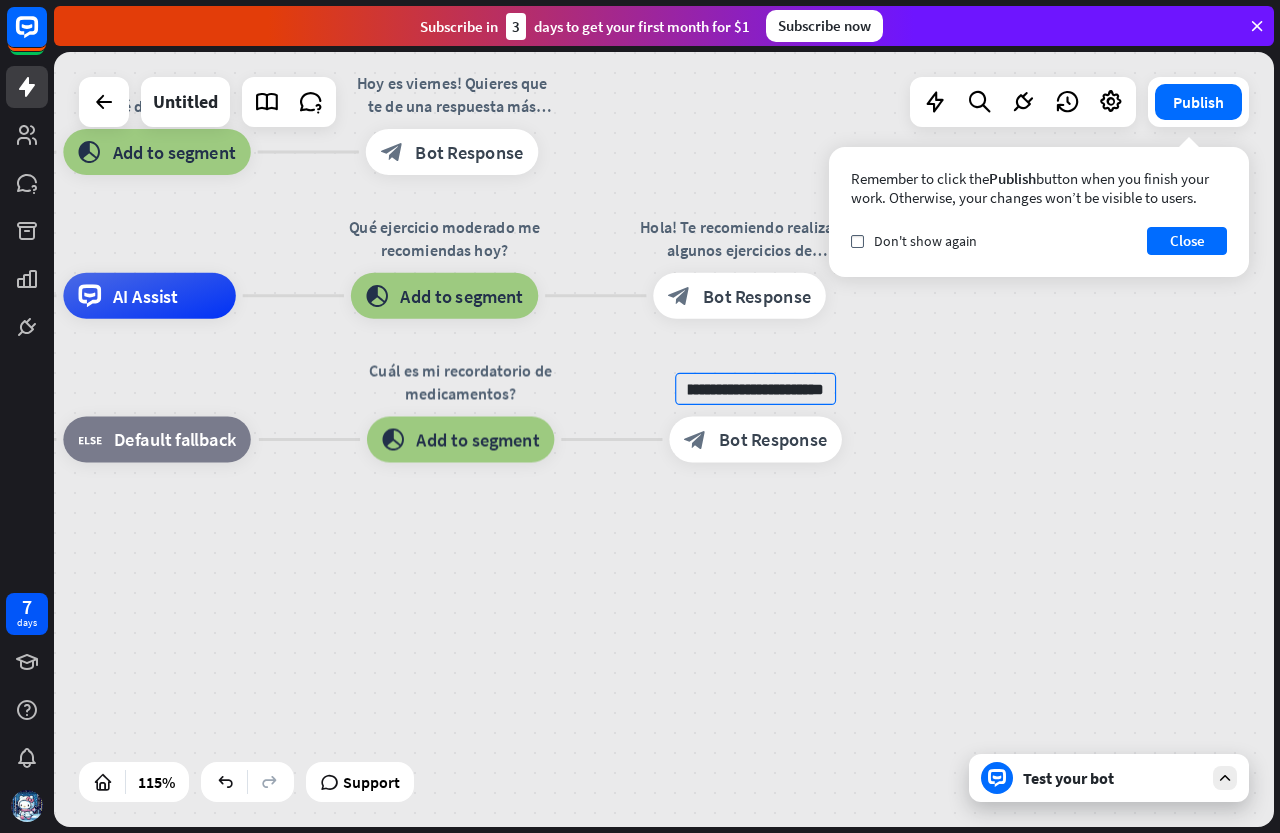 type on "**********" 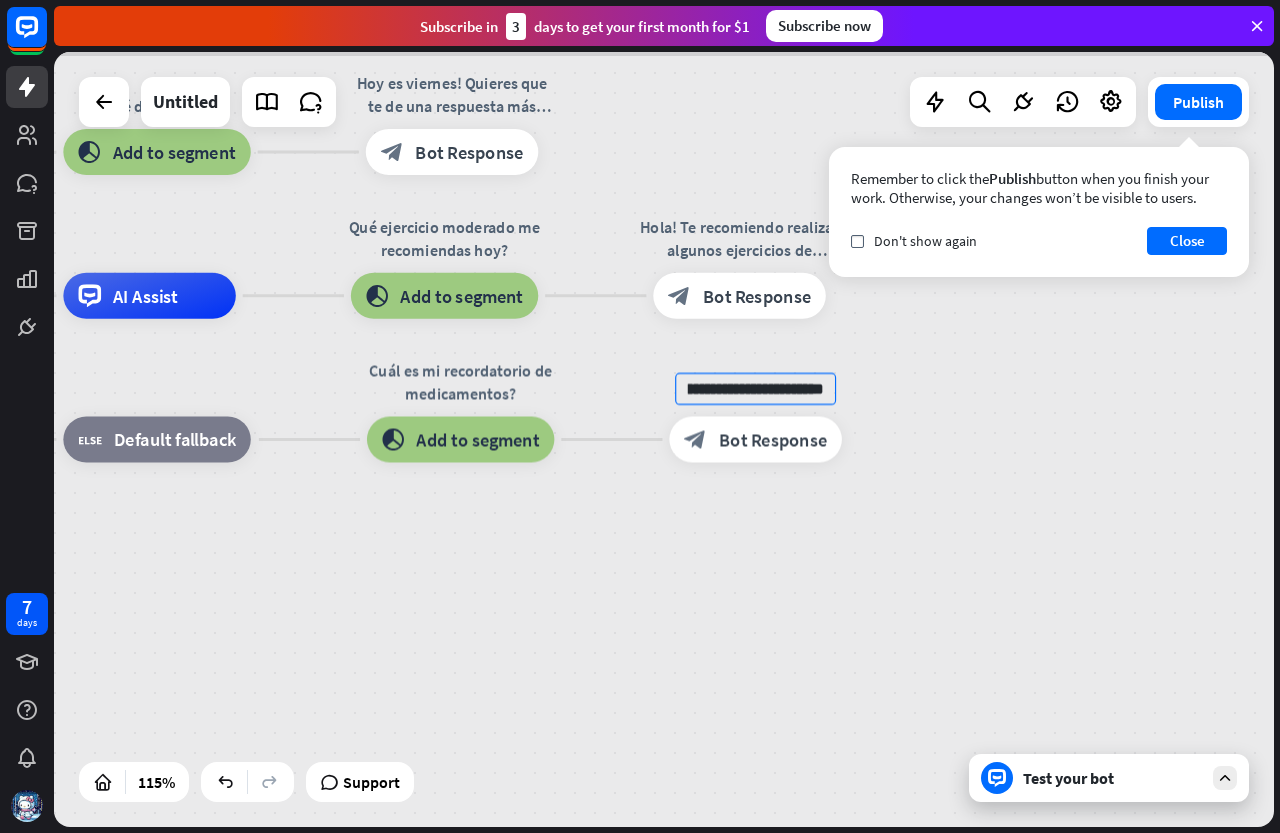 scroll, scrollTop: 0, scrollLeft: 0, axis: both 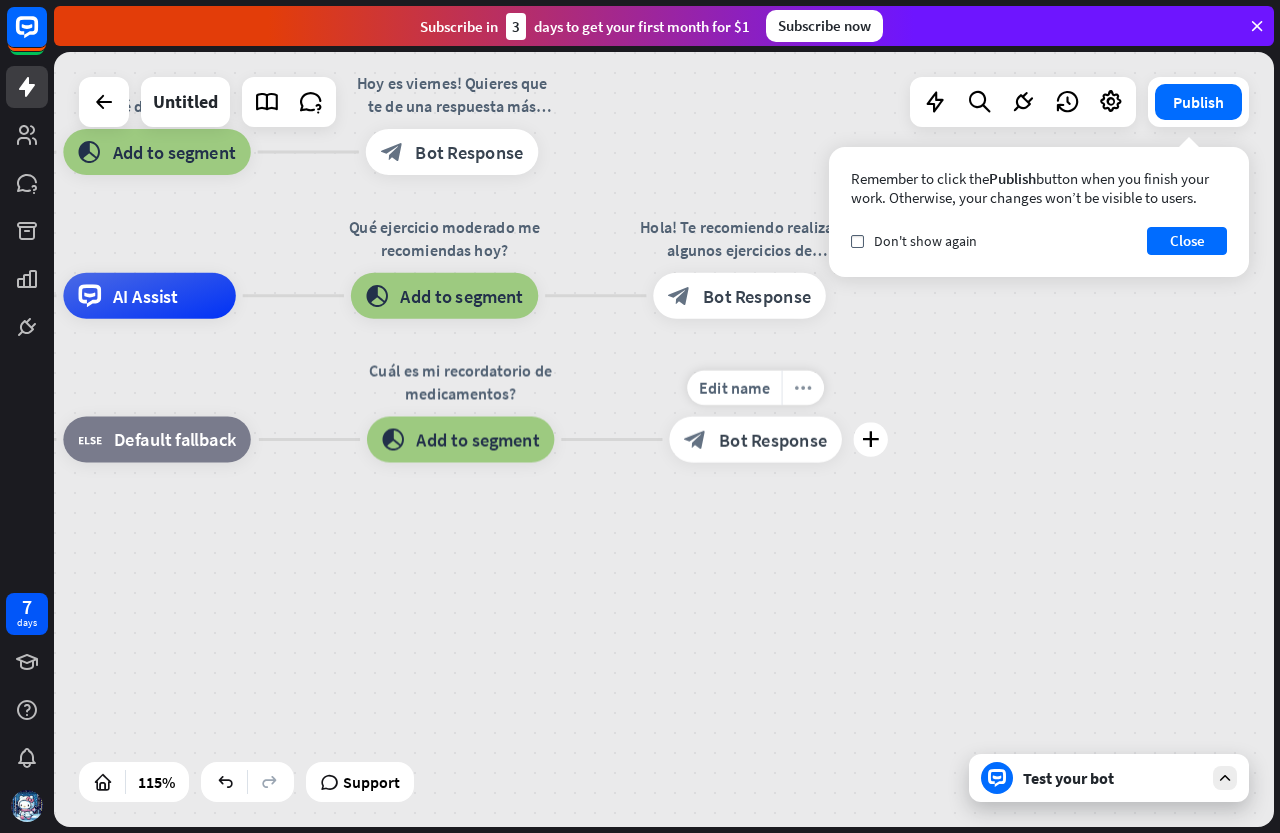 click on "more_horiz" at bounding box center [803, 388] 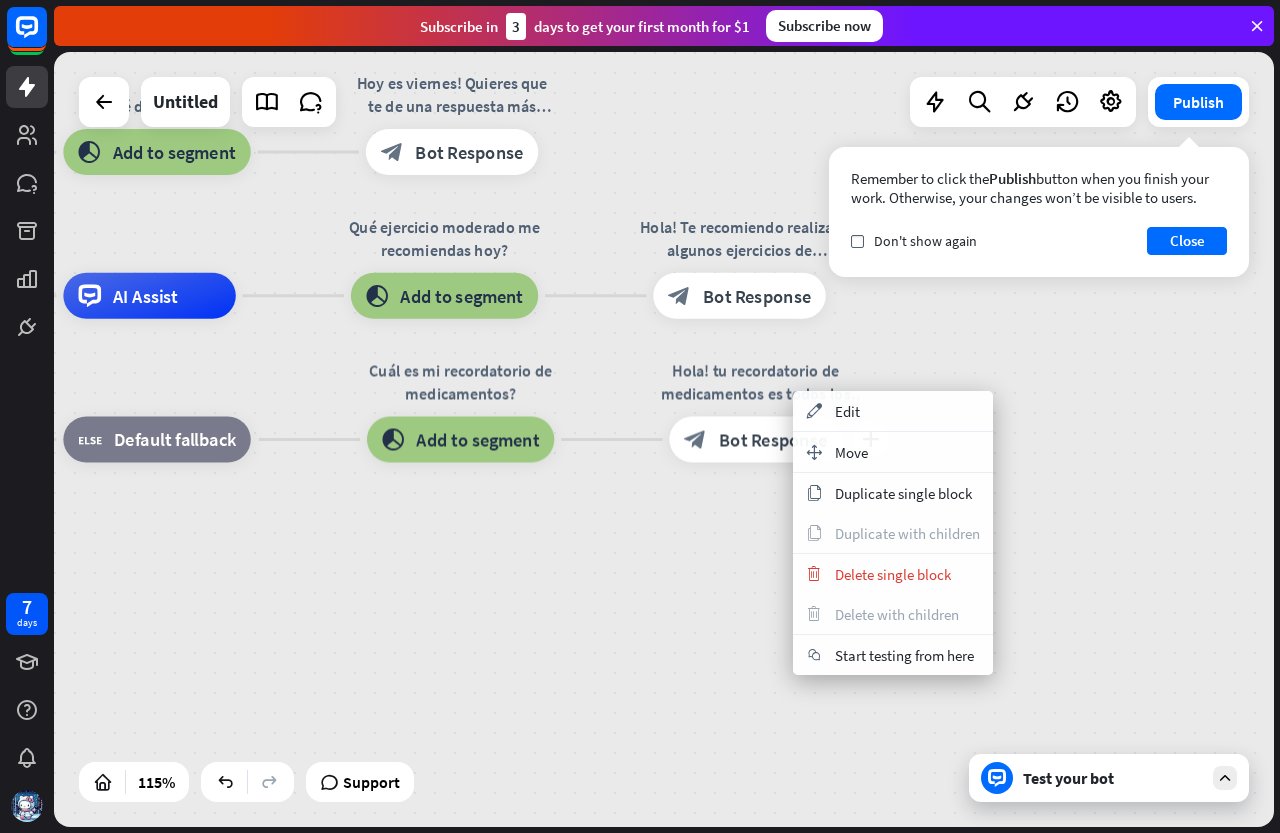 click on "Hola! tu recordatorio de medicamentos es todos los días a las 730 pm." at bounding box center [755, 382] 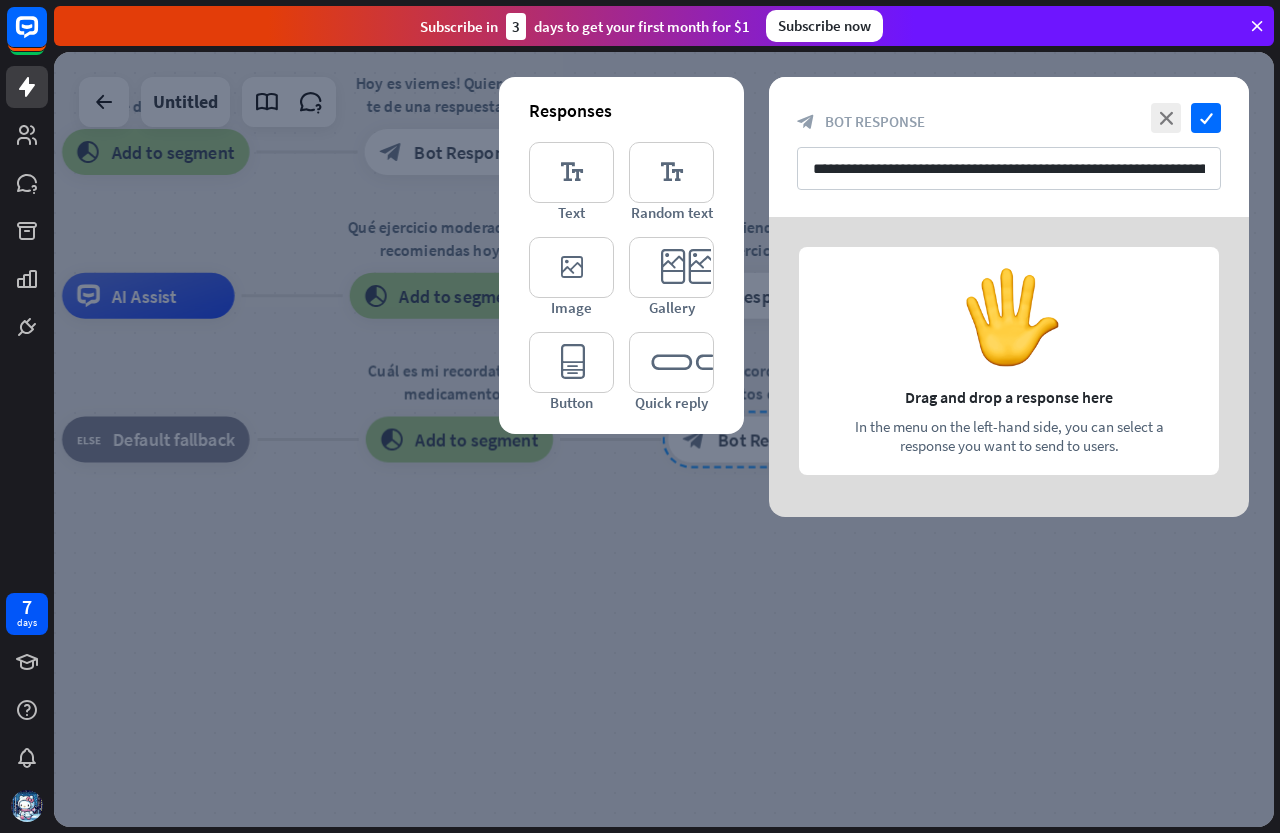 click at bounding box center (664, 439) 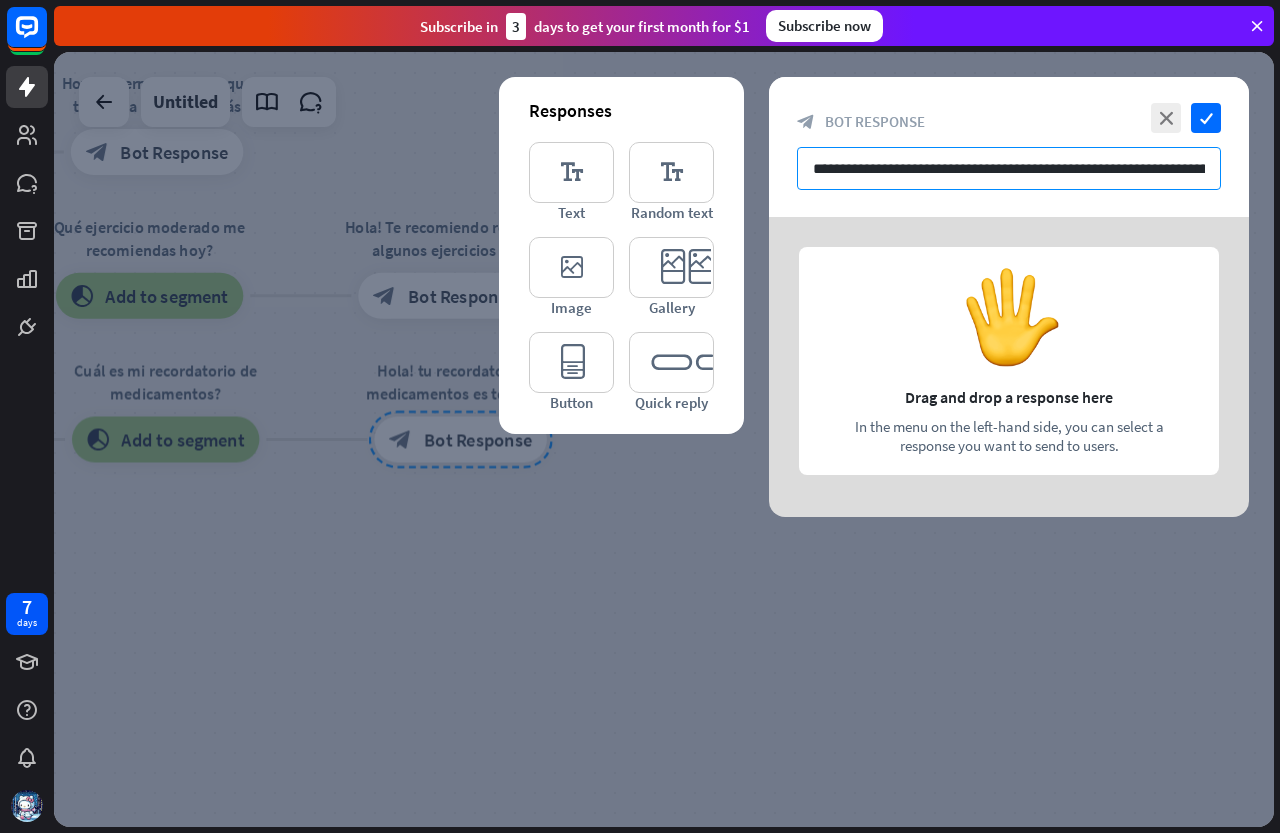 click on "**********" at bounding box center (1009, 168) 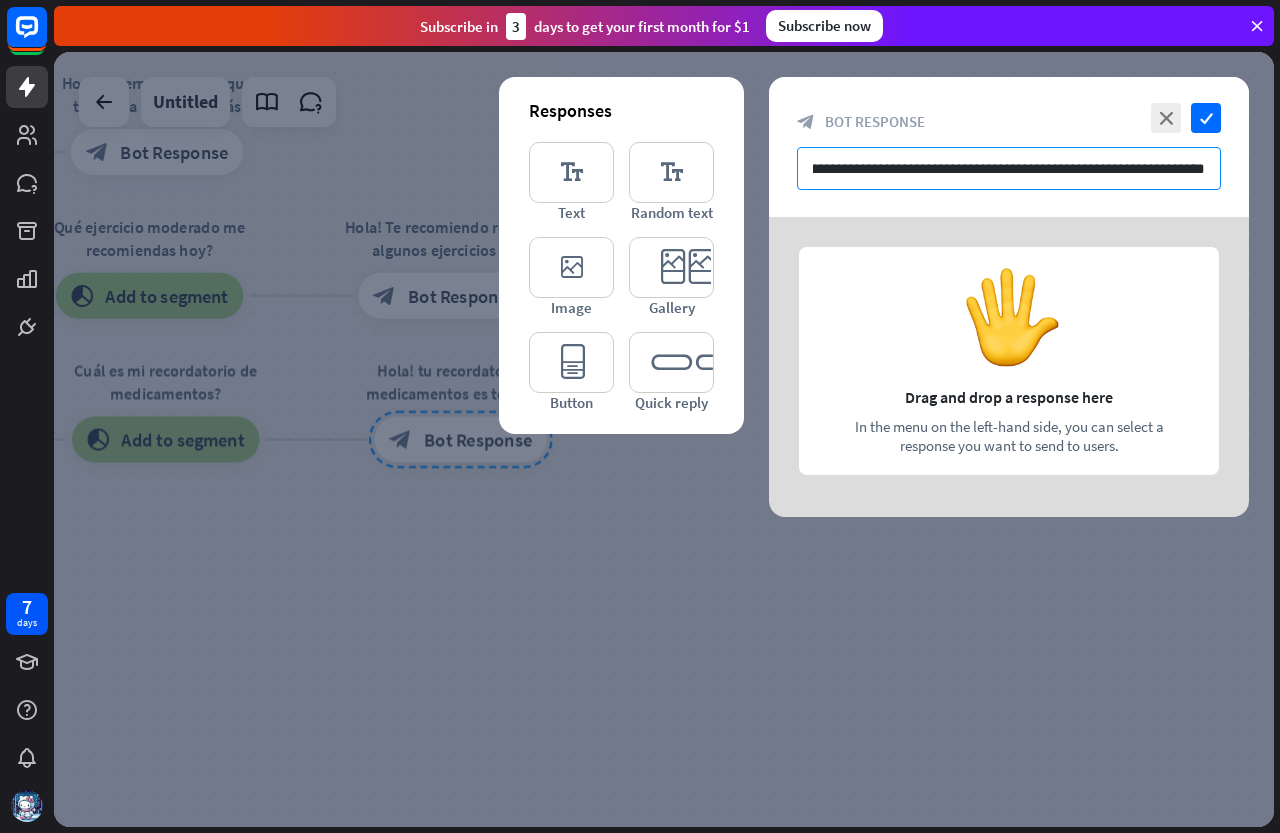 click on "**********" at bounding box center (1009, 168) 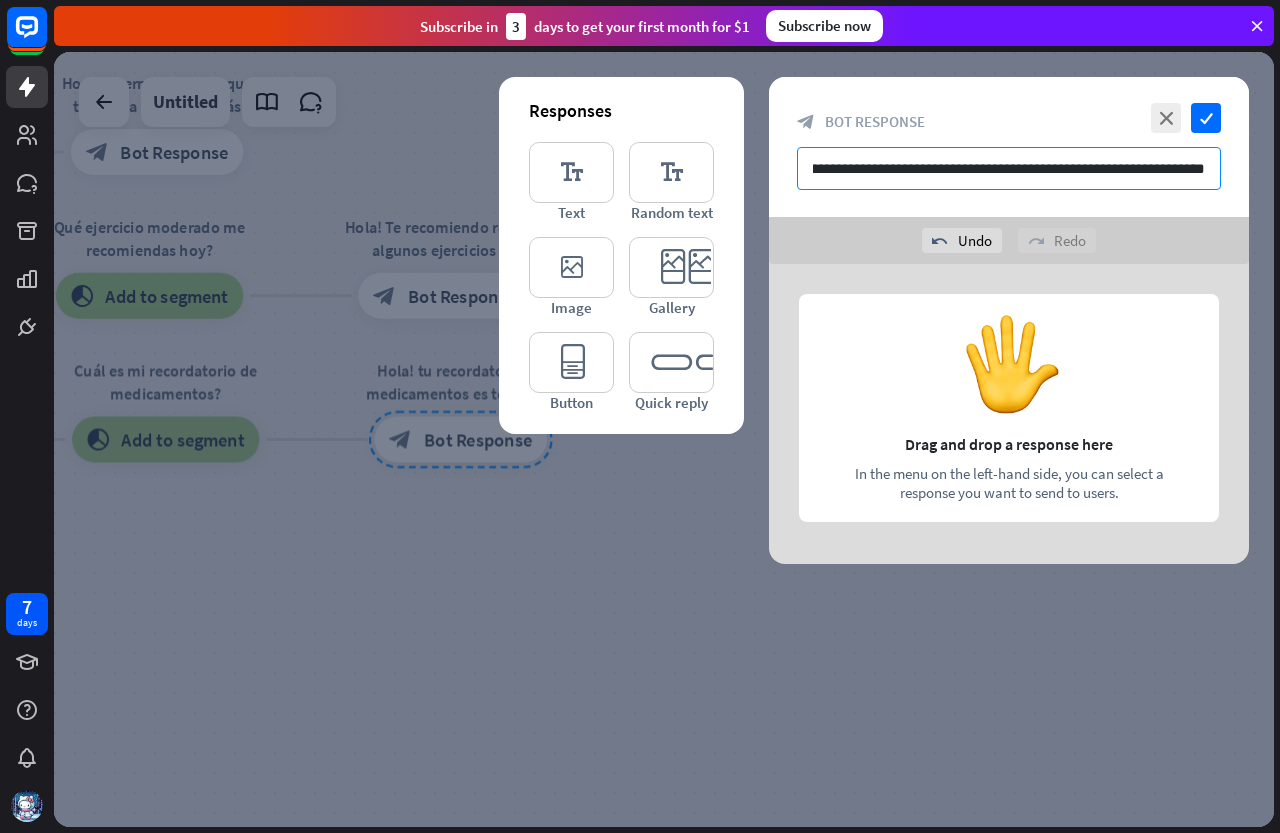paste on "**" 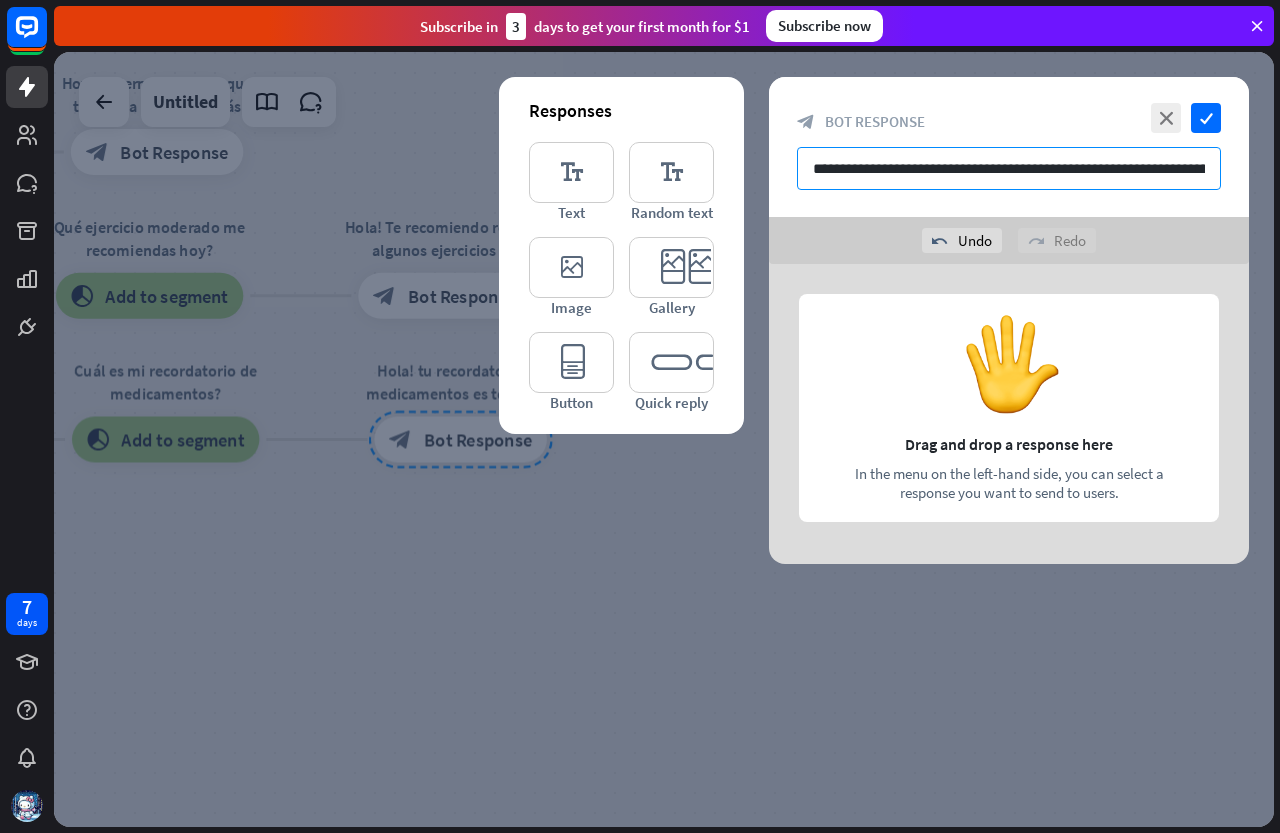 click on "**********" at bounding box center [1009, 168] 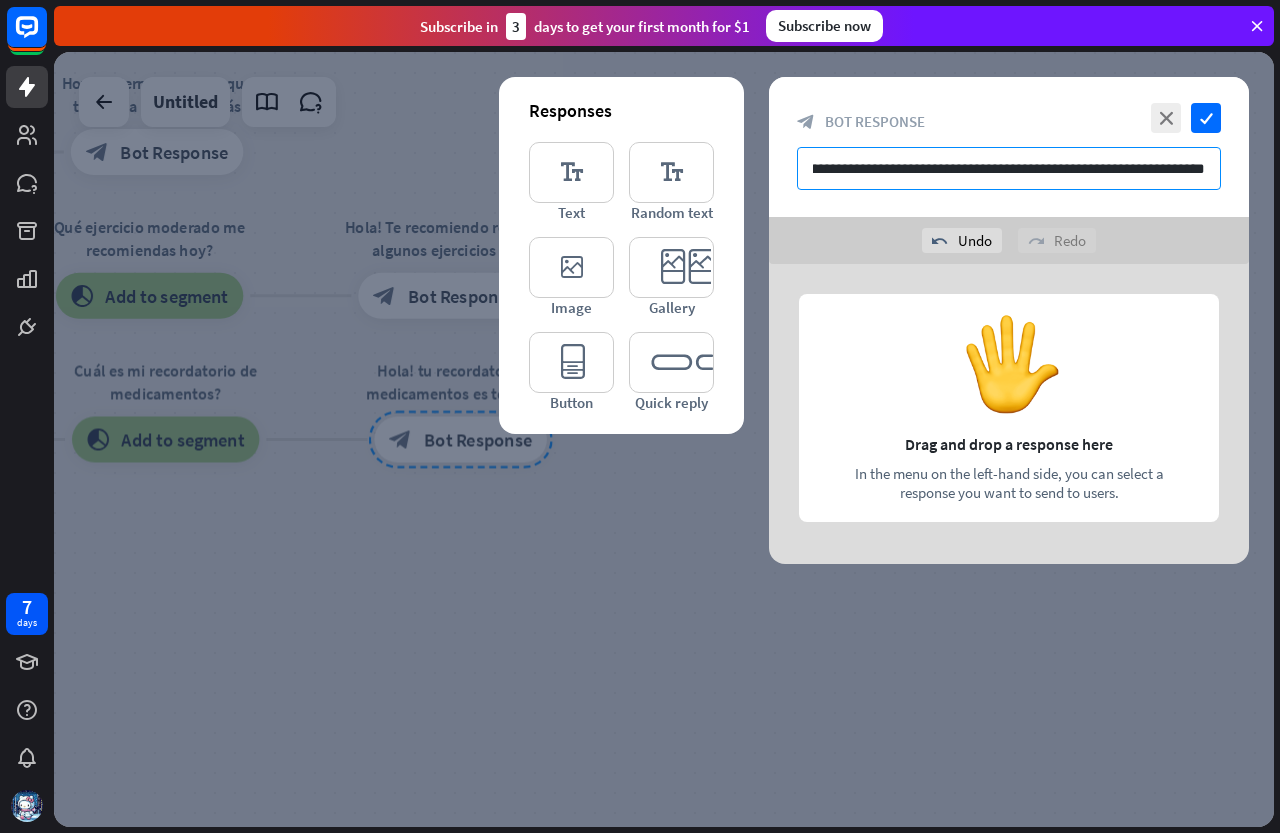 click on "**********" at bounding box center [1009, 168] 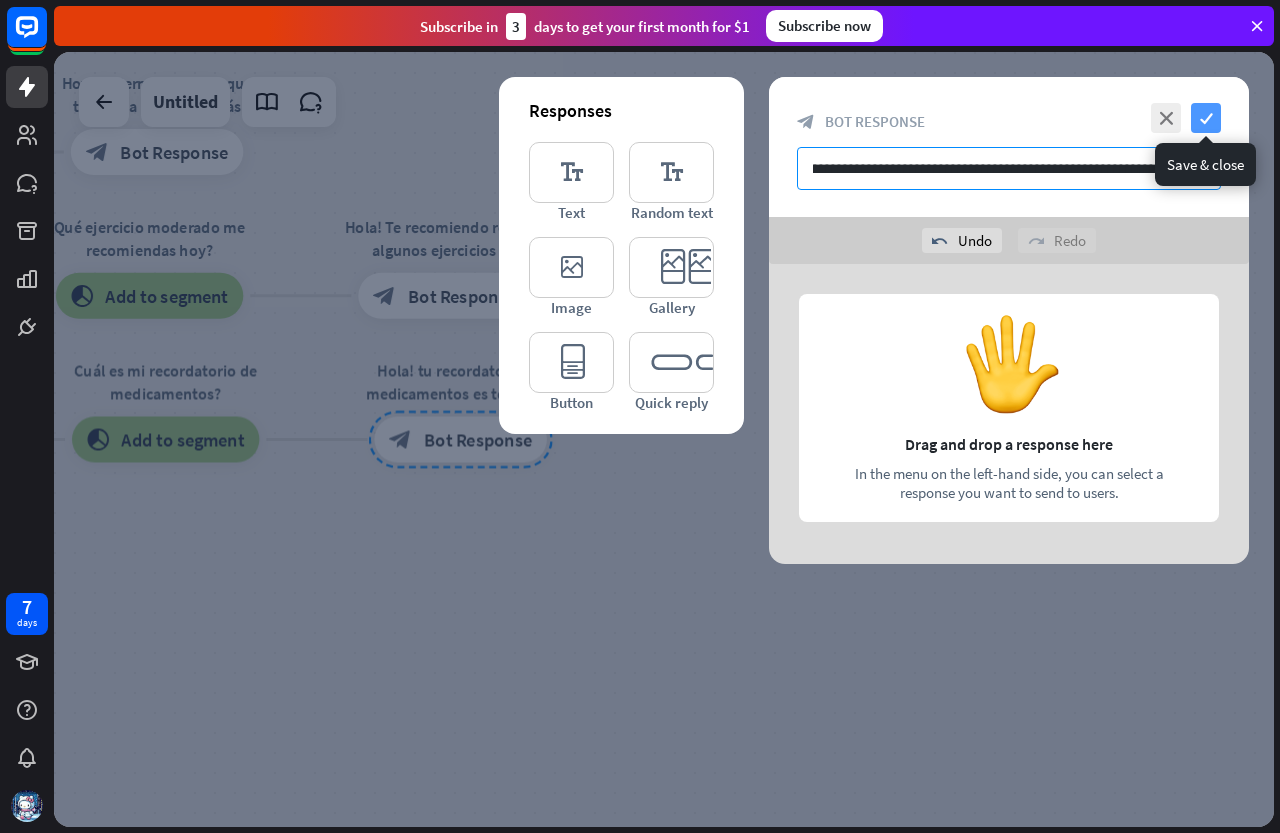 type on "**********" 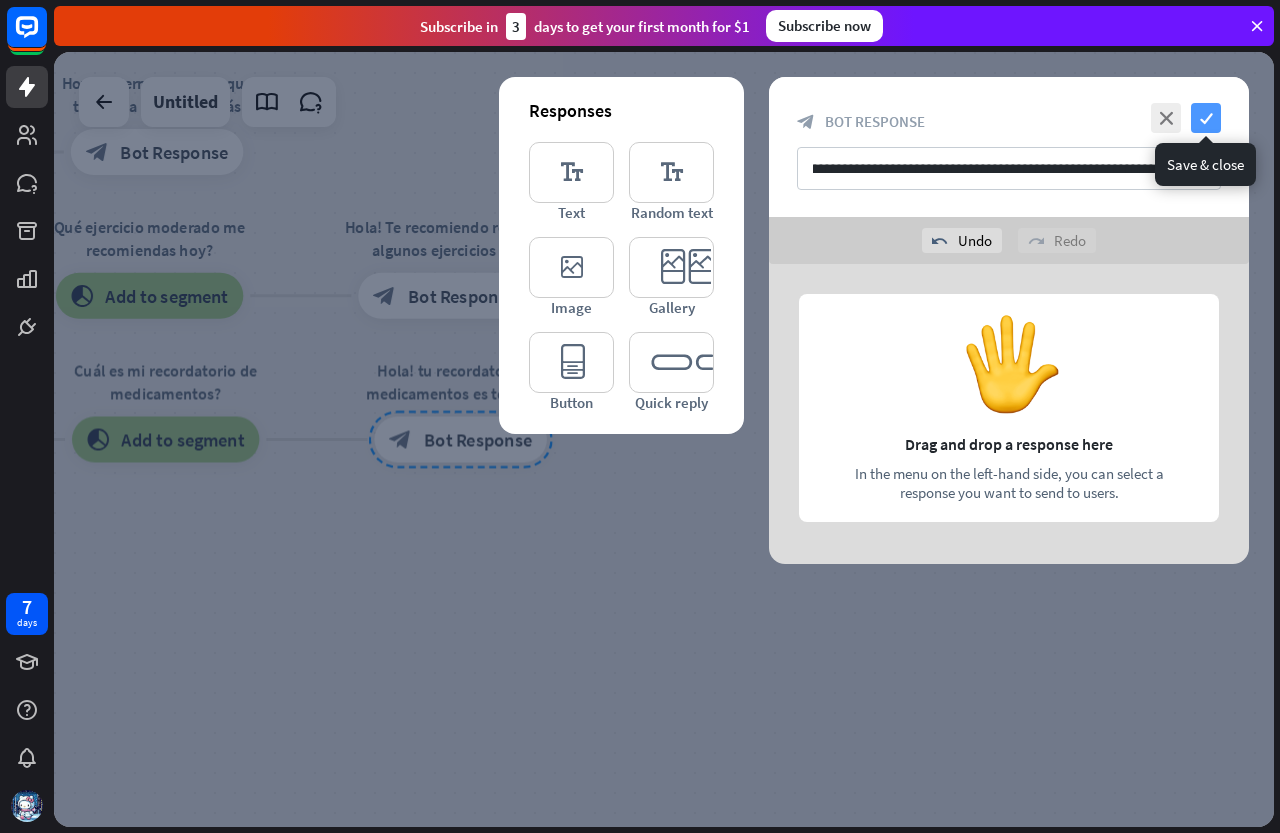 click on "check" at bounding box center [1206, 118] 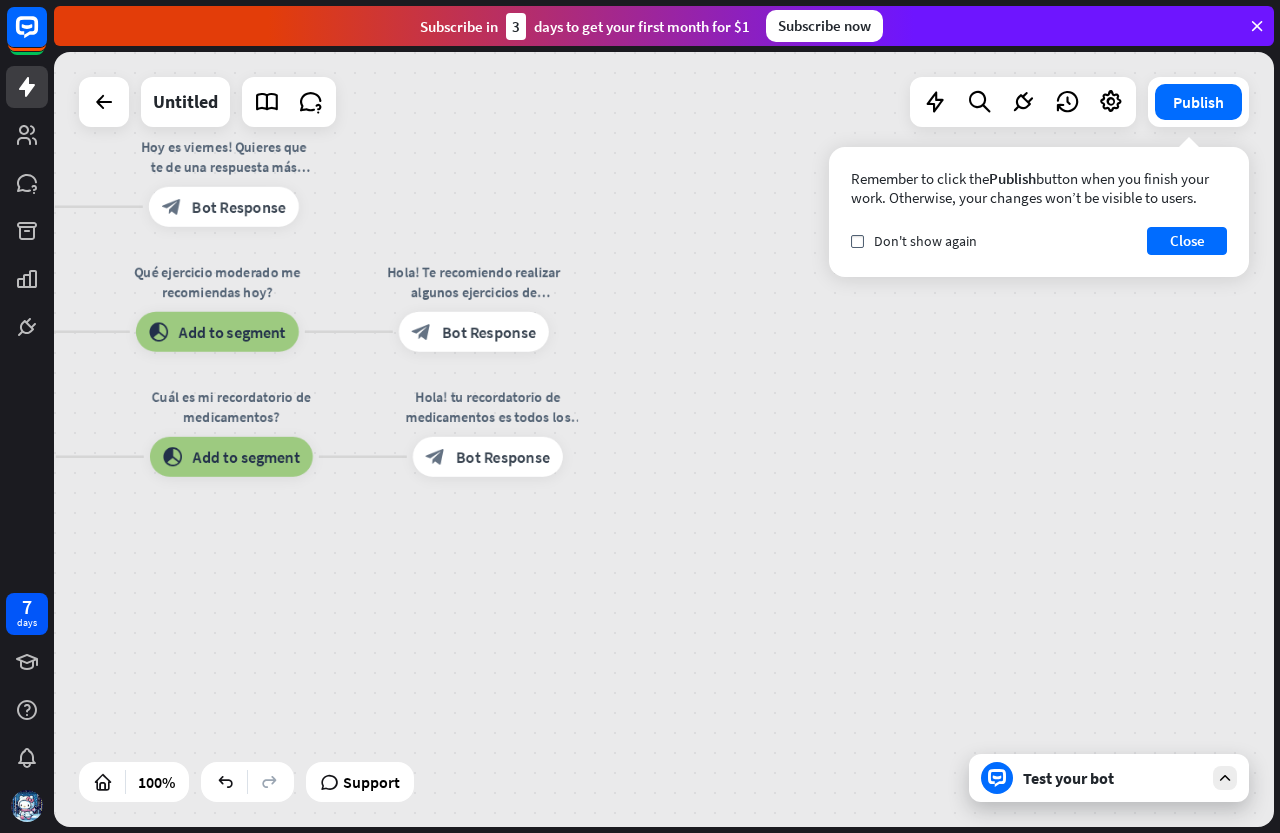 click on "Ayuda para mayores   home_2   Start point                 Qué día es hoy?   block_add_to_segment   Add to segment                 Hoy es viernes! Quieres que te de una respuesta más específica?   block_bot_response   Bot Response                     AI Assist                 Qué ejercicio moderado me recomiendas hoy?   block_add_to_segment   Add to segment                 Hola! Te recomiendo realizar algunos ejercicios de estiramiento leves.   block_bot_response   Bot Response                   block_fallback   Default fallback                 Cuál es mi recordatorio de medicamentos?   block_add_to_segment   Add to segment                 Hola! tu recordatorio de medicamentos es todos los días a las 7:30 pm.   block_bot_response   Bot Response" at bounding box center (246, 719) 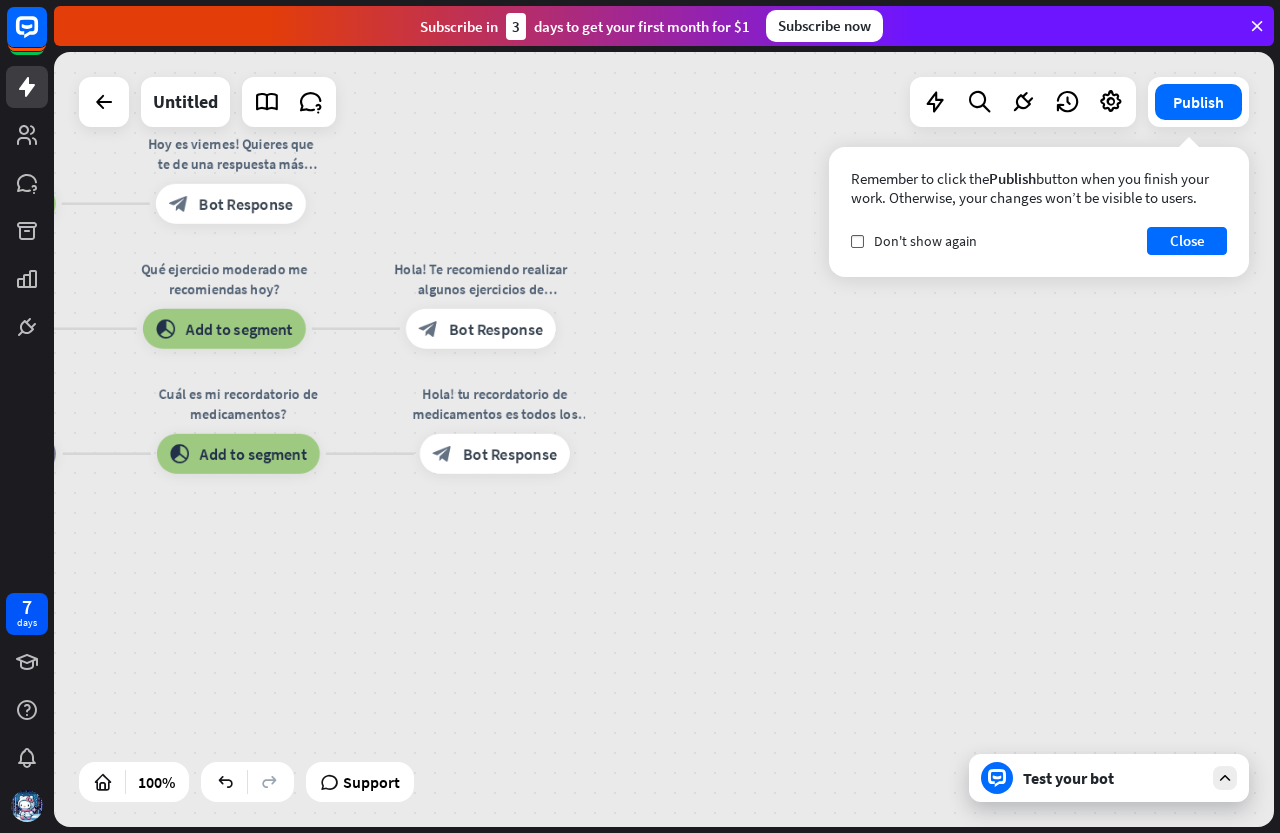 drag, startPoint x: 792, startPoint y: 580, endPoint x: 872, endPoint y: 570, distance: 80.622574 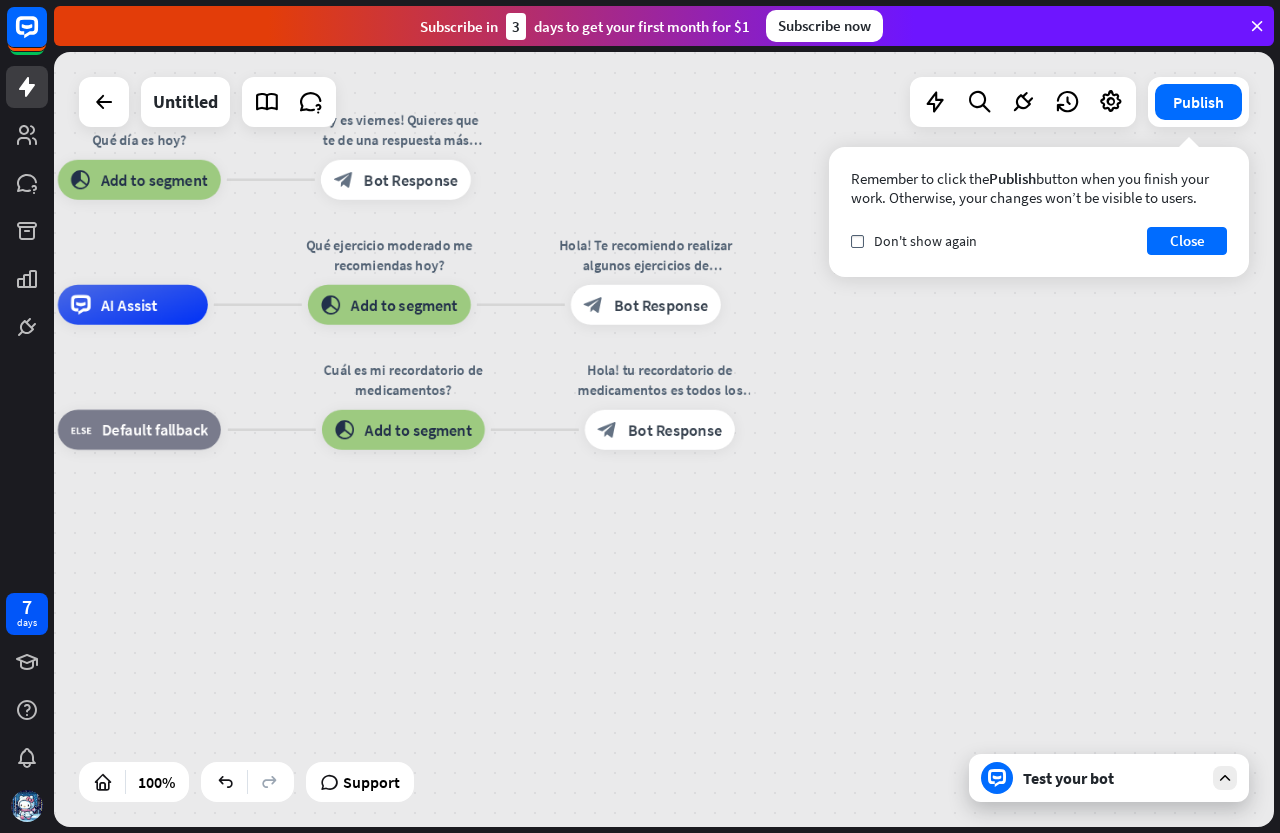 click on "Ayuda para mayores   home_2   Start point                 Qué día es hoy?   block_add_to_segment   Add to segment                 Hoy es viernes! Quieres que te de una respuesta más específica?   block_bot_response   Bot Response                     AI Assist                 Qué ejercicio moderado me recomiendas hoy?   block_add_to_segment   Add to segment                 Hola! Te recomiendo realizar algunos ejercicios de estiramiento leves.   block_bot_response   Bot Response                   block_fallback   Default fallback                 Cuál es mi recordatorio de medicamentos?   block_add_to_segment   Add to segment                 Hola! tu recordatorio de medicamentos es todos los días a las 7:30 pm.   block_bot_response   Bot Response" at bounding box center [418, 692] 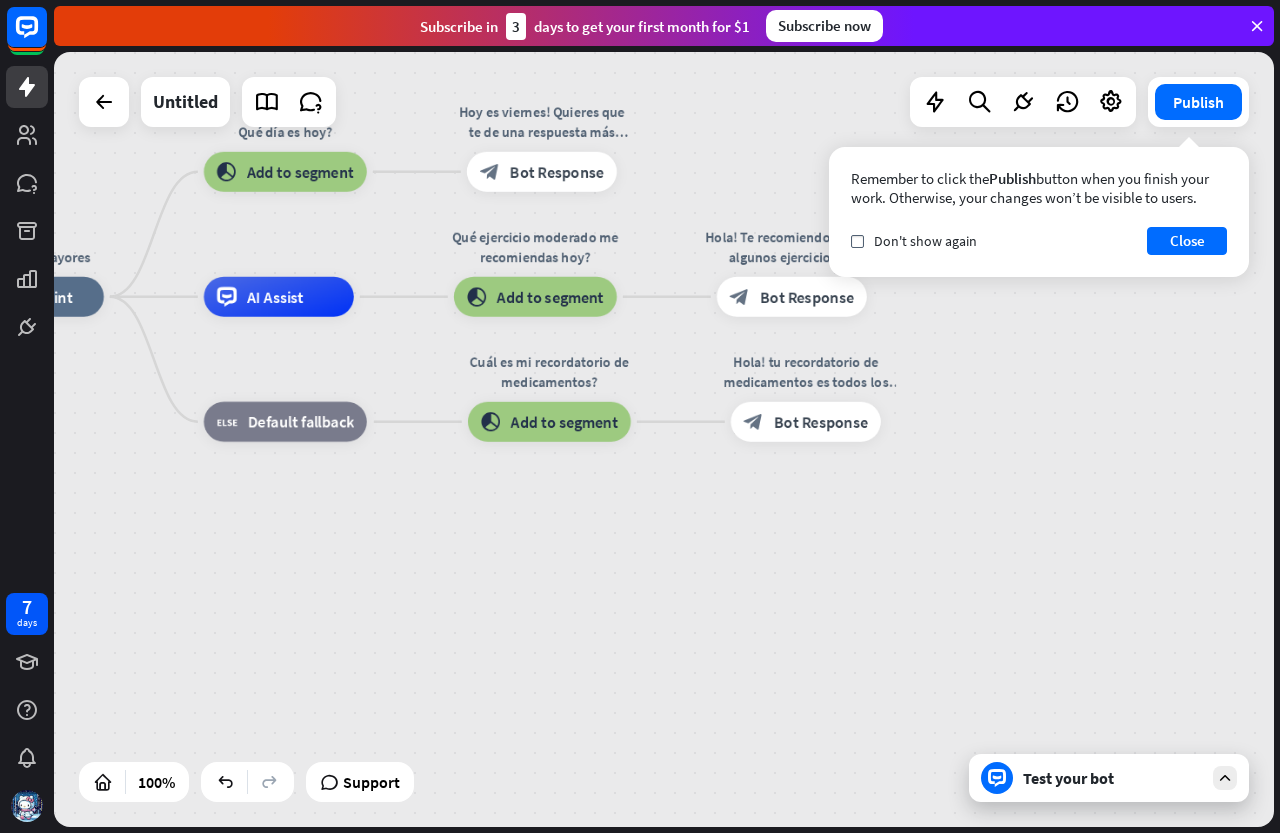 click on "Ayuda para mayores   home_2   Start point                 Qué día es hoy?   block_add_to_segment   Add to segment                 Hoy es viernes! Quieres que te de una respuesta más específica?   block_bot_response   Bot Response                     AI Assist                 Qué ejercicio moderado me recomiendas hoy?   block_add_to_segment   Add to segment                 Hola! Te recomiendo realizar algunos ejercicios de estiramiento leves.   block_bot_response   Bot Response                   block_fallback   Default fallback                 Cuál es mi recordatorio de medicamentos?   block_add_to_segment   Add to segment                 Hola! tu recordatorio de medicamentos es todos los días a las 7:30 pm.   block_bot_response   Bot Response" at bounding box center [564, 684] 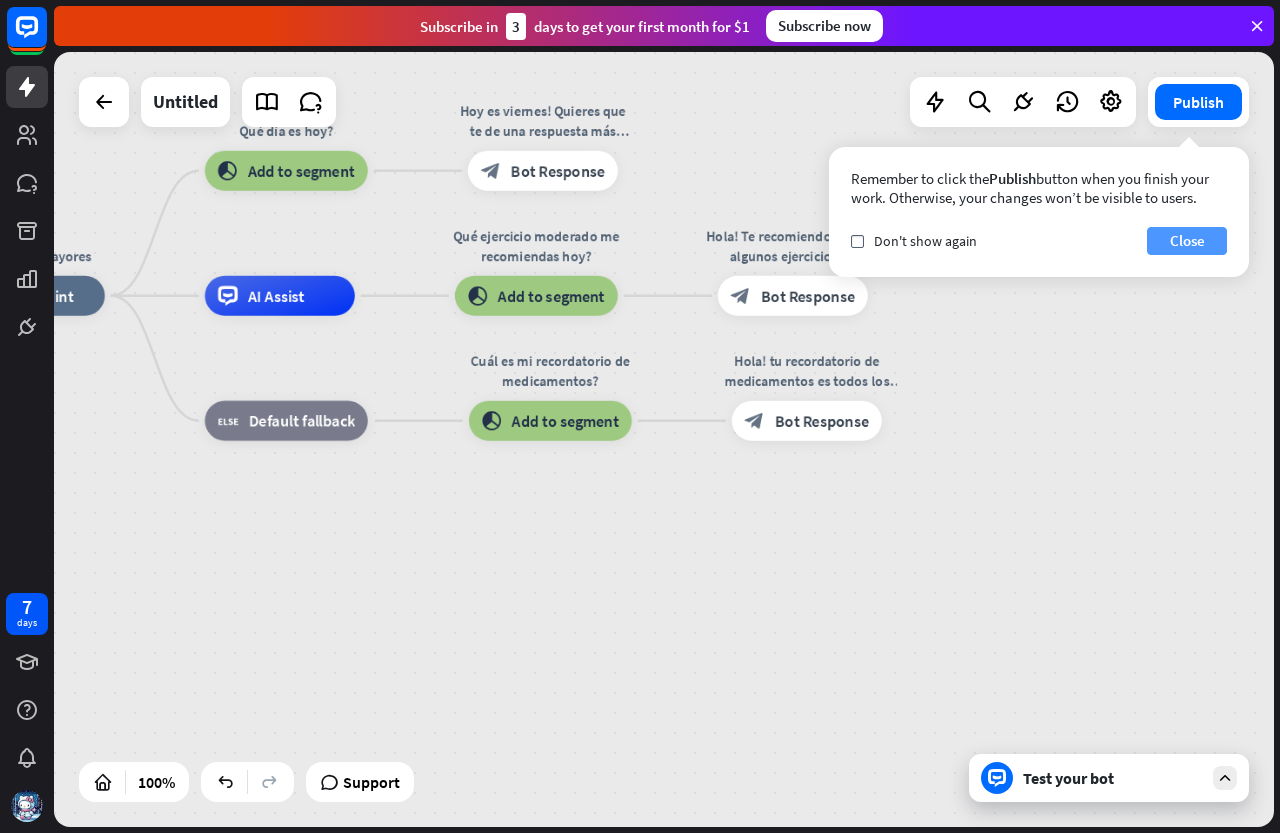 click on "Close" at bounding box center (1187, 241) 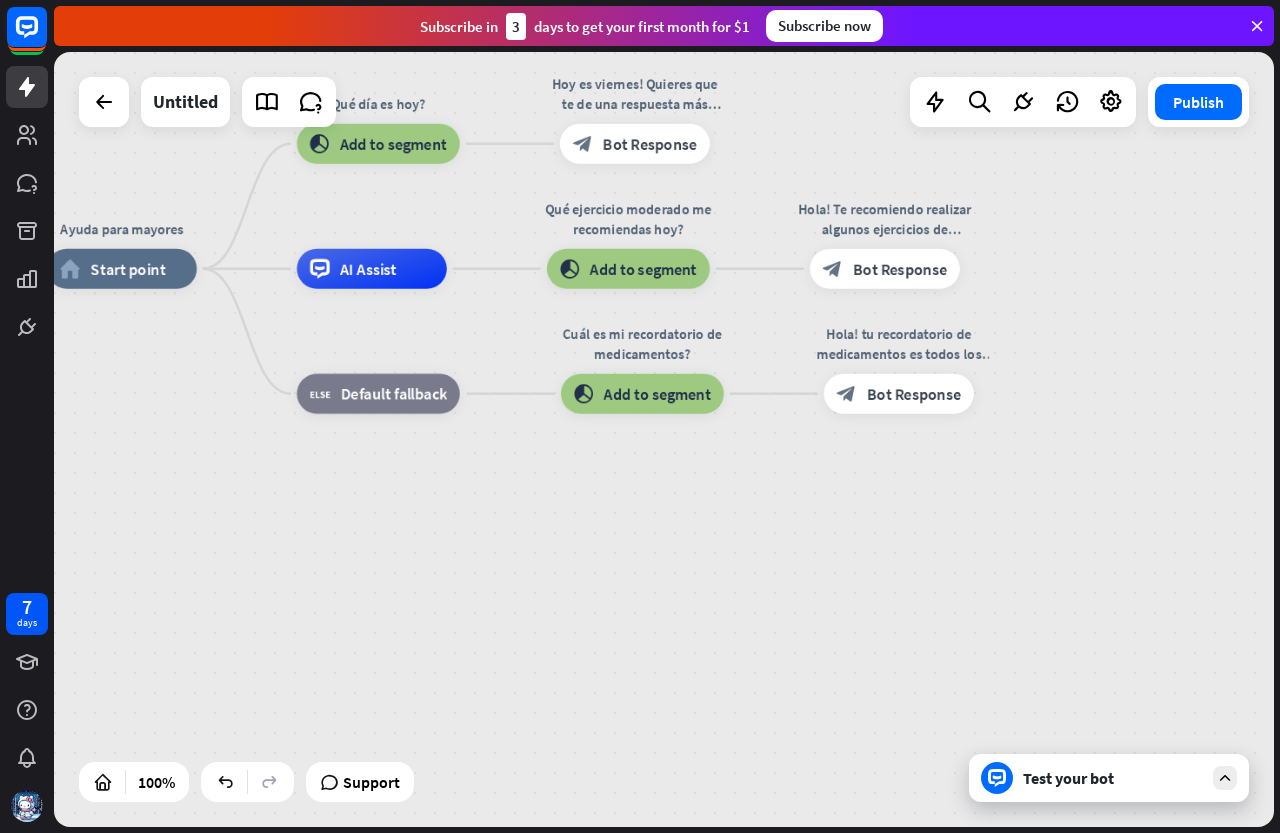 drag, startPoint x: 1014, startPoint y: 588, endPoint x: 1151, endPoint y: 568, distance: 138.45216 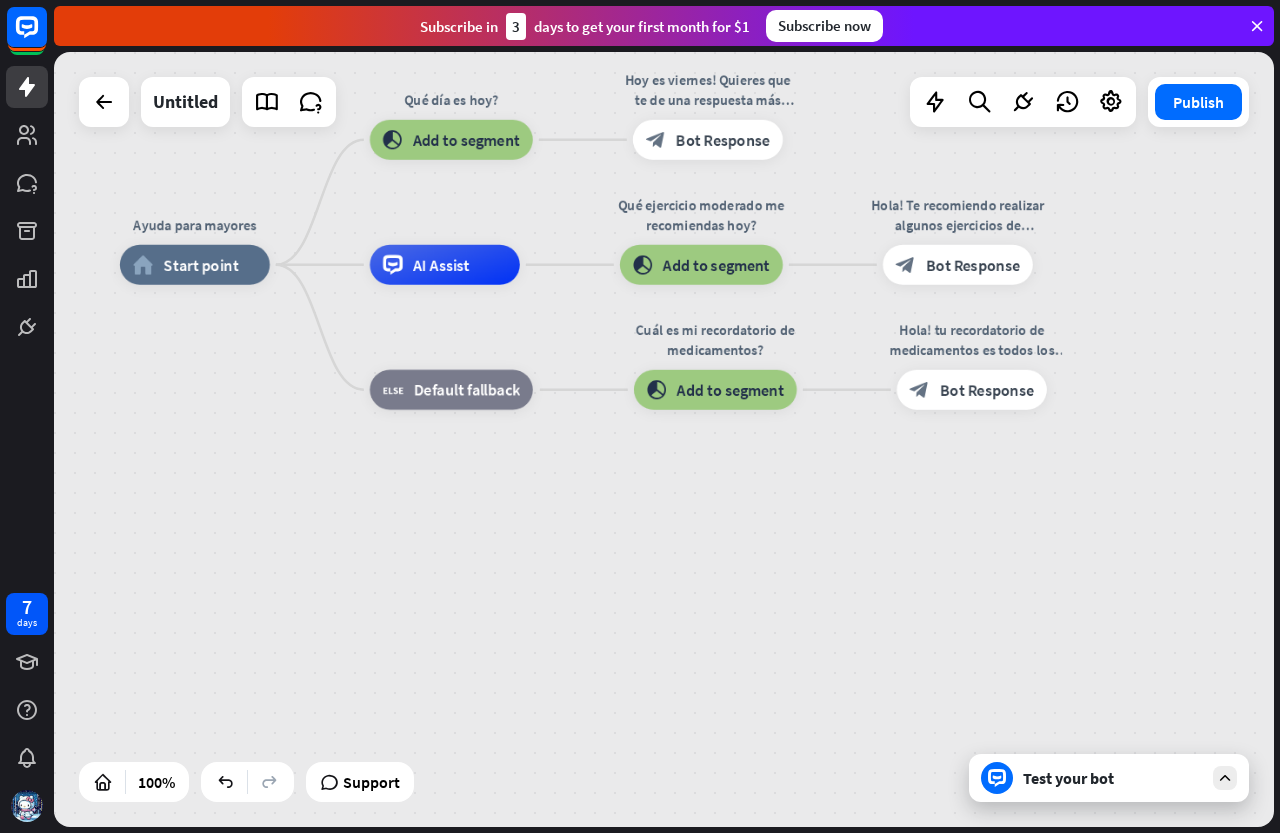 drag, startPoint x: 837, startPoint y: 591, endPoint x: 781, endPoint y: 602, distance: 57.070133 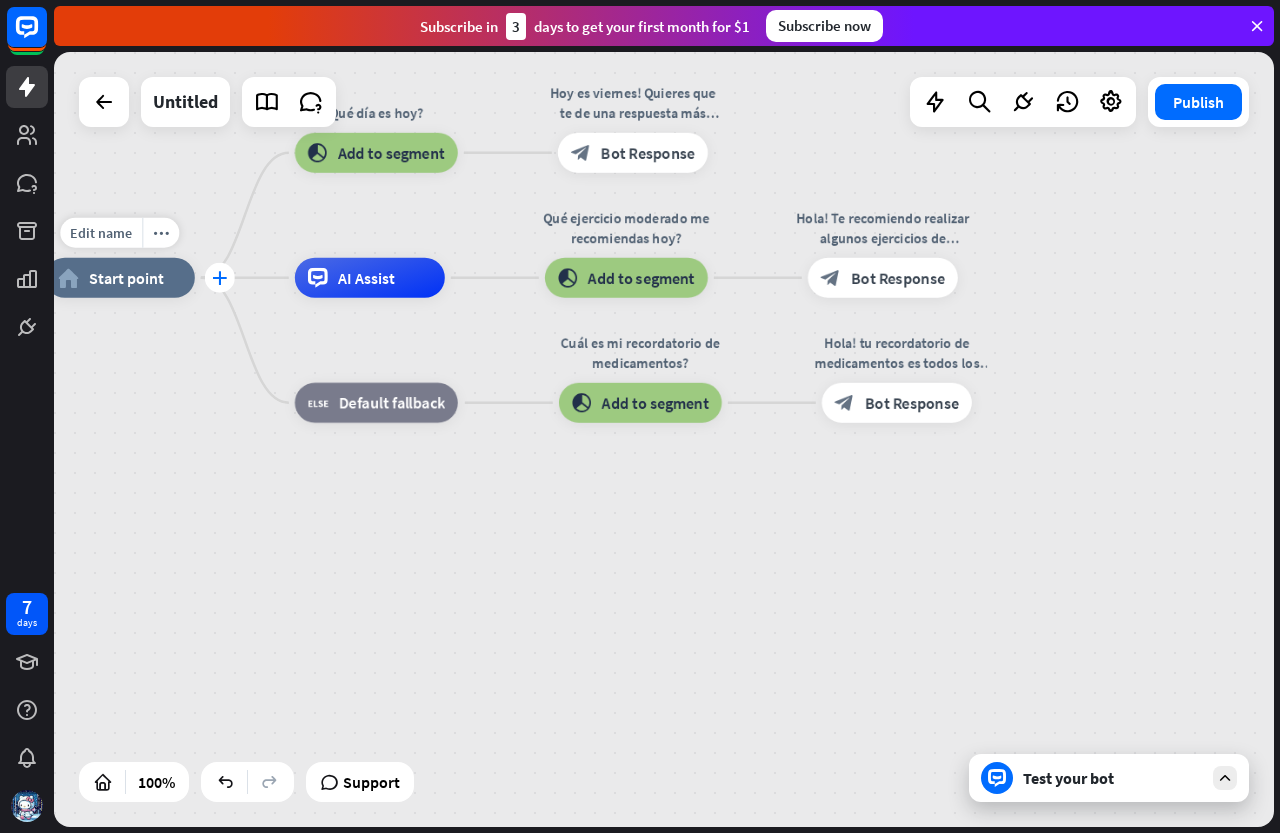 click on "plus" at bounding box center (219, 278) 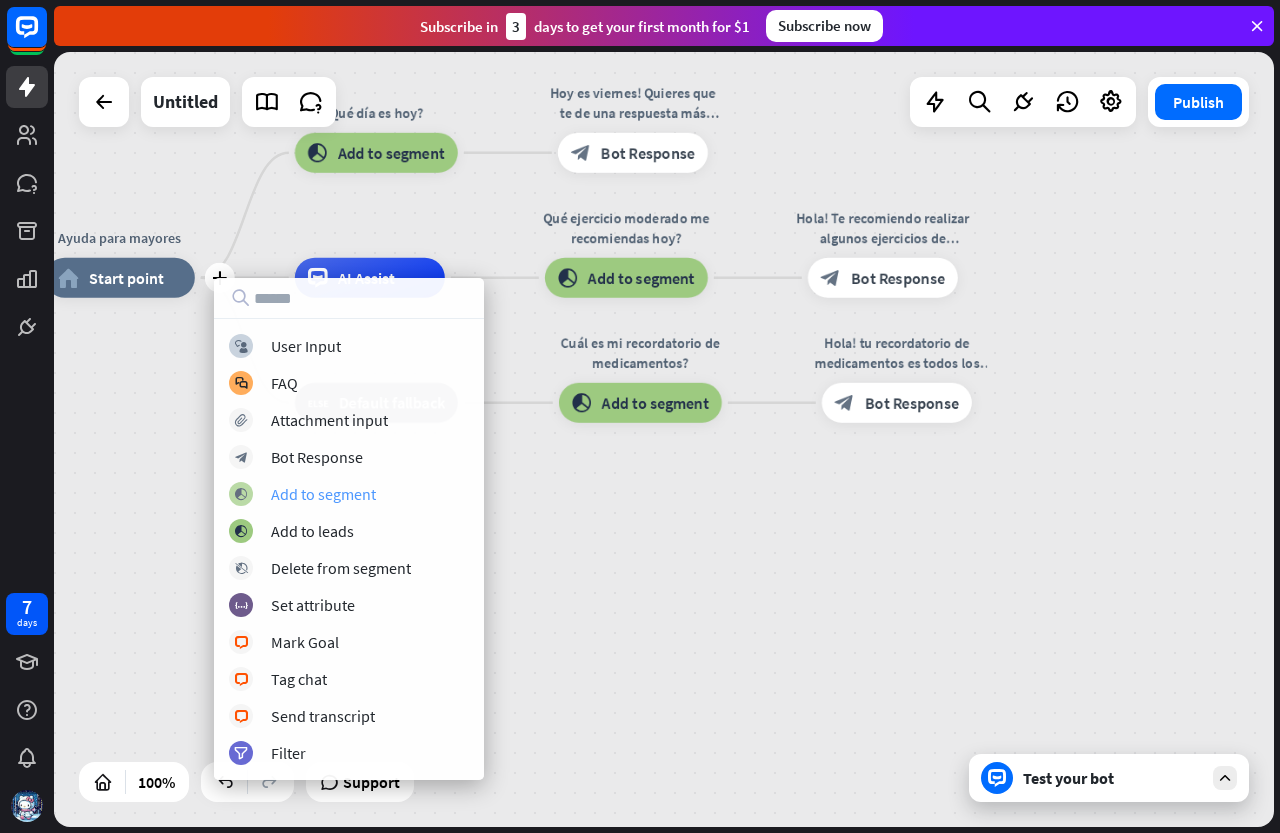 click on "Add to segment" at bounding box center (323, 494) 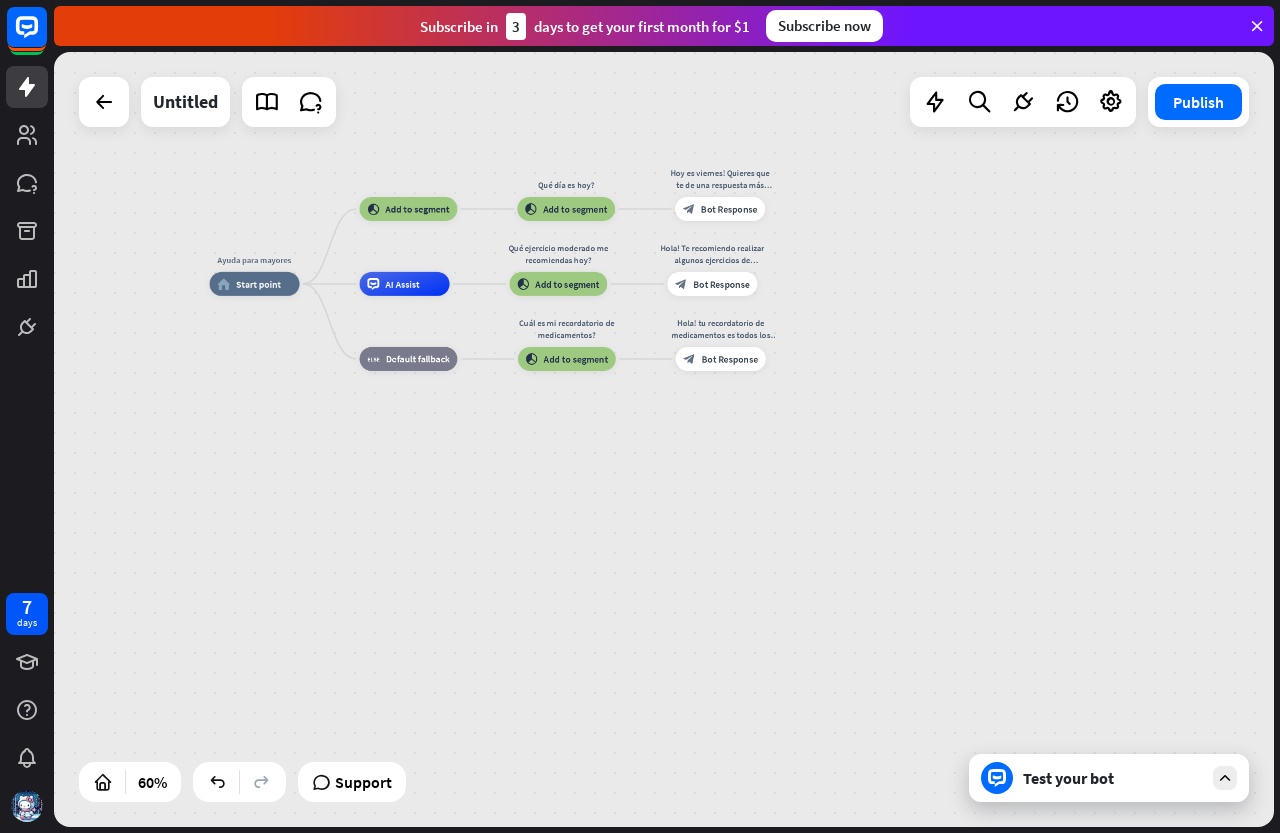 click on "Ayuda para mayores   home_2   Start point                 Qué día es hoy?   block_add_to_segment   Add to segment                 Hoy es viernes! Quieres que te de una respuesta más específica?   block_bot_response   Bot Response                     AI Assist                 Qué ejercicio moderado me recomiendas hoy?   block_add_to_segment   Add to segment                 Hola! Te recomiendo realizar algunos ejercicios de estiramiento leves.   block_bot_response   Bot Response                   block_fallback   Default fallback                 Cuál es mi recordatorio de medicamentos?   block_add_to_segment   Add to segment                 Hola! tu recordatorio de medicamentos es todos los días a las 7:30 pm.   block_bot_response   Bot Response" at bounding box center (576, 516) 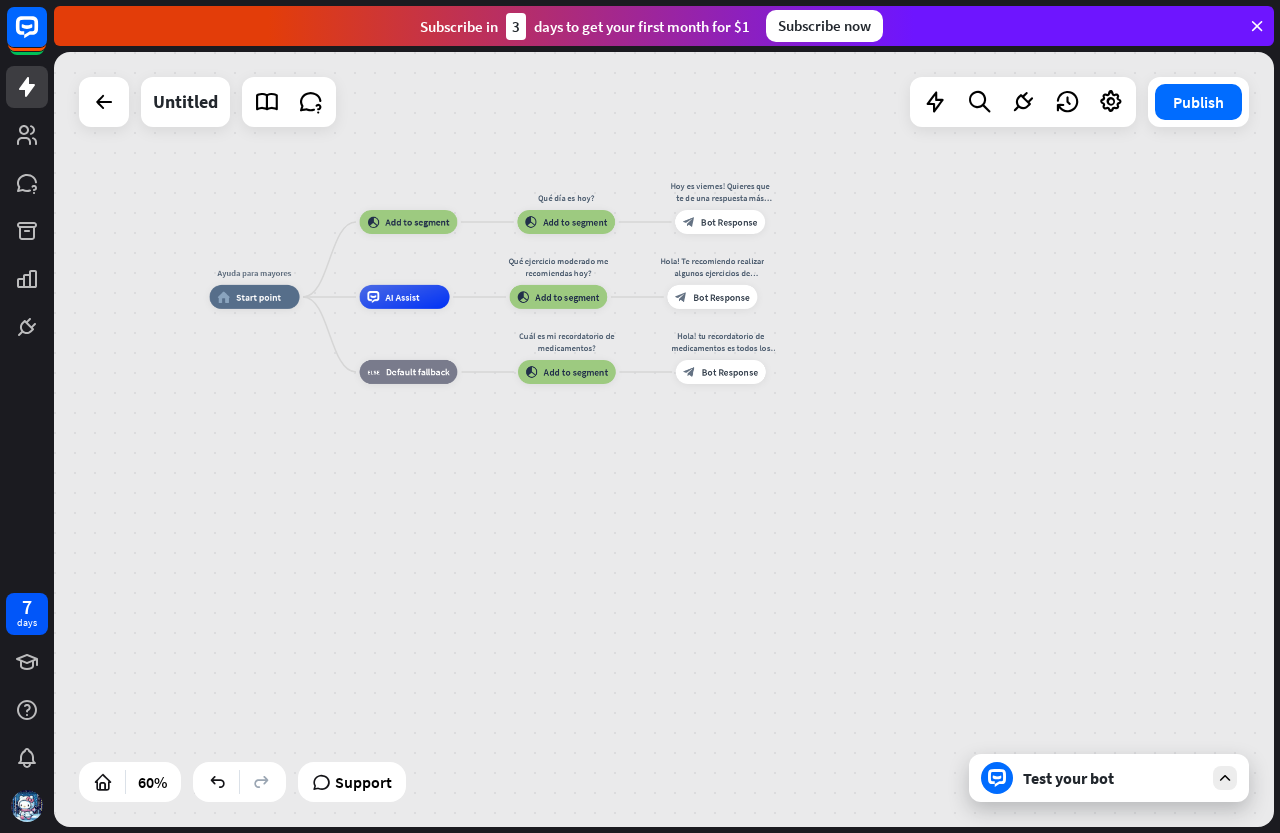 click on "Ayuda para mayores   home_2   Start point                 Qué día es hoy?   block_add_to_segment   Add to segment                 Hoy es viernes! Quieres que te de una respuesta más específica?   block_bot_response   Bot Response                     AI Assist                 Qué ejercicio moderado me recomiendas hoy?   block_add_to_segment   Add to segment                 Hola! Te recomiendo realizar algunos ejercicios de estiramiento leves.   block_bot_response   Bot Response                   block_fallback   Default fallback                 Cuál es mi recordatorio de medicamentos?   block_add_to_segment   Add to segment                 Hola! tu recordatorio de medicamentos es todos los días a las 7:30 pm.   block_bot_response   Bot Response" at bounding box center (576, 529) 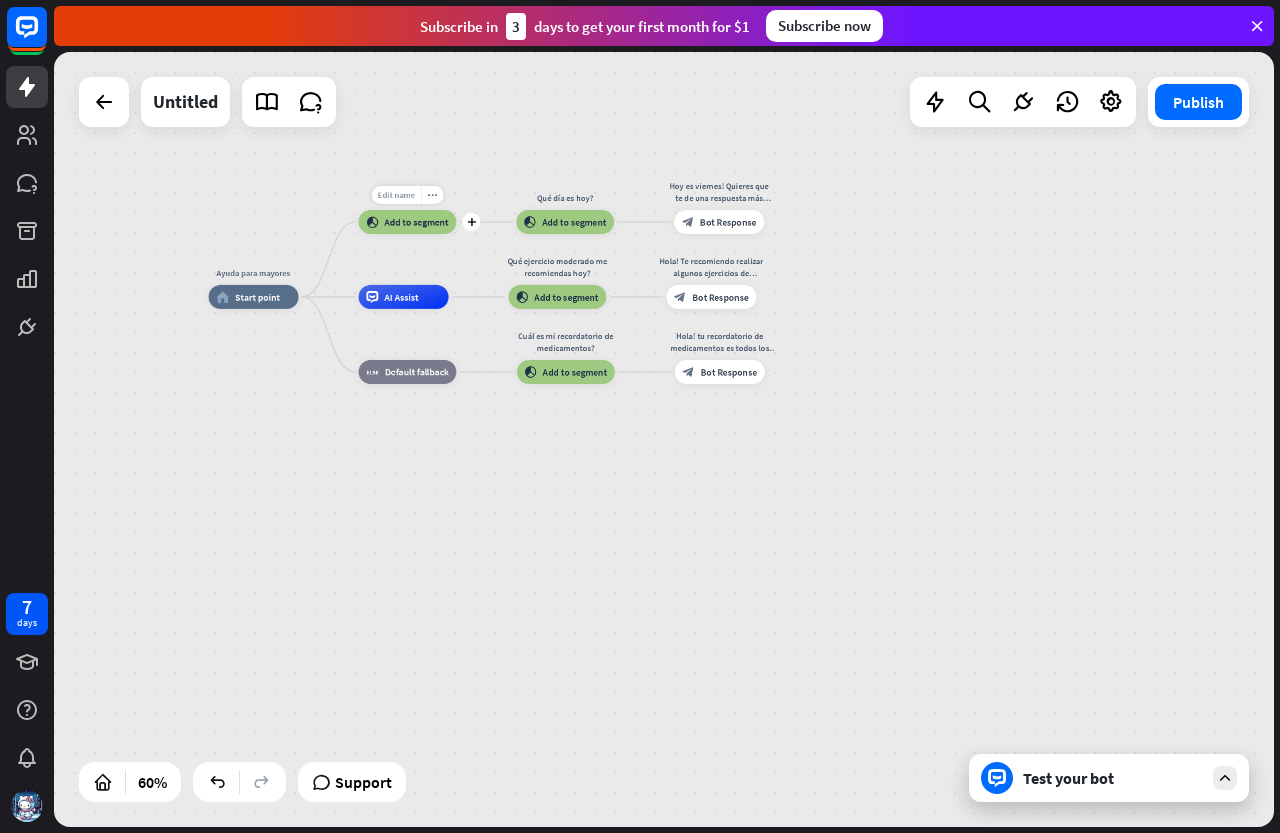 click on "Edit name" at bounding box center (396, 195) 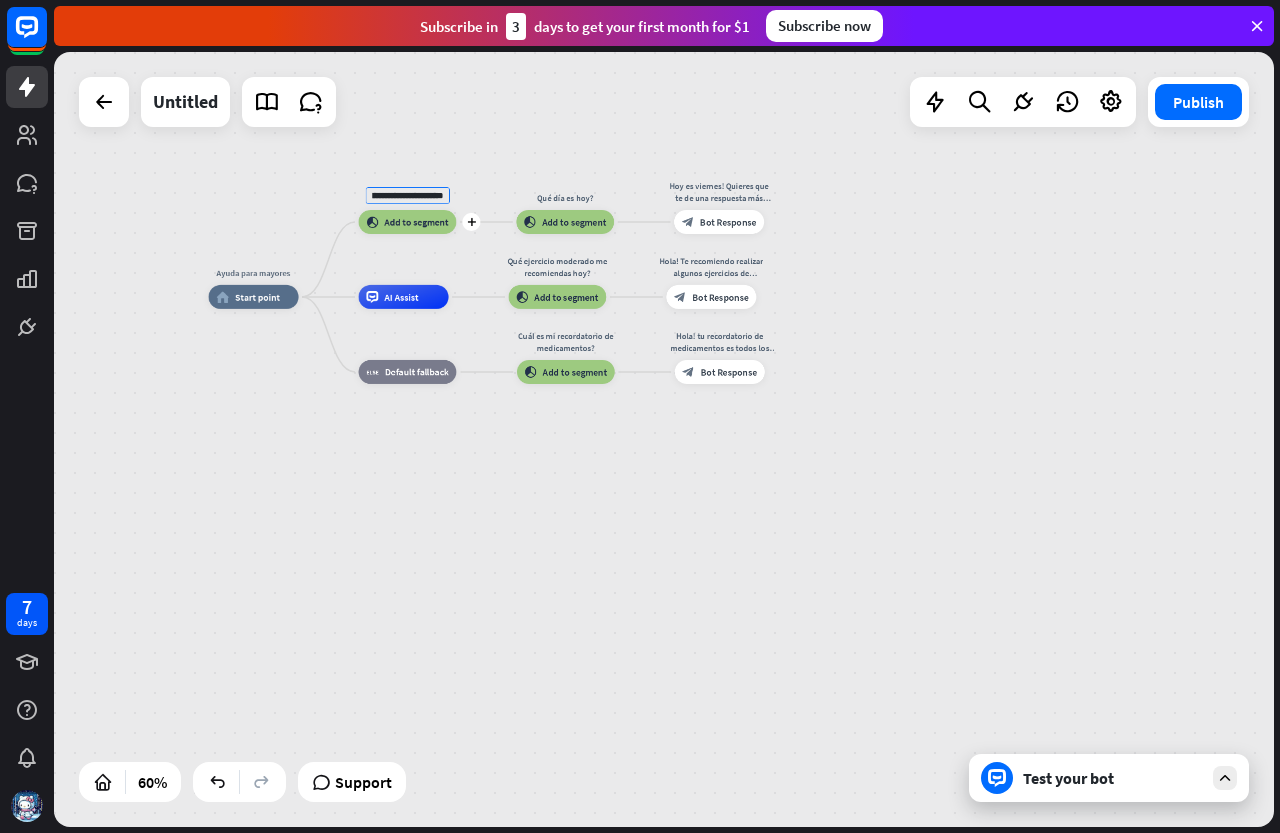 scroll, scrollTop: 0, scrollLeft: 98, axis: horizontal 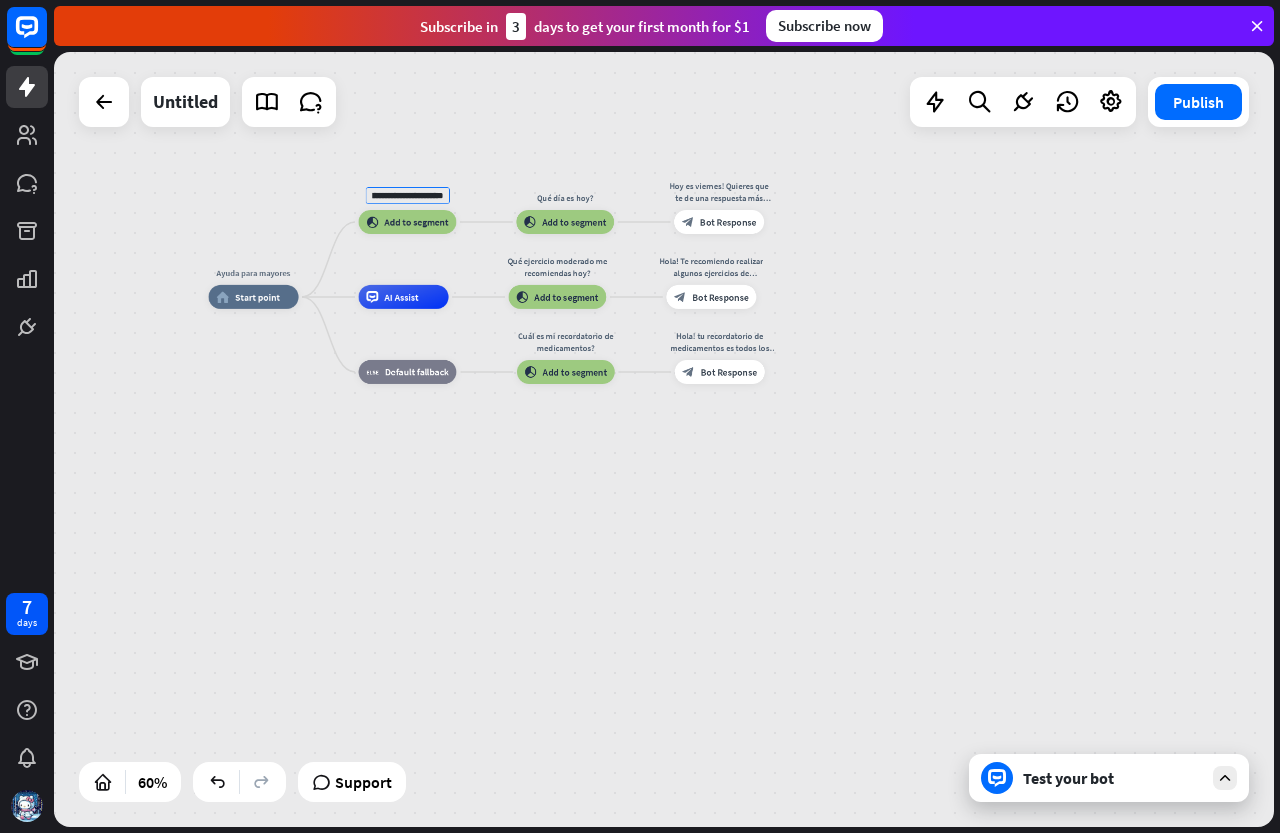 type on "**********" 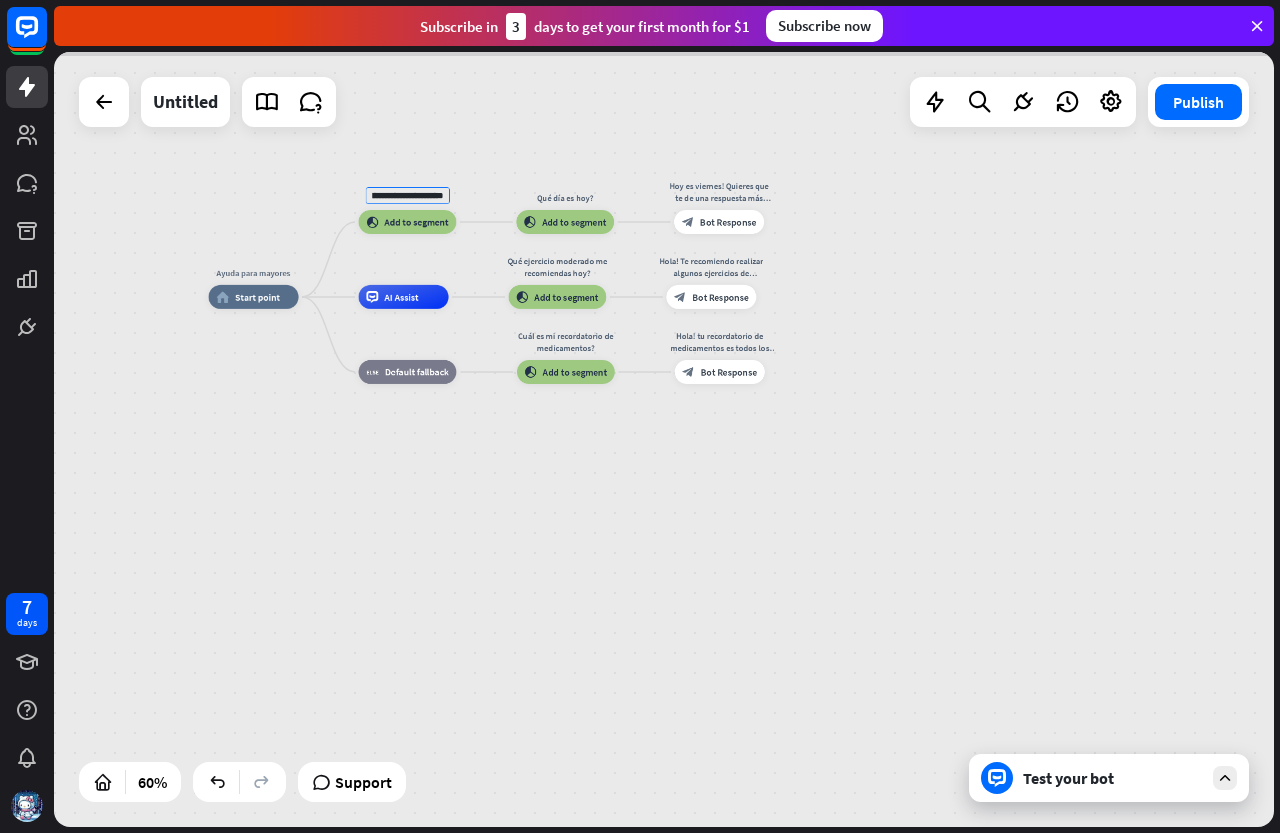 scroll, scrollTop: 0, scrollLeft: 0, axis: both 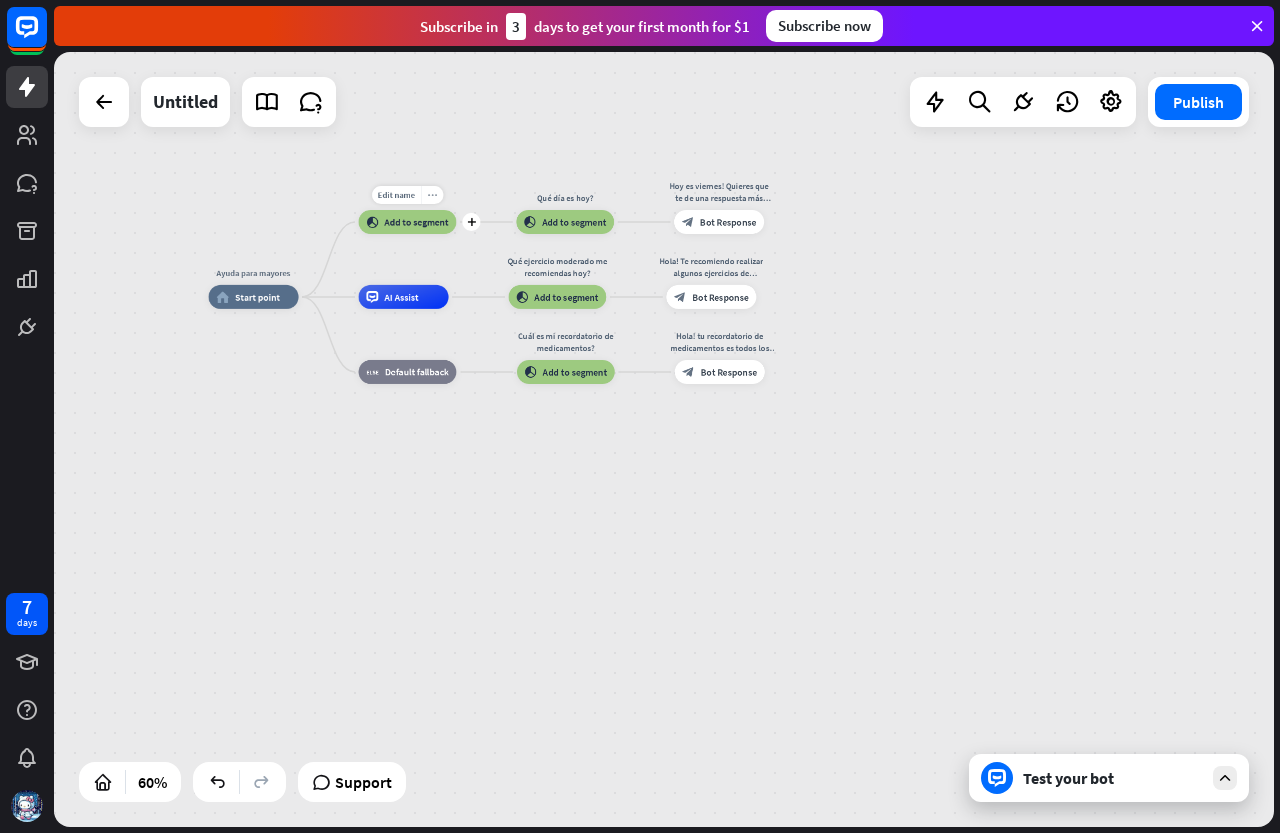 click on "more_horiz" at bounding box center (432, 195) 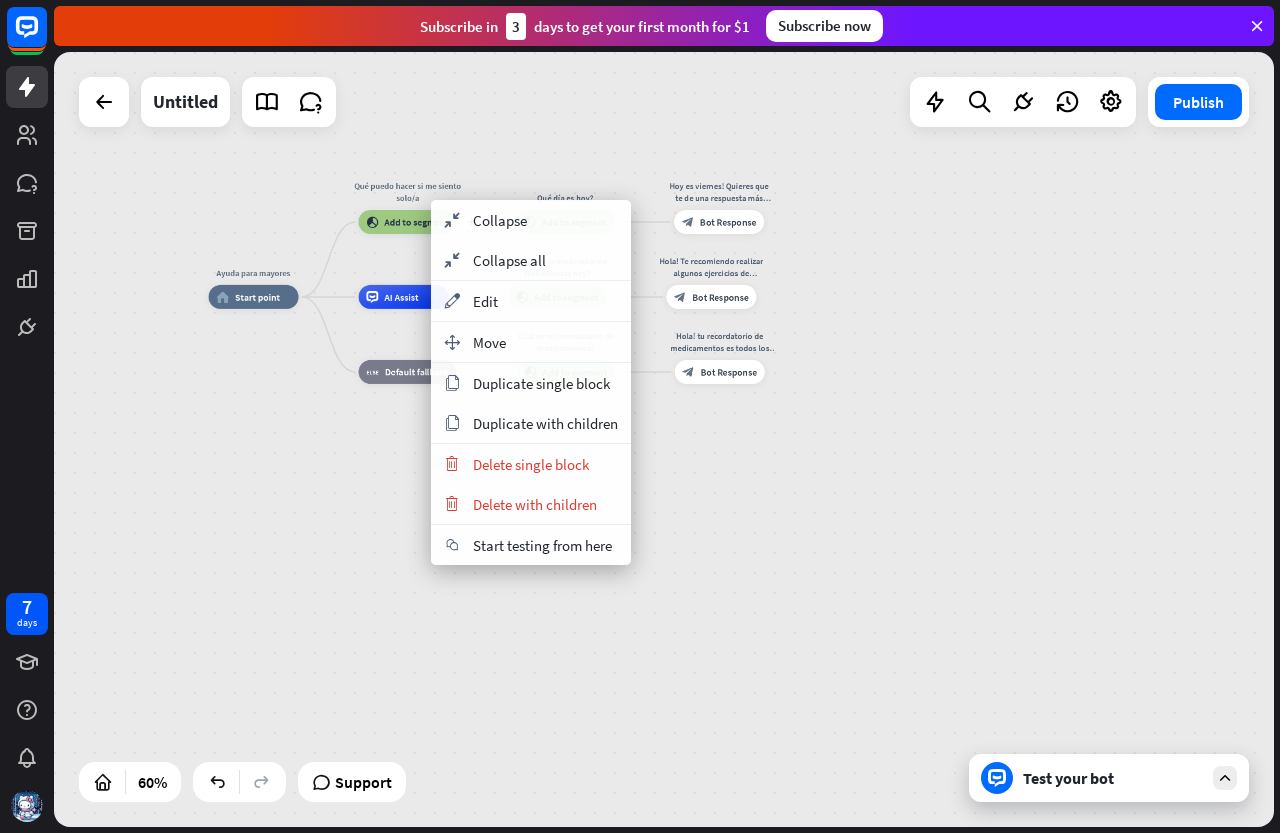 click on "Qué puedo hacer si me siento solo/a" at bounding box center (408, 192) 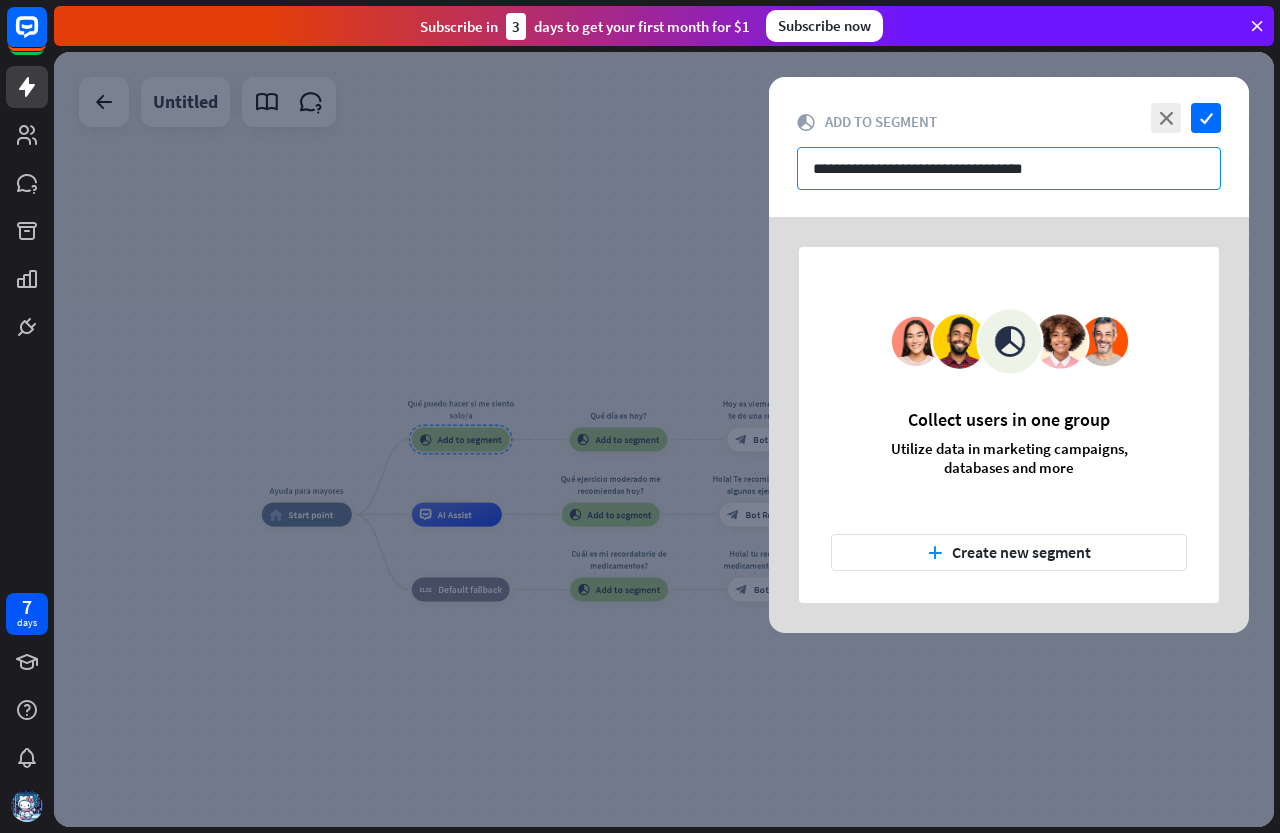 click on "**********" at bounding box center (1009, 168) 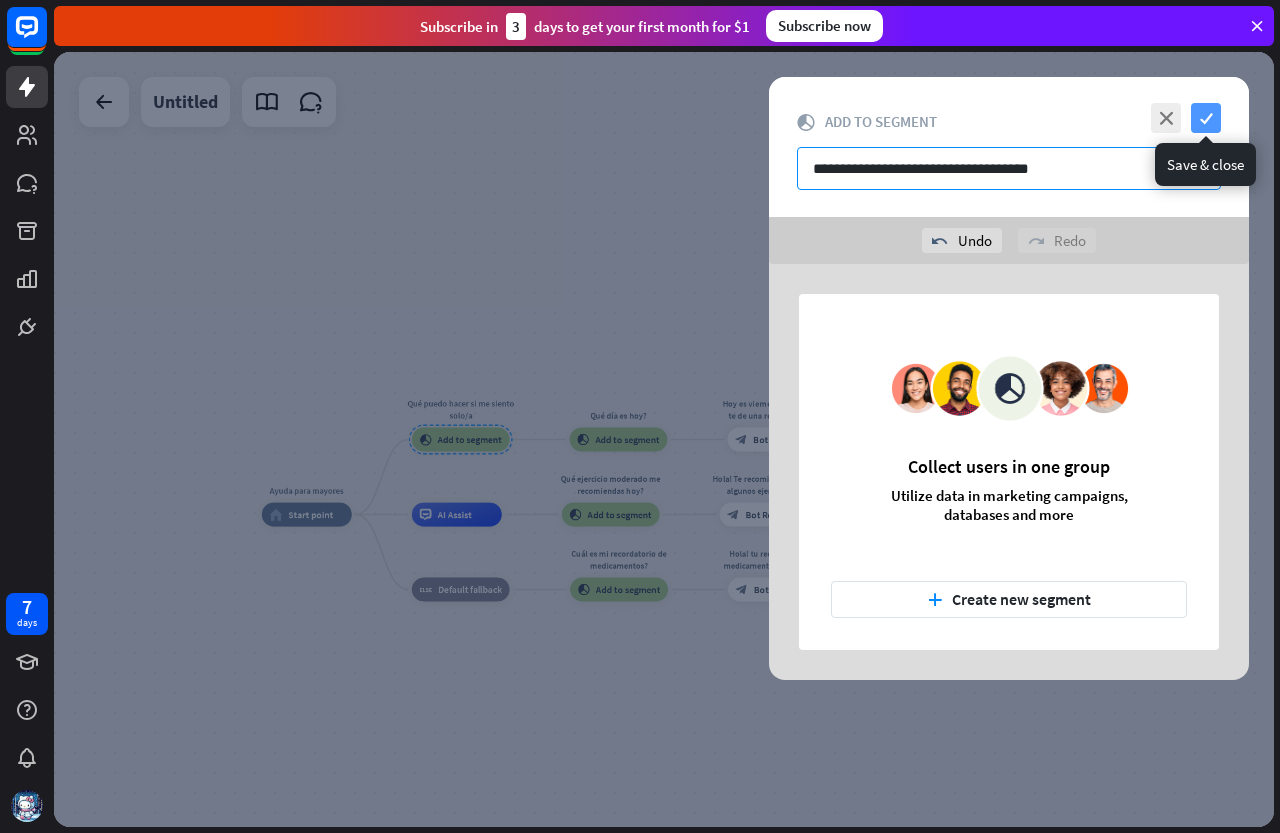 type on "**********" 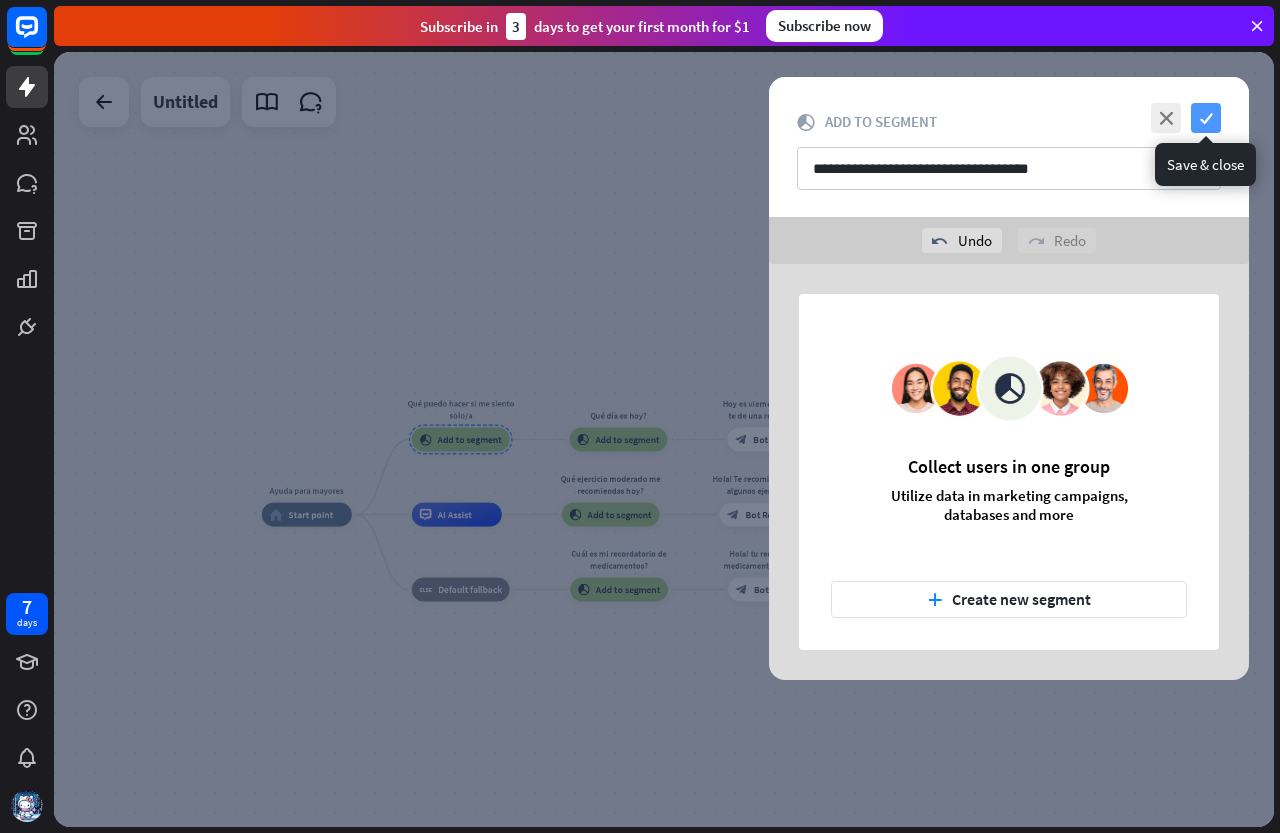 click on "check" at bounding box center [1206, 118] 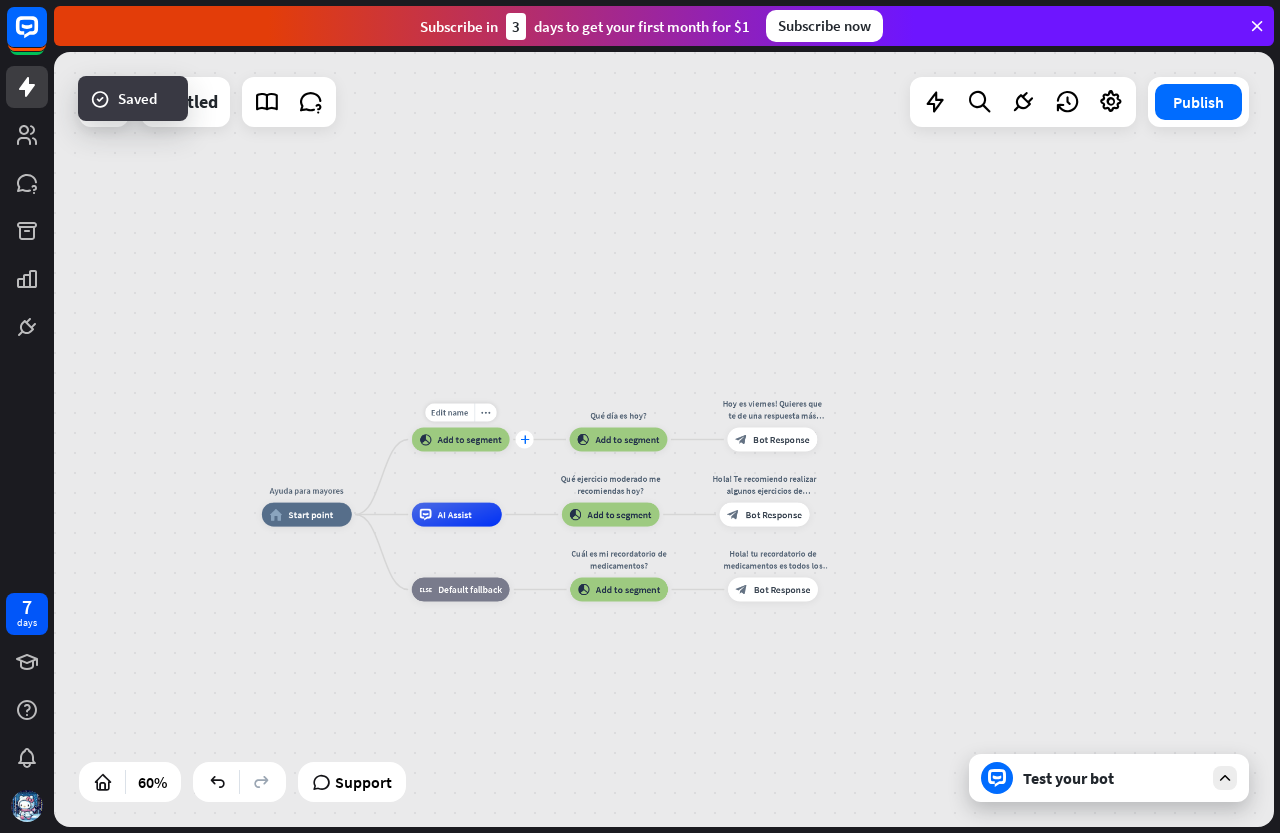 click on "plus" at bounding box center [525, 440] 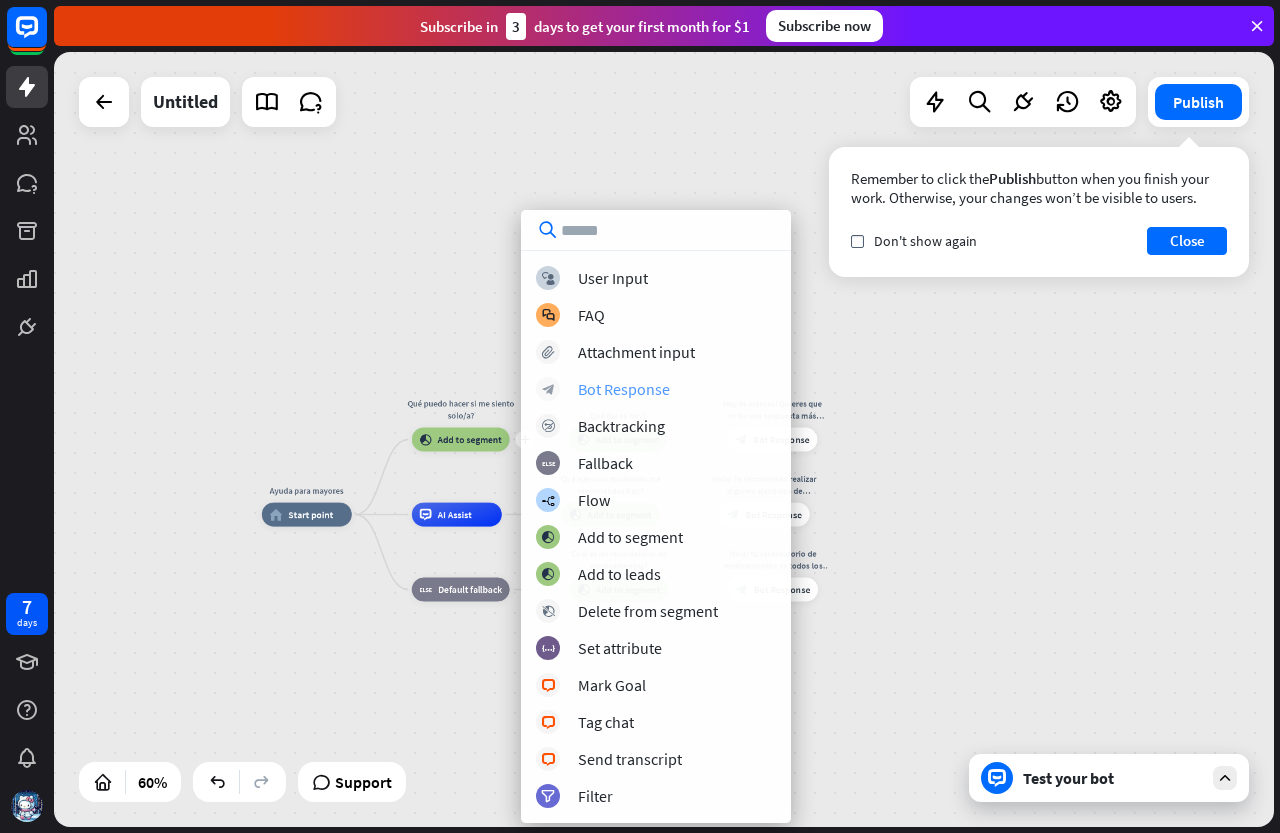 click on "Bot Response" at bounding box center [624, 389] 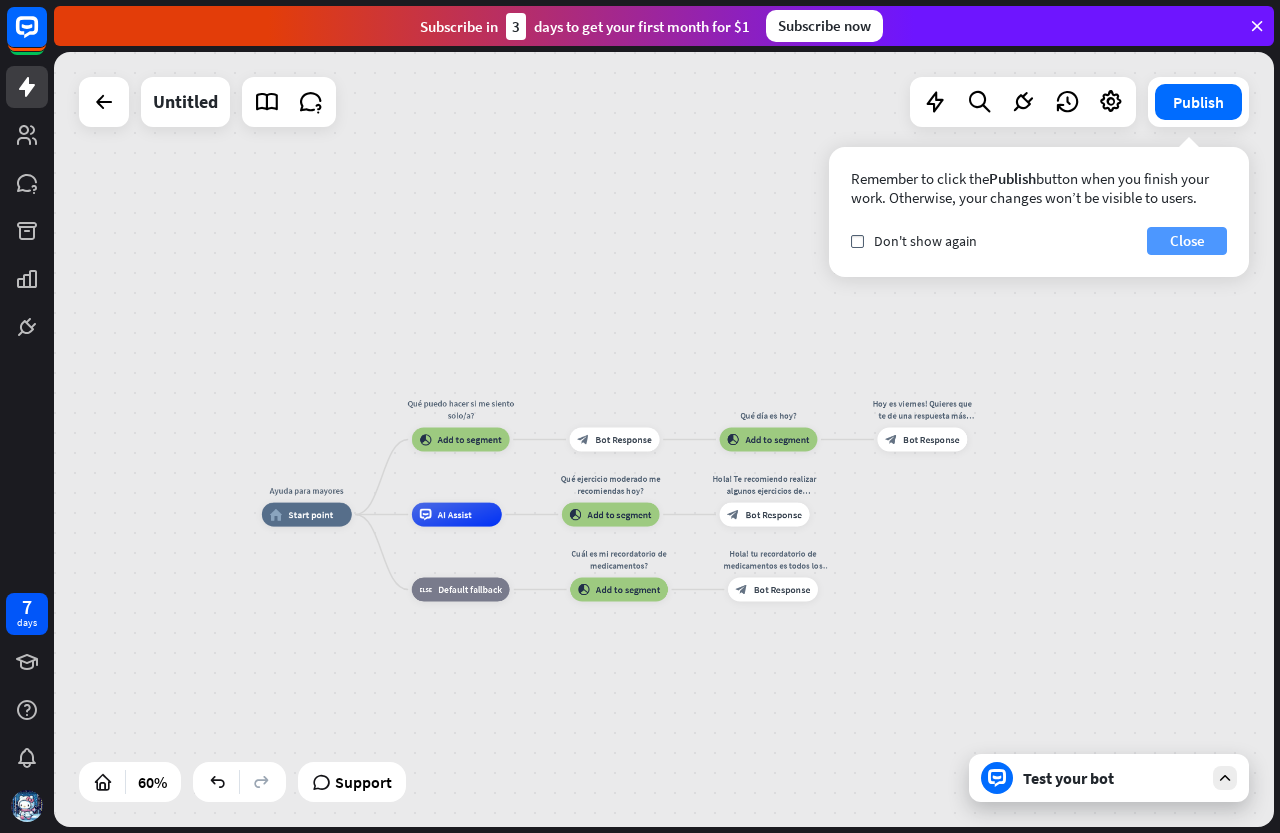 click on "Close" at bounding box center (1187, 241) 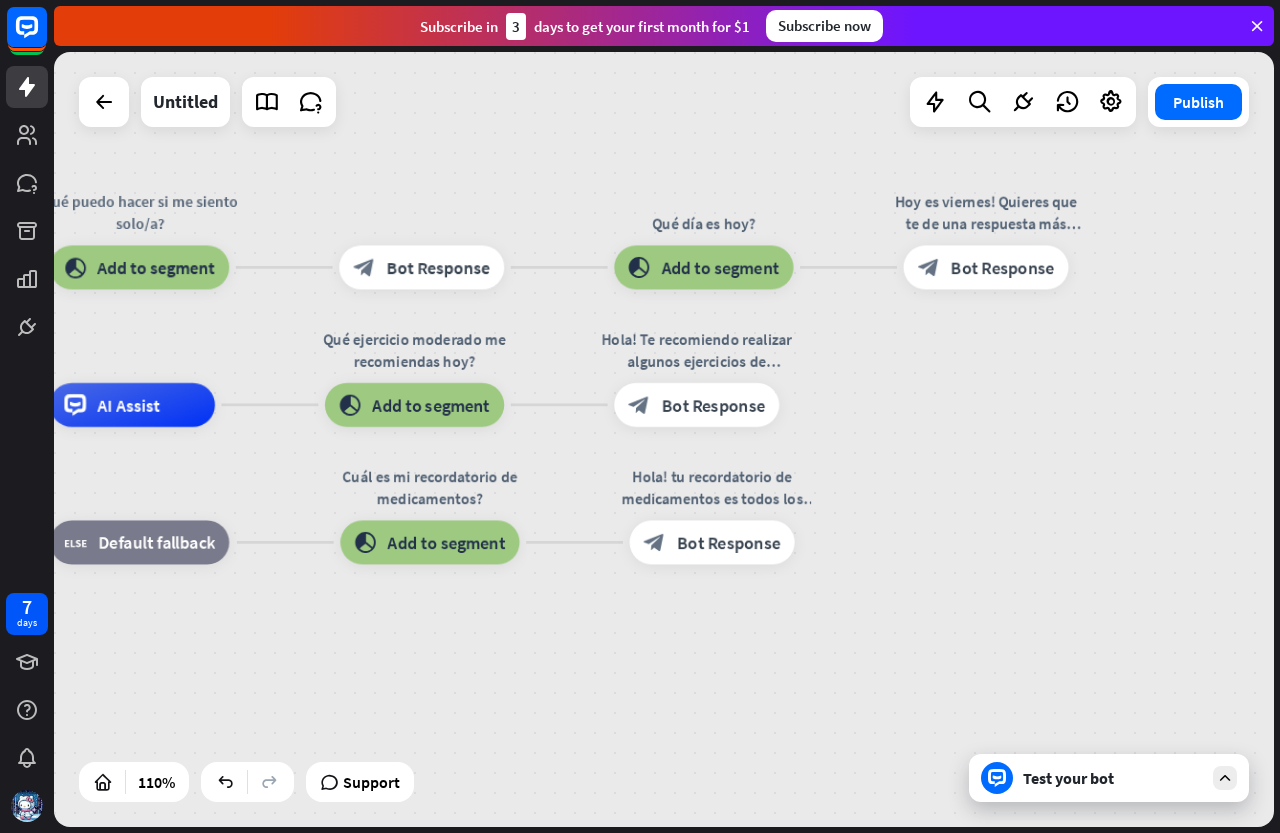 click on "Ayuda para mayores   home_2   Start point                 Qué puedo hacer si me siento solo/a?   block_add_to_segment   Add to segment                   block_bot_response   Bot Response                 Qué día es hoy?   block_add_to_segment   Add to segment                 Hoy es viernes! Quieres que te de una respuesta más específica?   block_bot_response   Bot Response                     AI Assist                 Qué ejercicio moderado me recomiendas hoy?   block_add_to_segment   Add to segment                 Hola! Te recomiendo realizar algunos ejercicios de estiramiento leves.   block_bot_response   Bot Response                   block_fallback   Default fallback                 Cuál es mi recordatorio de medicamentos?   block_add_to_segment   Add to segment                 Hola! tu recordatorio de medicamentos es todos los días a las 7:30 pm.   block_bot_response   Bot Response" at bounding box center [446, 831] 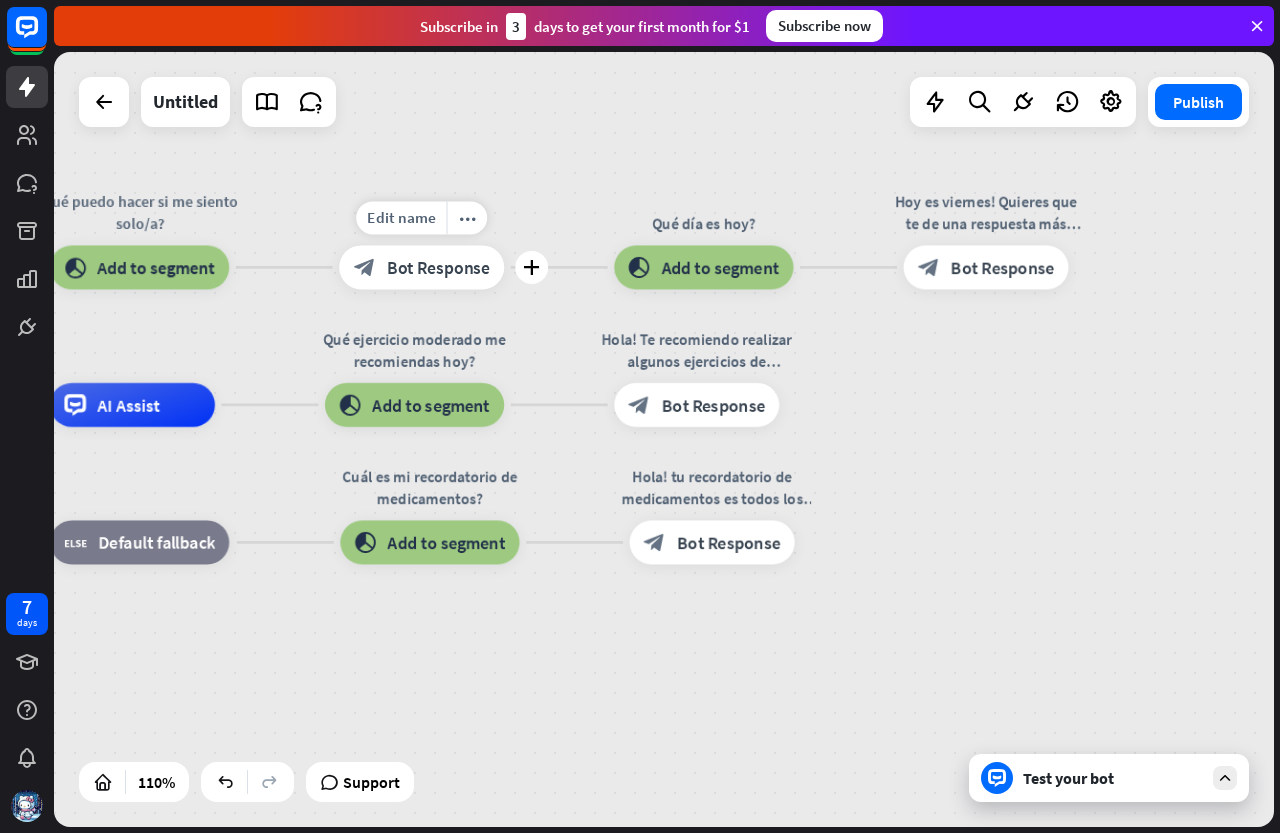 click on "block_bot_response   Bot Response" at bounding box center (421, 267) 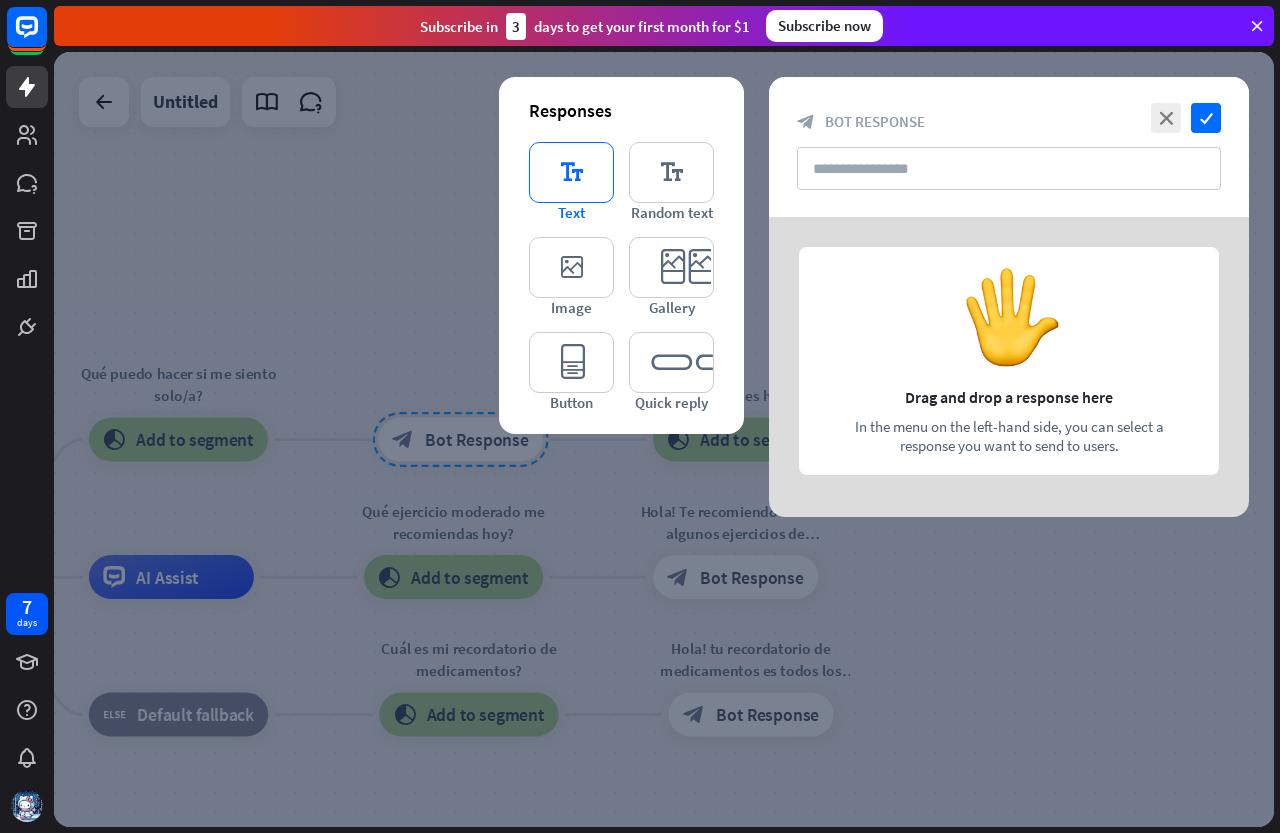 click on "editor_text" at bounding box center (571, 172) 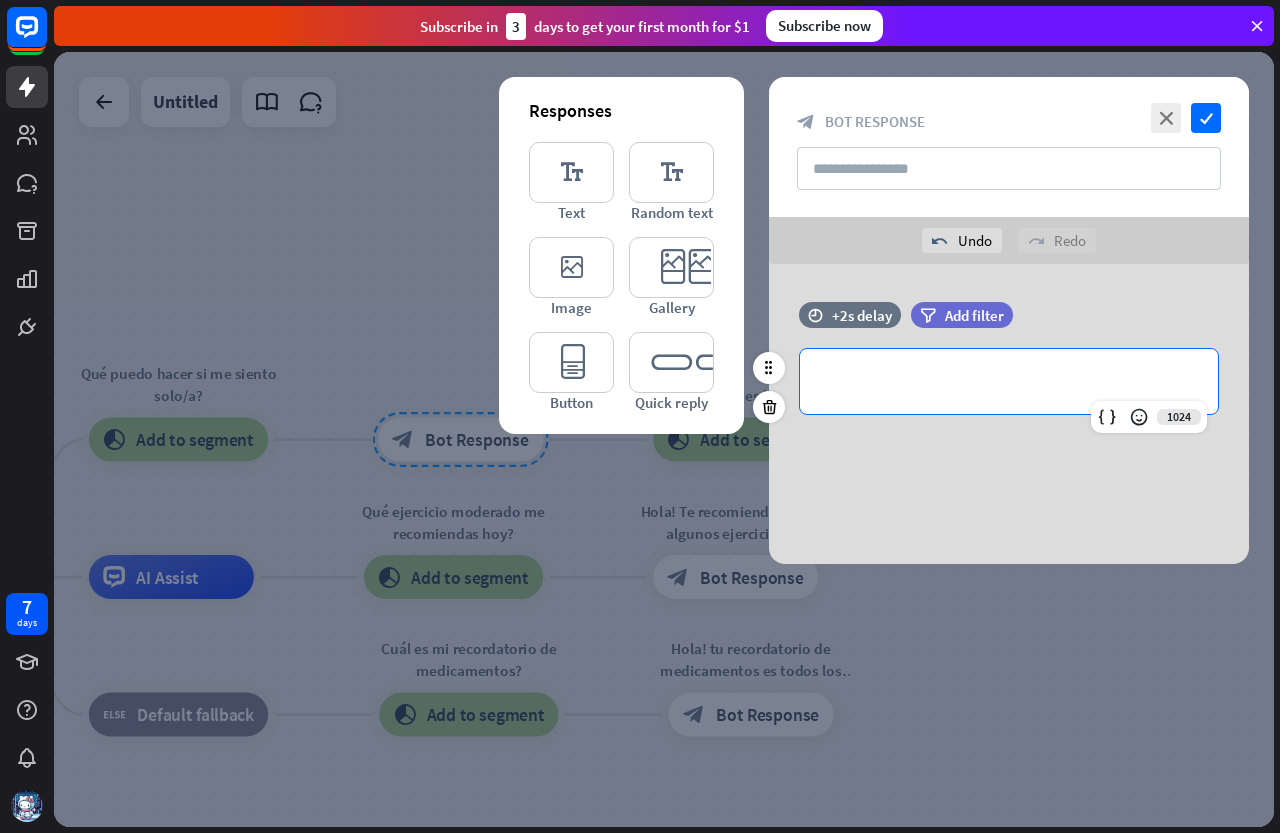click on "**********" at bounding box center (1009, 381) 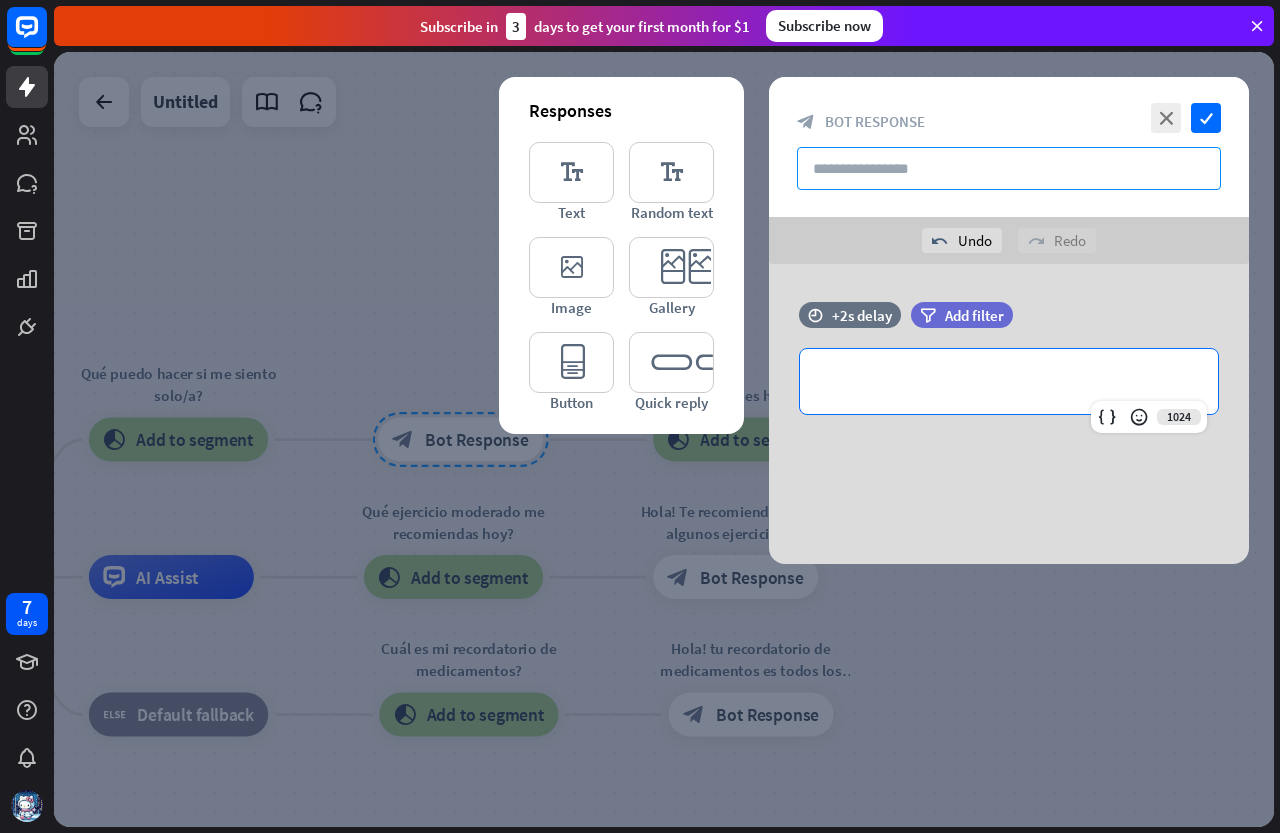 click at bounding box center [1009, 168] 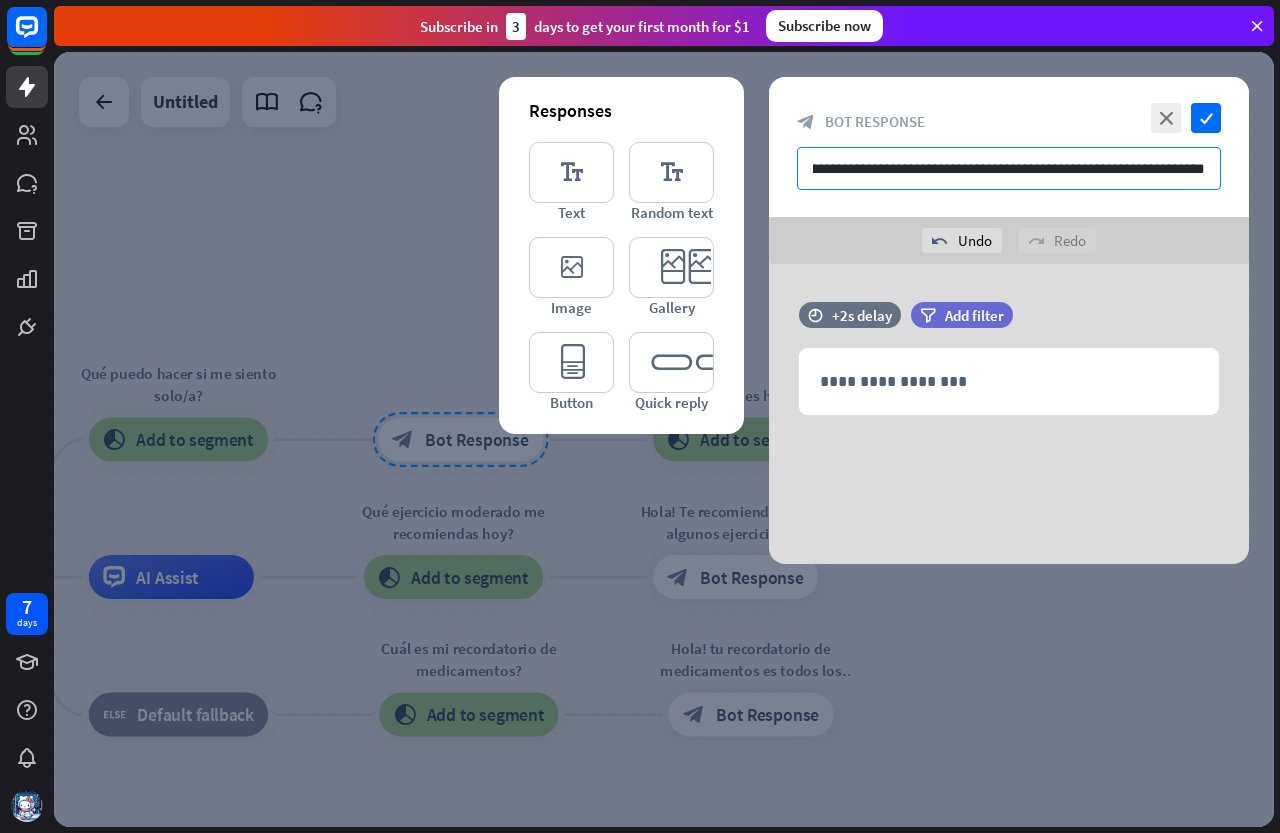 scroll, scrollTop: 0, scrollLeft: 121, axis: horizontal 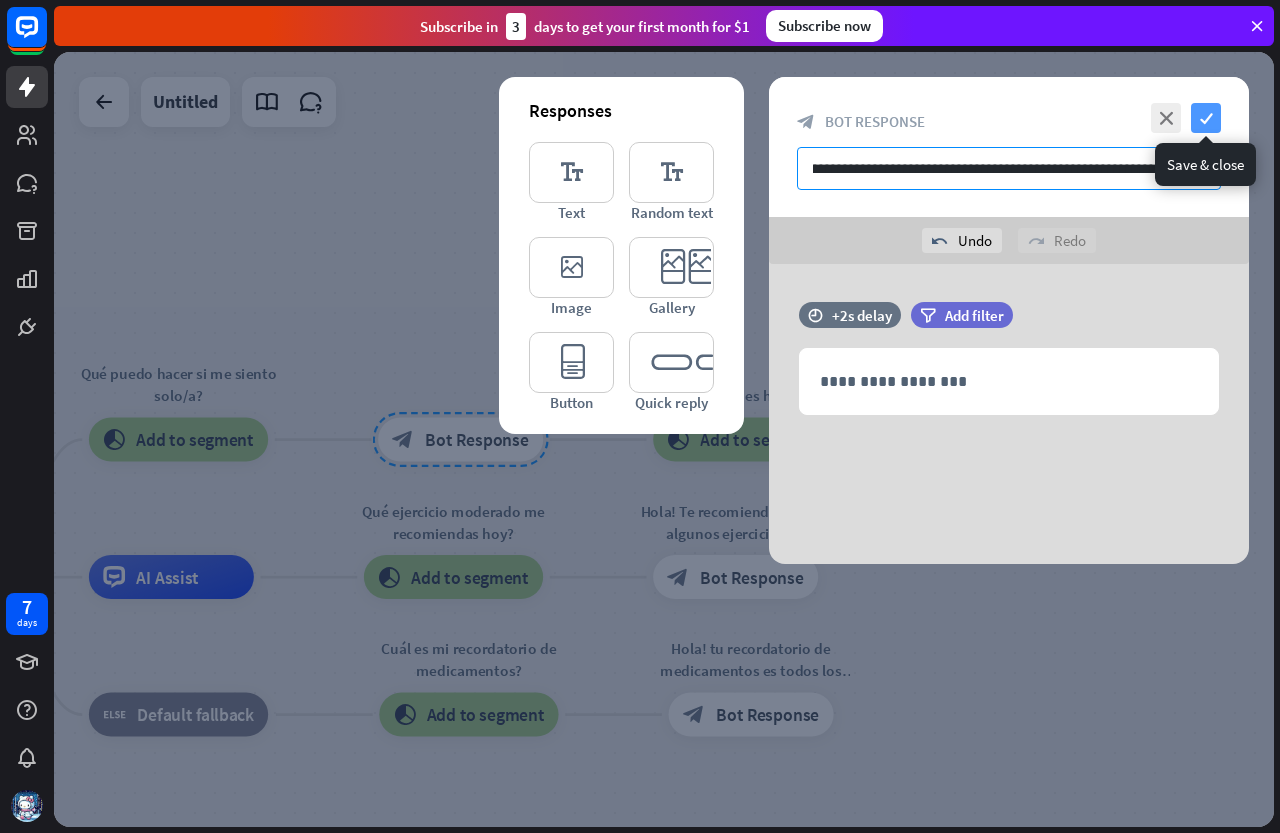 type on "**********" 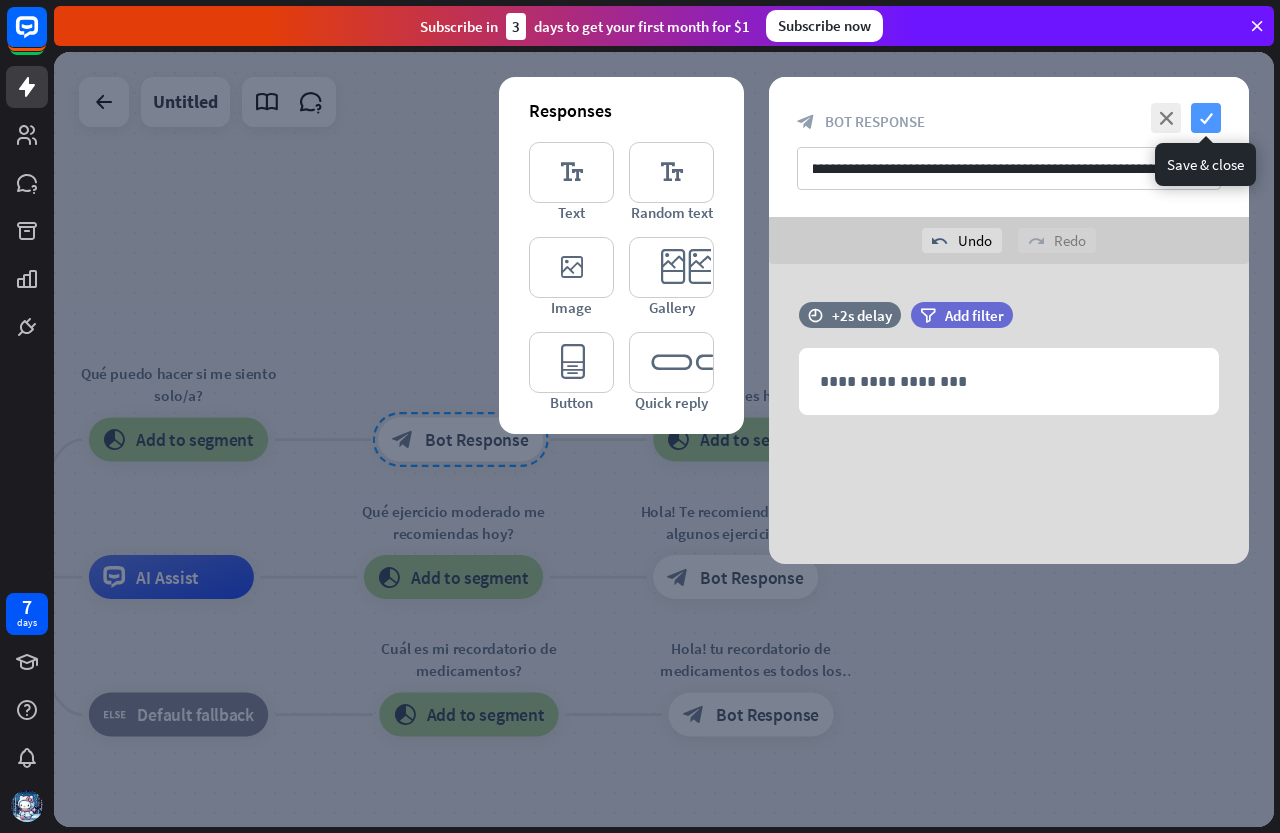 click on "check" at bounding box center (1206, 118) 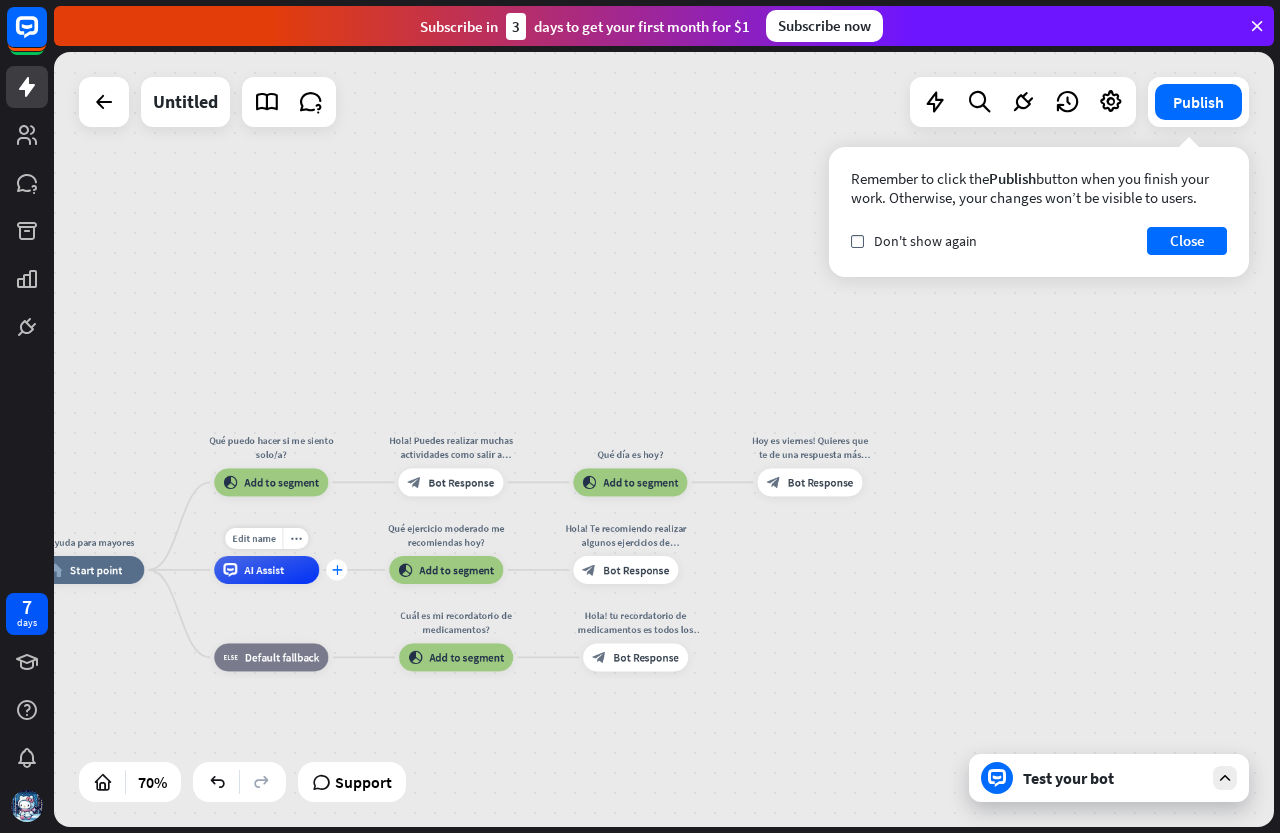click on "plus" at bounding box center (337, 570) 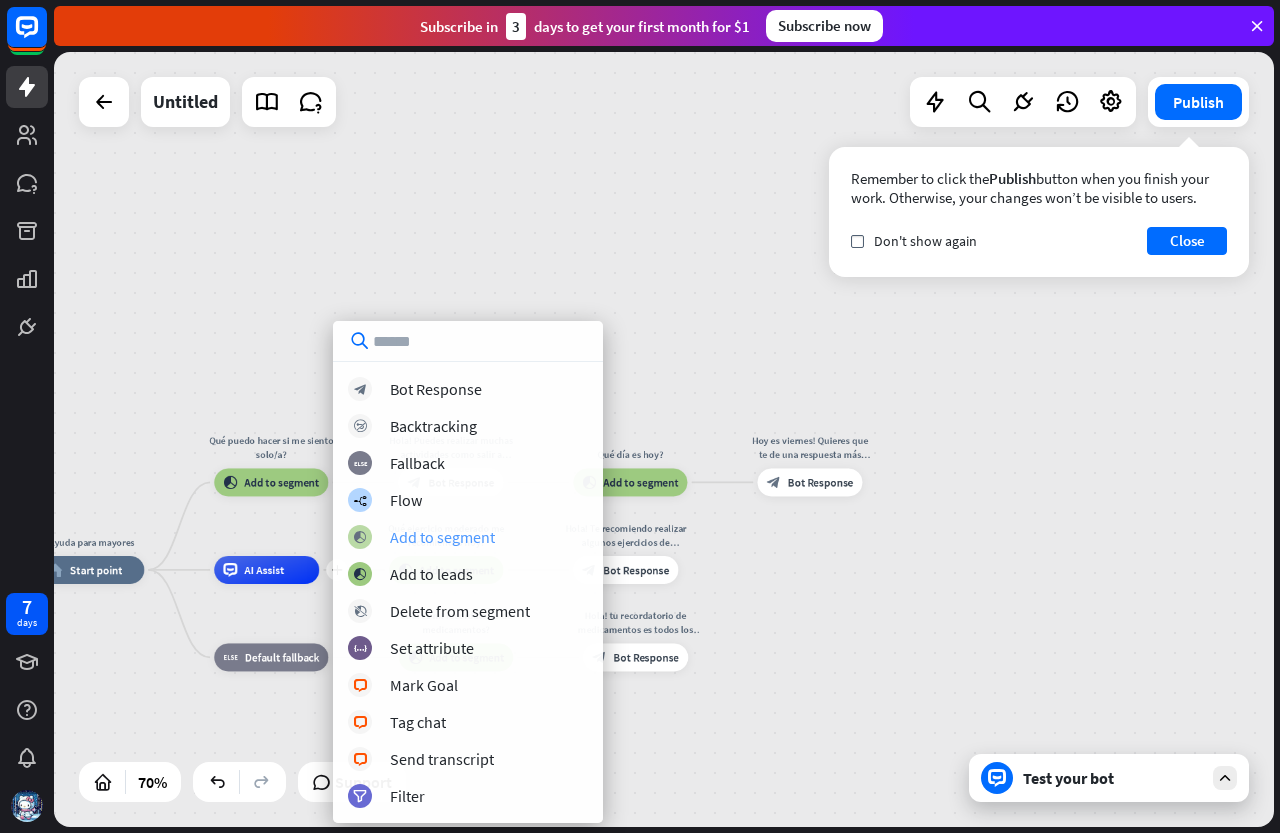 click on "Add to segment" at bounding box center (442, 537) 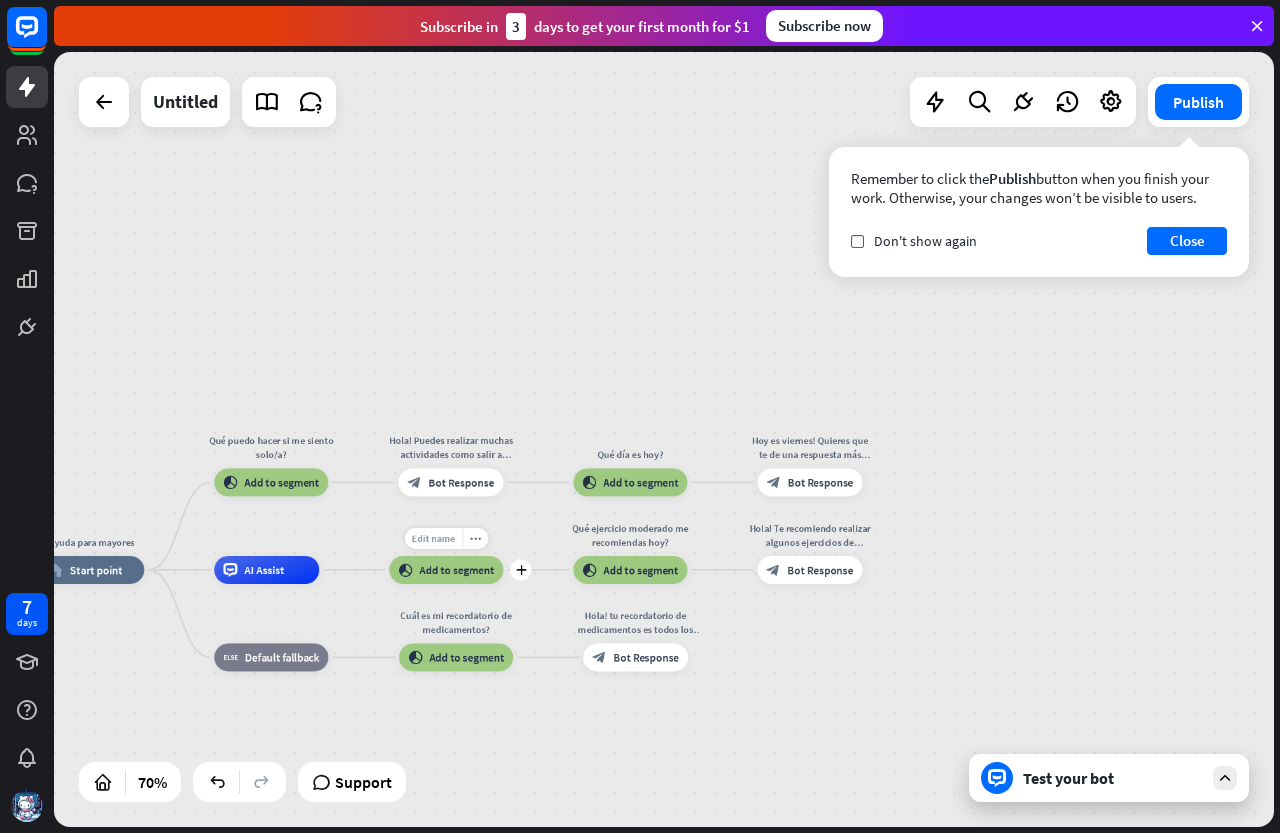 click on "Edit name" at bounding box center (433, 538) 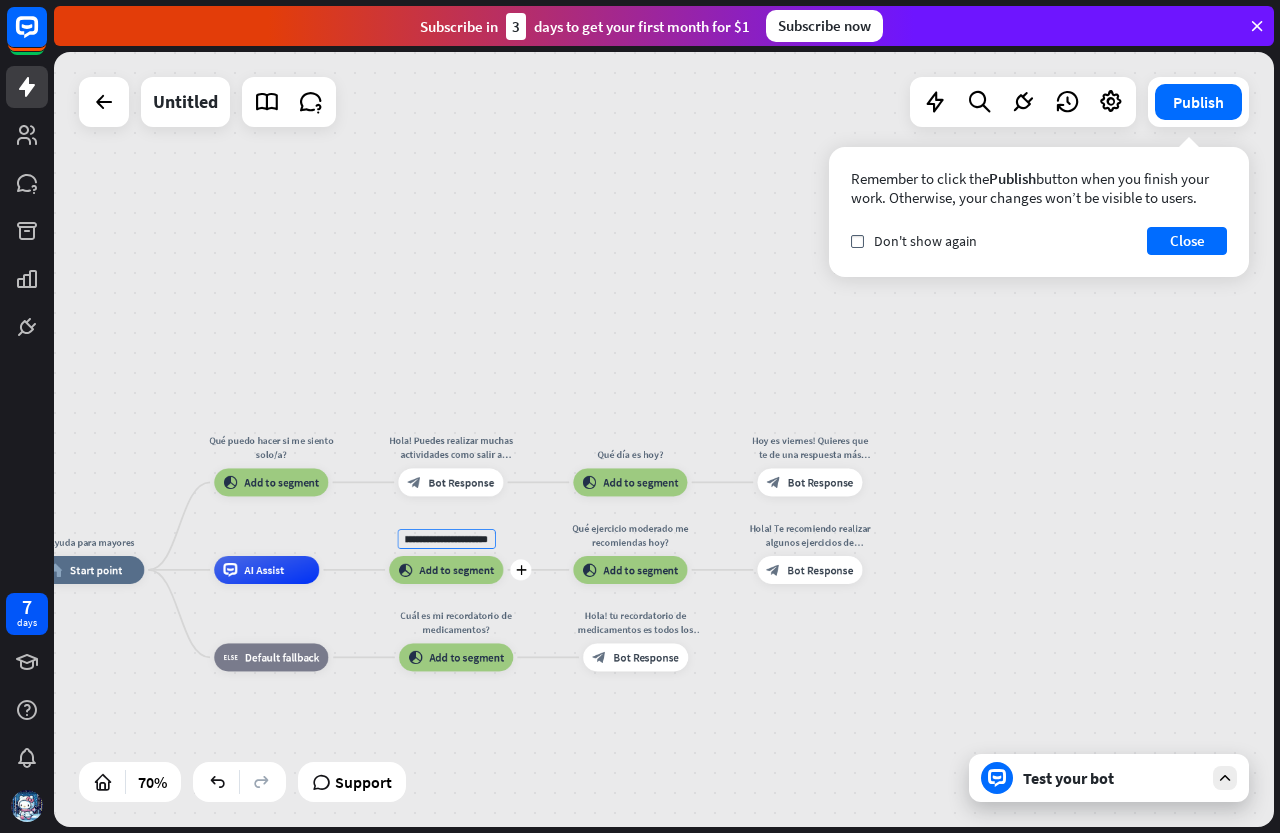 scroll, scrollTop: 0, scrollLeft: 102, axis: horizontal 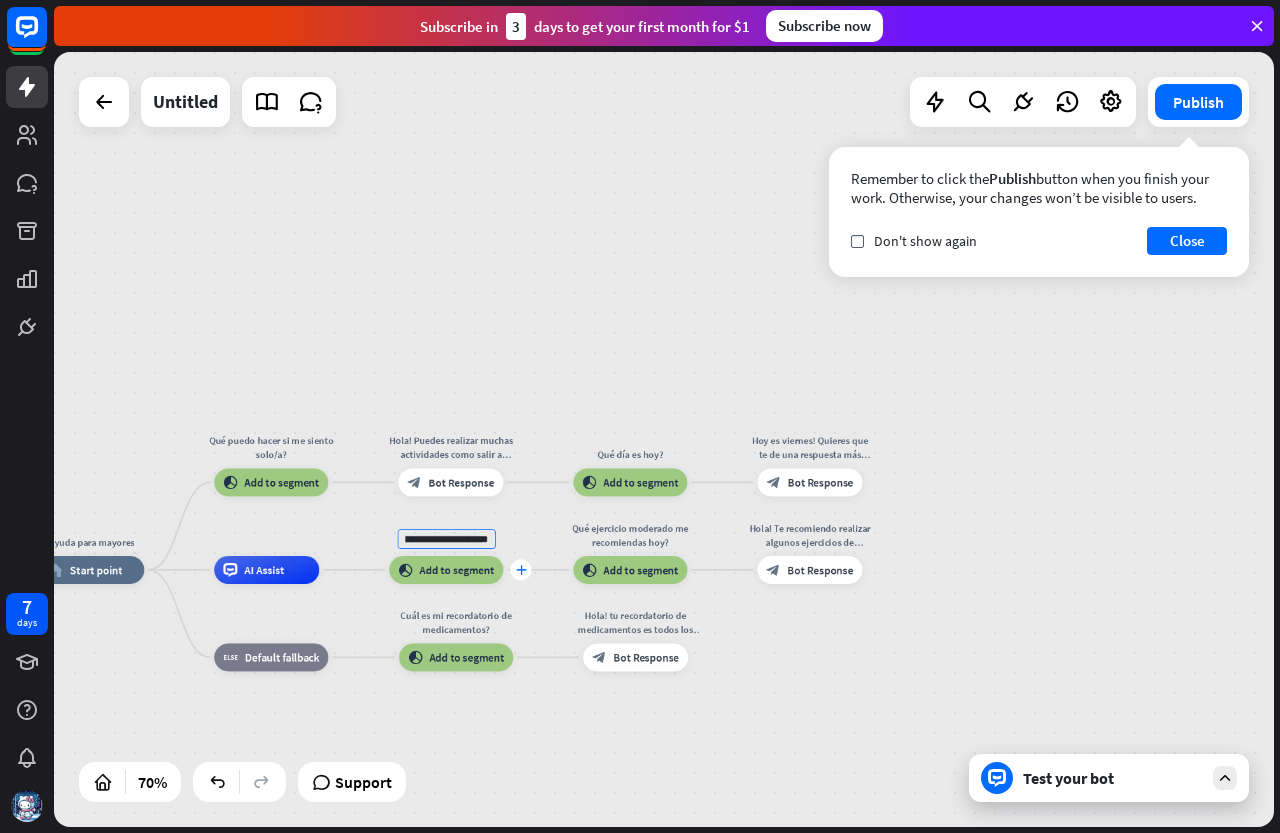 type on "**********" 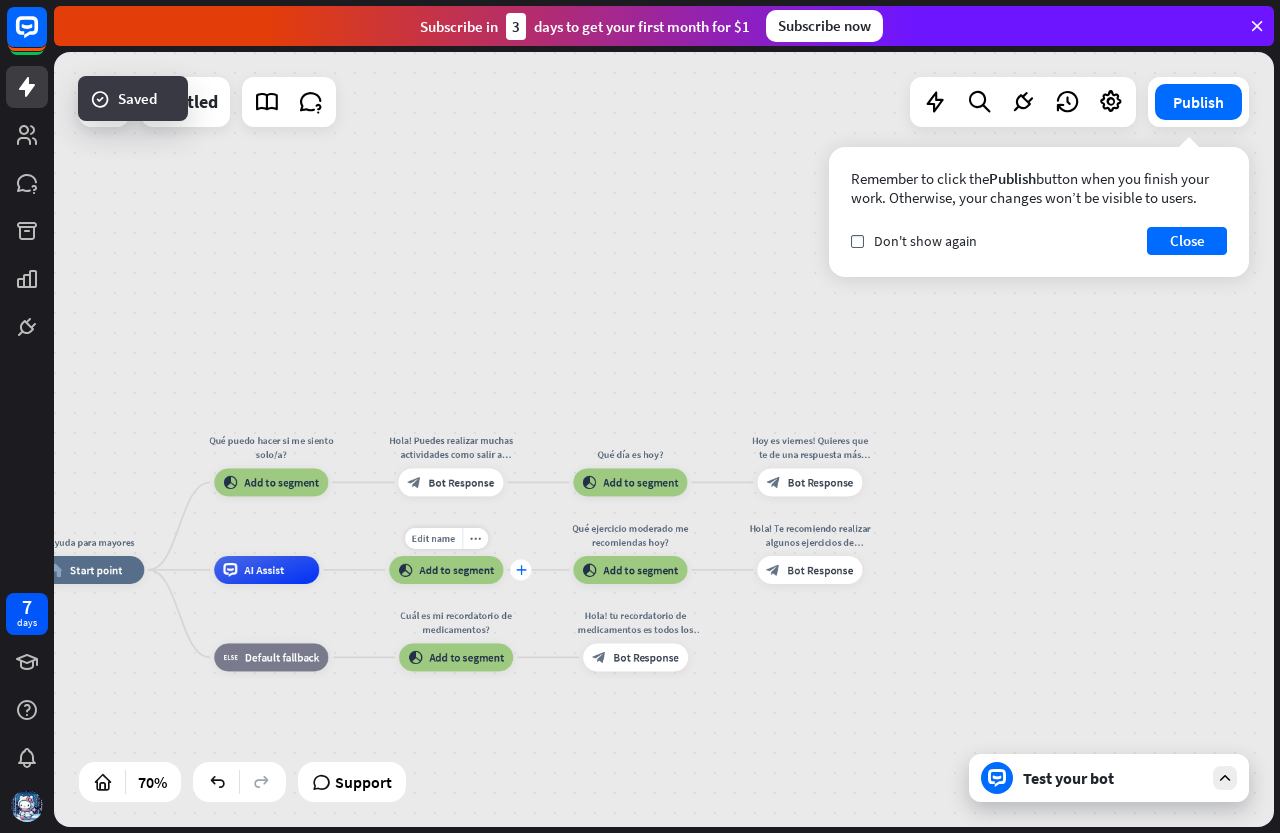 click on "plus" at bounding box center (520, 569) 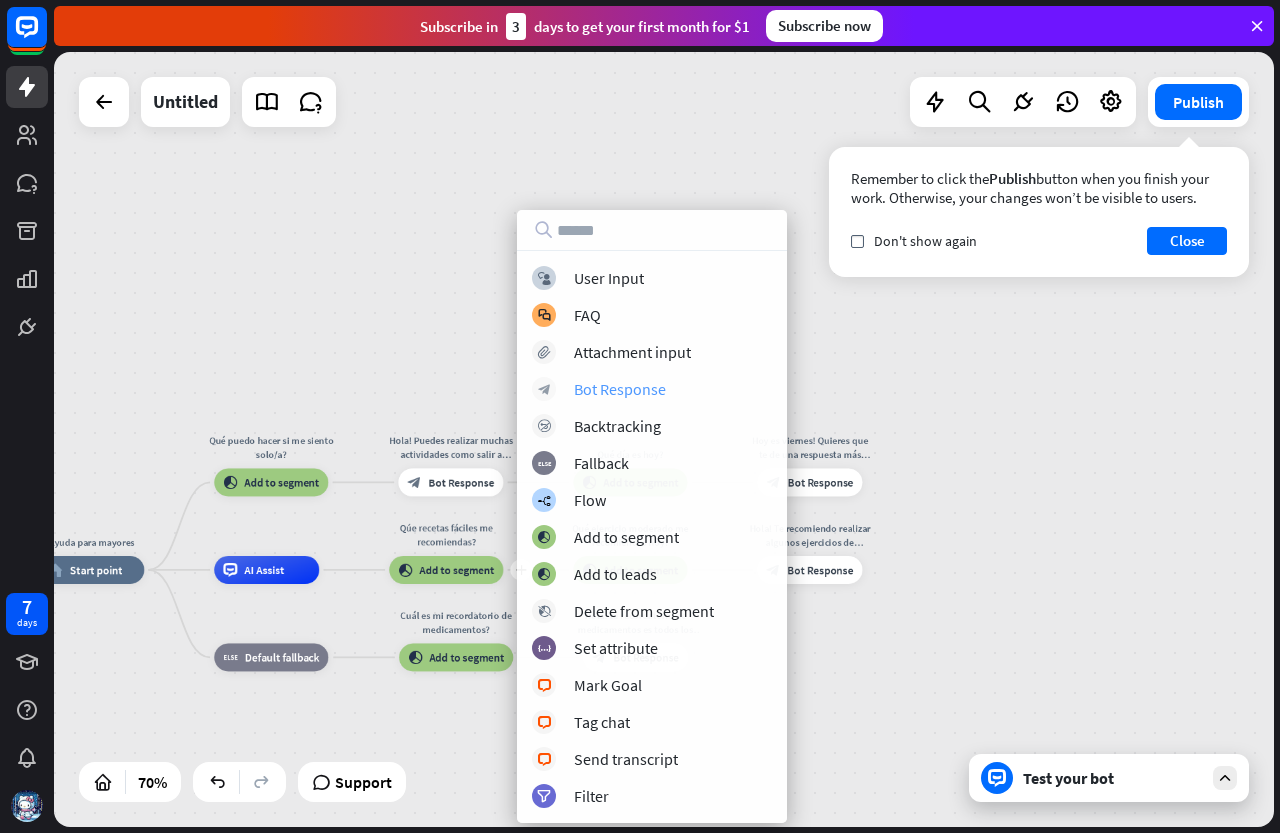 click on "Bot Response" at bounding box center [620, 389] 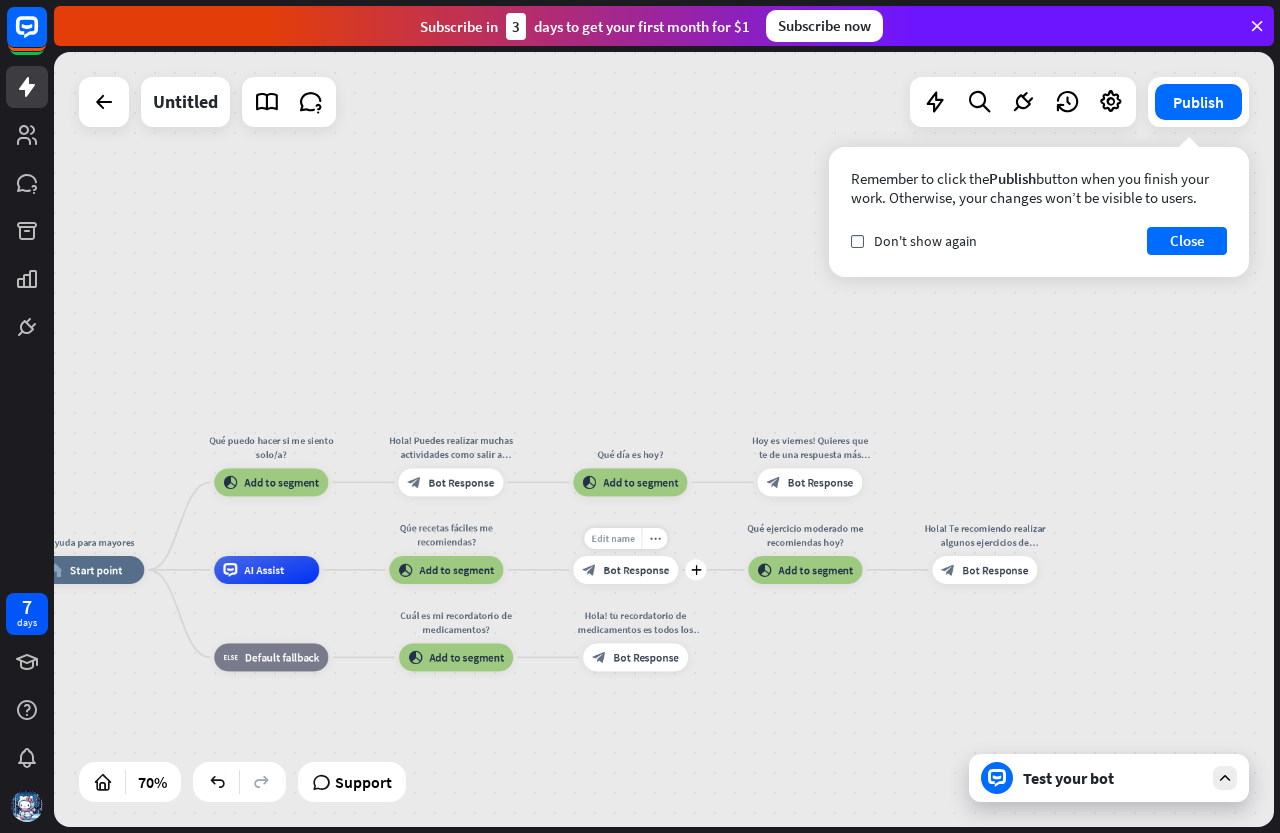 click on "Edit name" at bounding box center [612, 538] 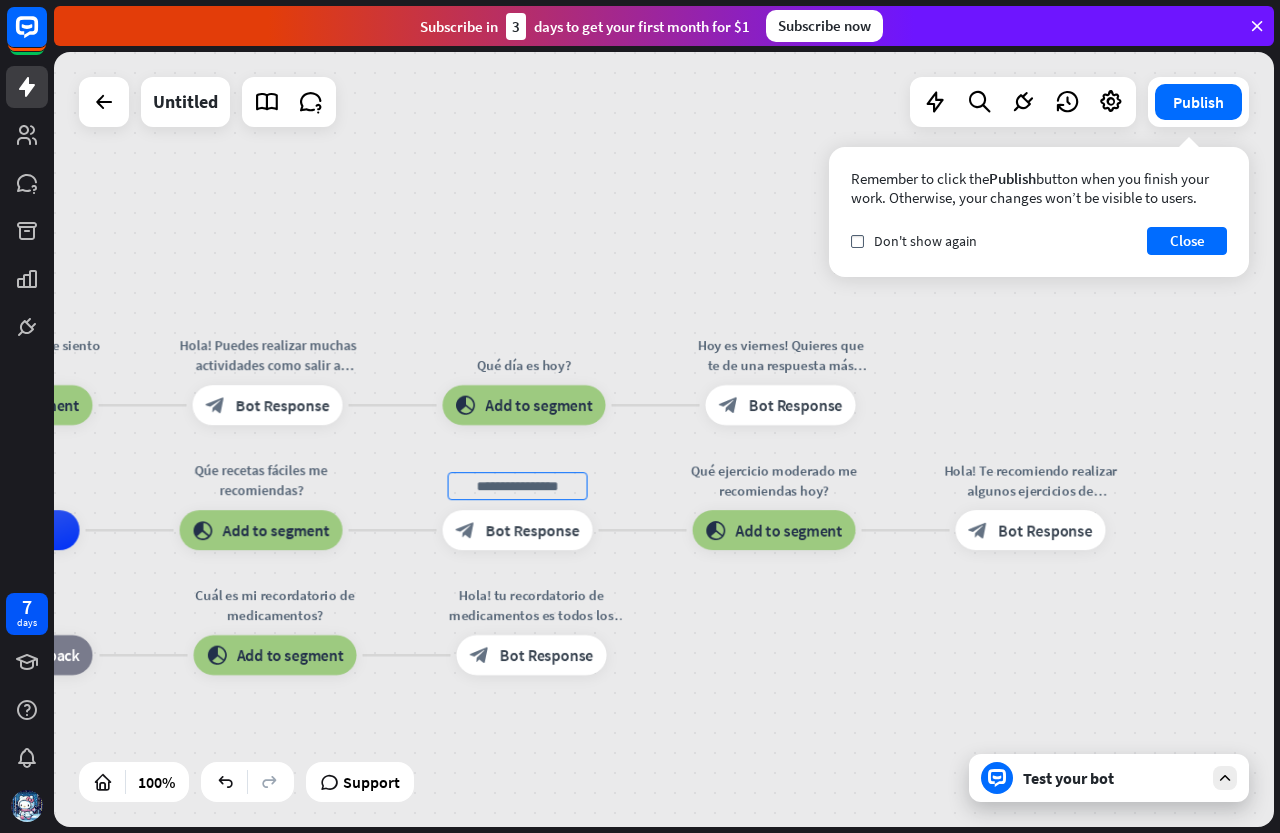 click on "Ayuda para mayores   home_2   Start point                 Qué puedo hacer si me siento solo/a?   block_add_to_segment   Add to segment                 Hola! Puedes realizar muchas actividades como salir a caminar o escuchar música.   block_bot_response   Bot Response                 Qué día es hoy?   block_add_to_segment   Add to segment                 Hoy es viernes! Quieres que te de una respuesta más específica?   block_bot_response   Bot Response                     AI Assist                 Qúe recetas fáciles me recomiendas?   block_add_to_segment   Add to segment                   block_bot_response   Bot Response                 Qué ejercicio moderado me recomiendas hoy?   block_add_to_segment   Add to segment                 Hola! Te recomiendo realizar algunos ejercicios de estiramiento leves.   block_bot_response   Bot Response                   block_fallback   Default fallback                 Cuál es mi recordatorio de medicamentos?   block_add_to_segment" at bounding box center [290, 917] 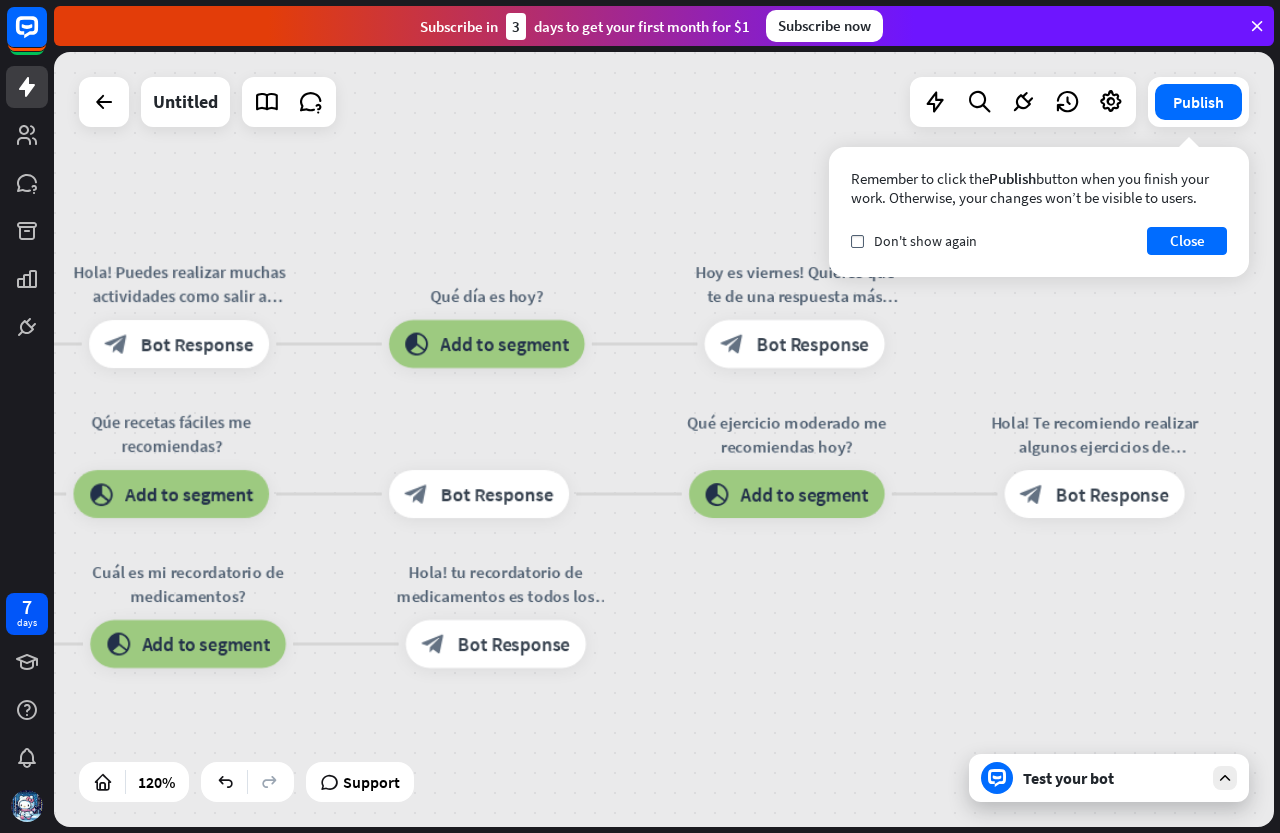 click on "Ayuda para mayores   home_2   Start point                 Qué puedo hacer si me siento solo/a?   block_add_to_segment   Add to segment                 Hola! Puedes realizar muchas actividades como salir a caminar o escuchar música.   block_bot_response   Bot Response                 Qué día es hoy?   block_add_to_segment   Add to segment                 Hoy es viernes! Quieres que te de una respuesta más específica?   block_bot_response   Bot Response                     AI Assist                 Qúe recetas fáciles me recomiendas?   block_add_to_segment   Add to segment                   block_bot_response   Bot Response                 Qué ejercicio moderado me recomiendas hoy?   block_add_to_segment   Add to segment                 Hola! Te recomiendo realizar algunos ejercicios de estiramiento leves.   block_bot_response   Bot Response                   block_fallback   Default fallback                 Cuál es mi recordatorio de medicamentos?   block_add_to_segment" at bounding box center (205, 959) 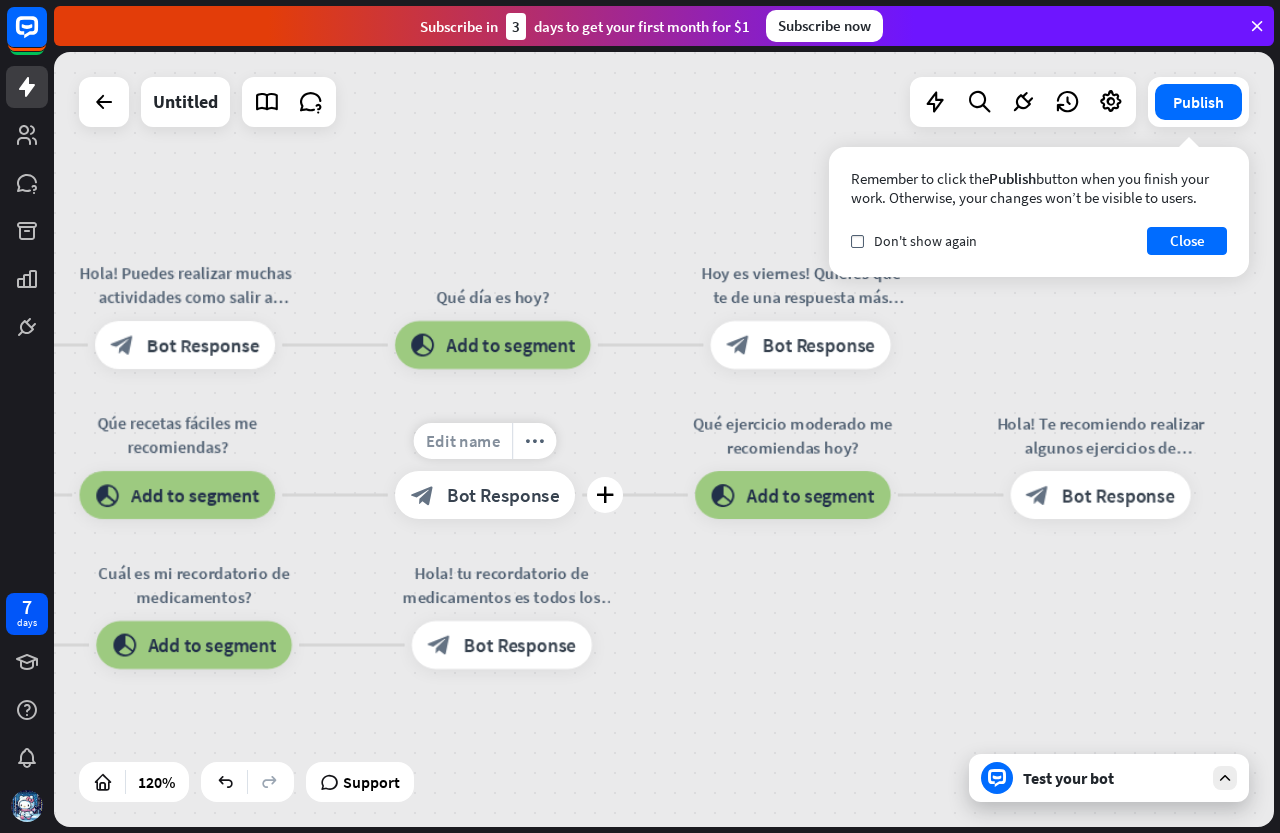 click on "Edit name" at bounding box center (463, 441) 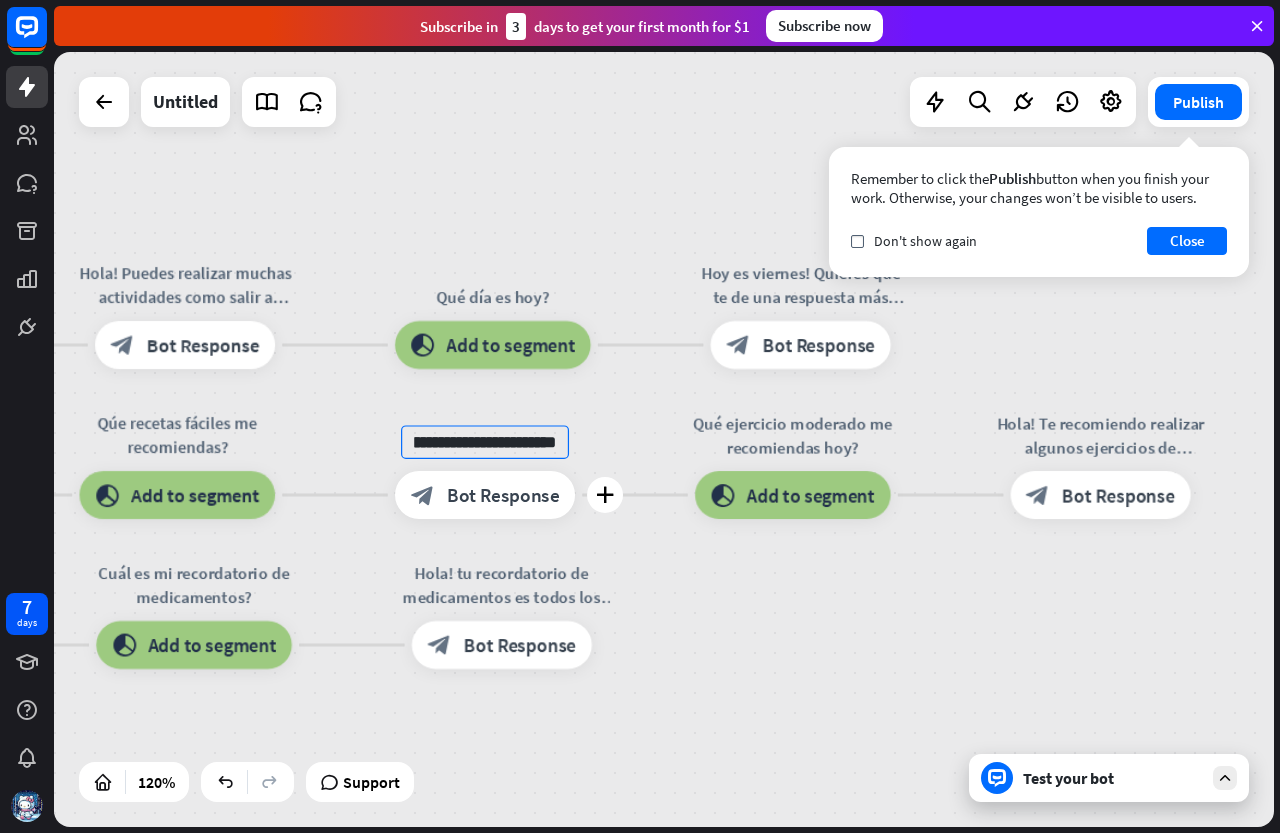 scroll, scrollTop: 0, scrollLeft: 83, axis: horizontal 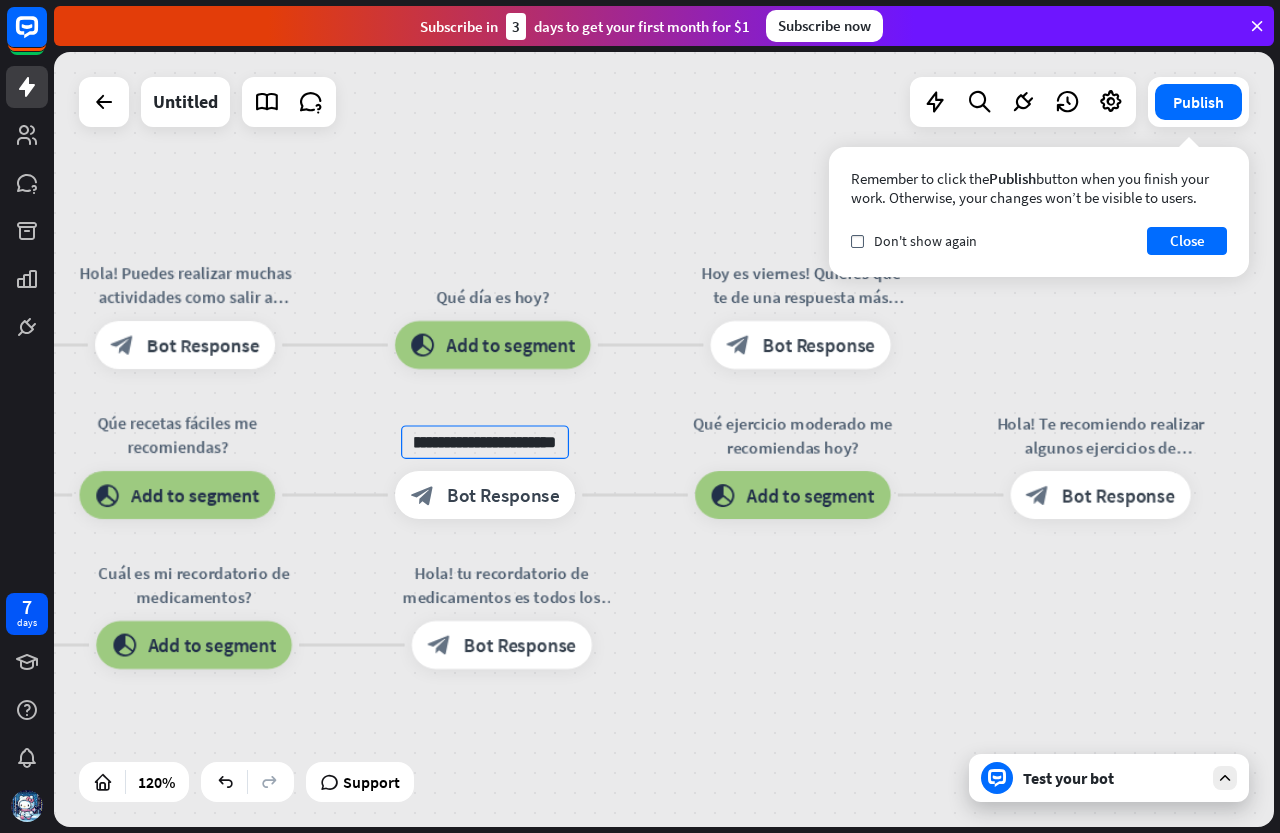 type on "**********" 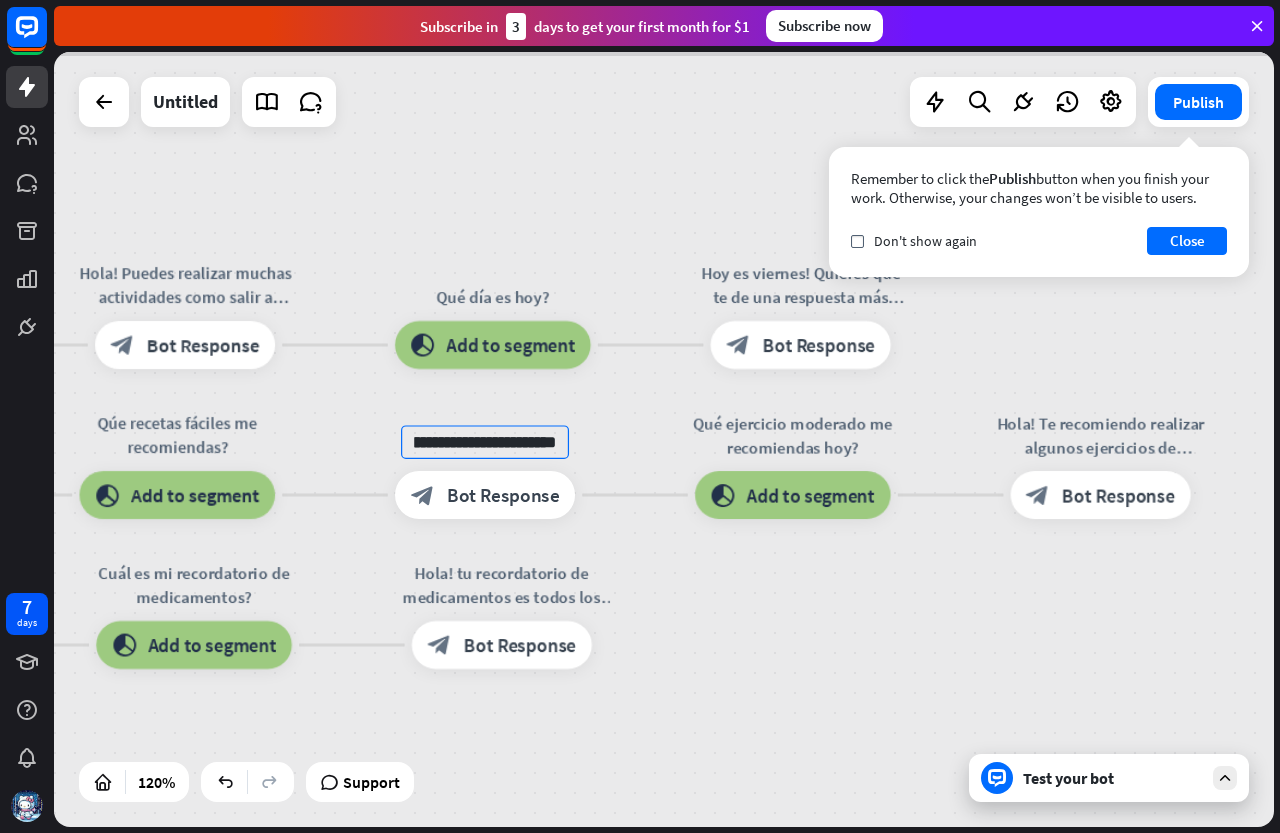 scroll, scrollTop: 0, scrollLeft: 0, axis: both 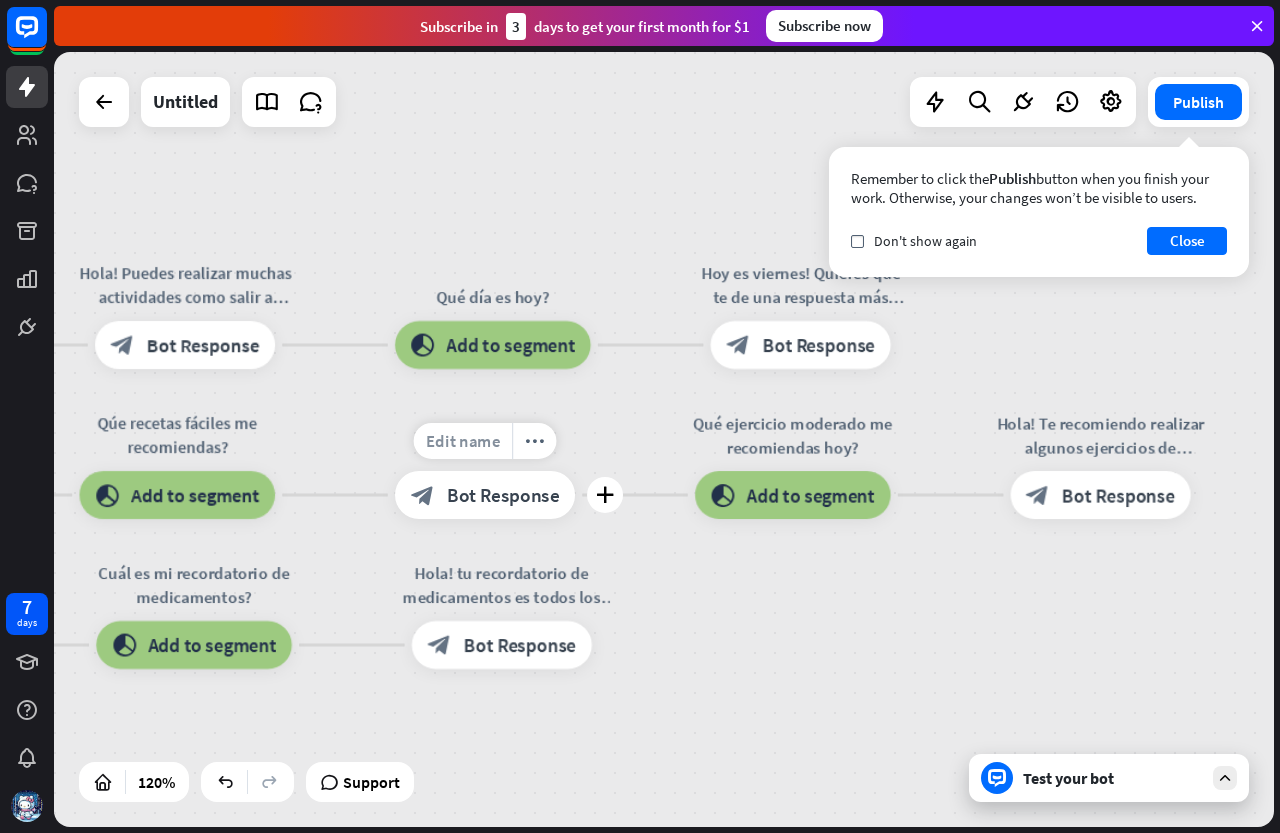 click on "Edit name" at bounding box center (463, 441) 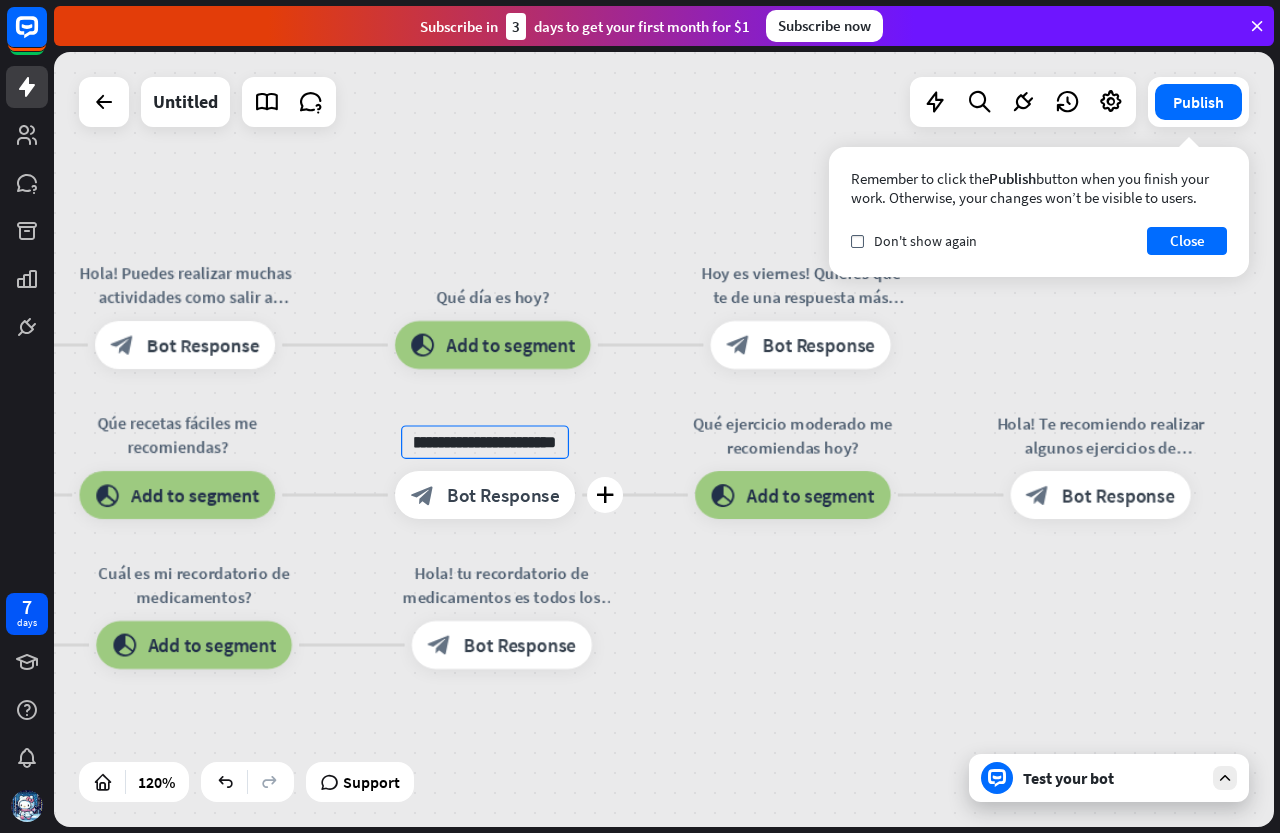 scroll, scrollTop: 0, scrollLeft: 357, axis: horizontal 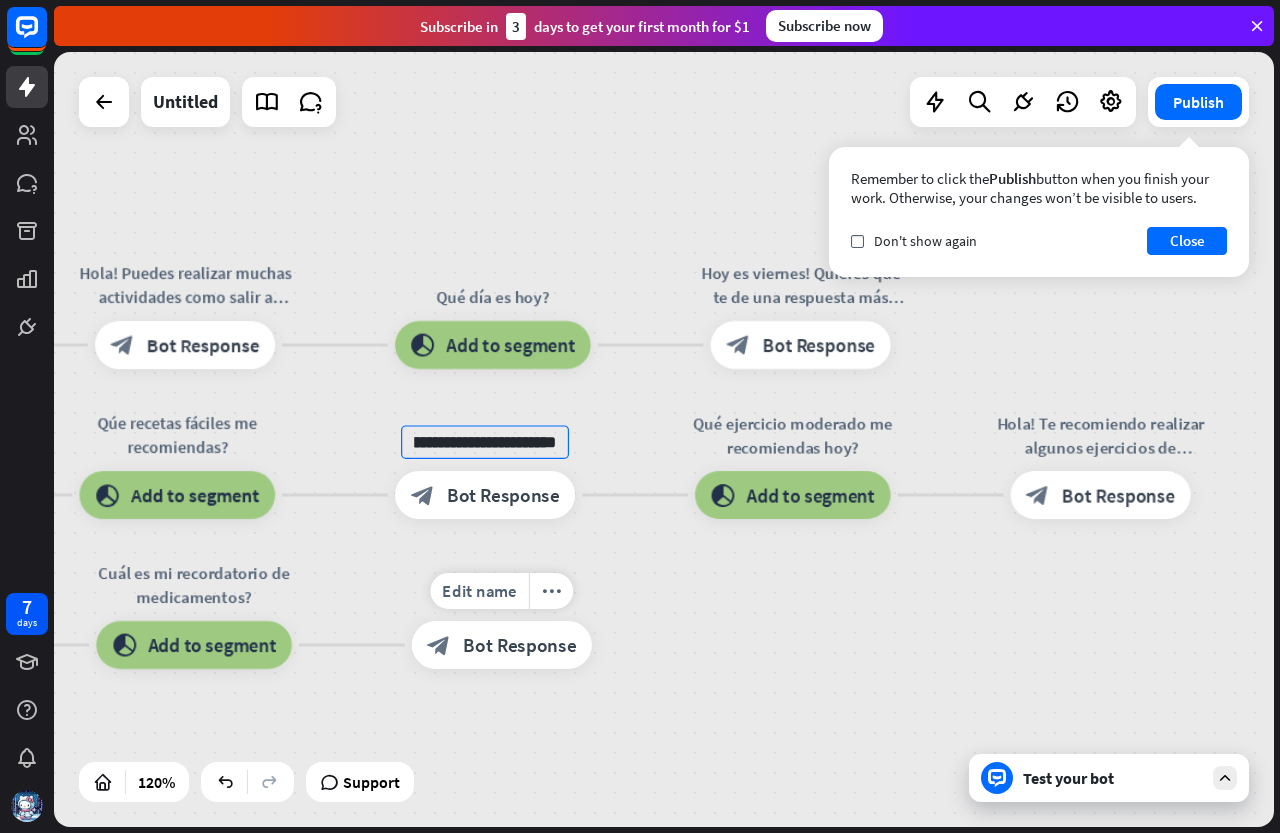 type on "**********" 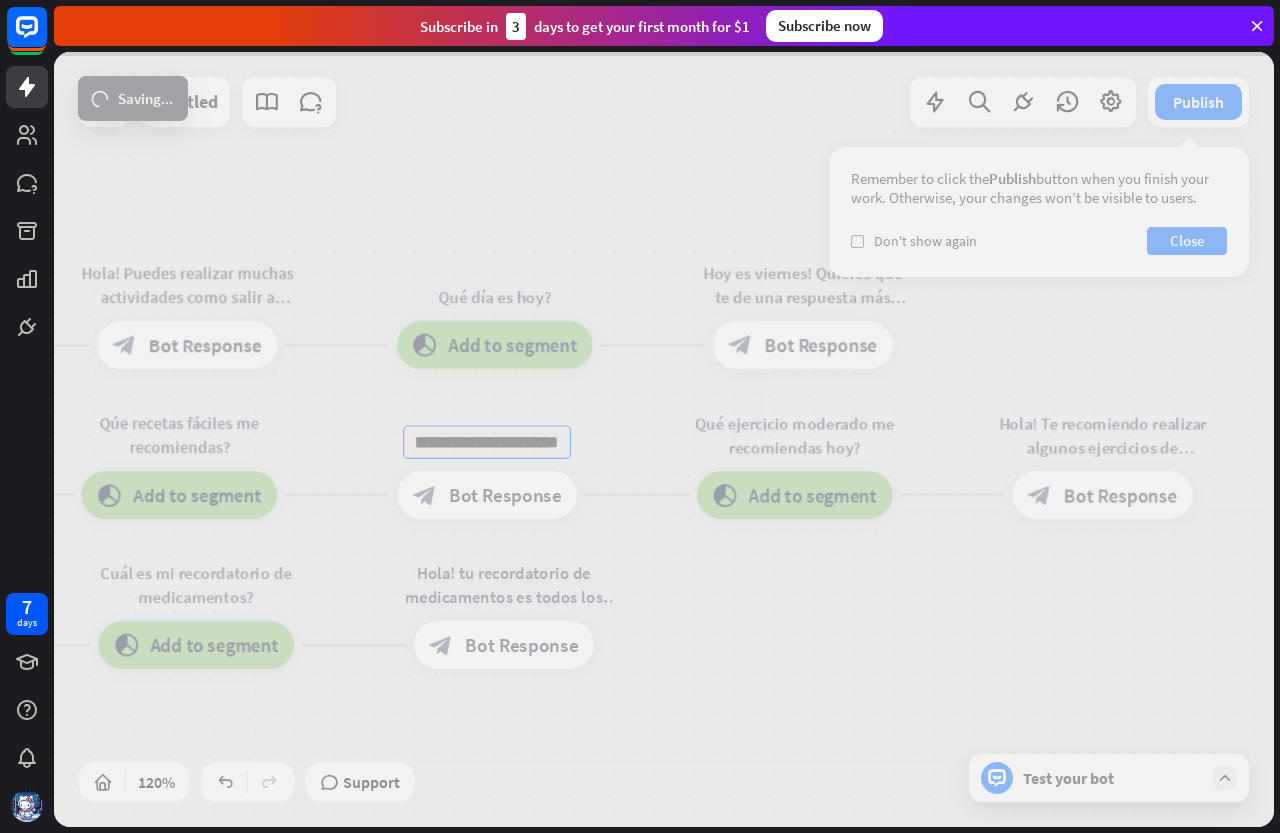 scroll, scrollTop: 0, scrollLeft: 0, axis: both 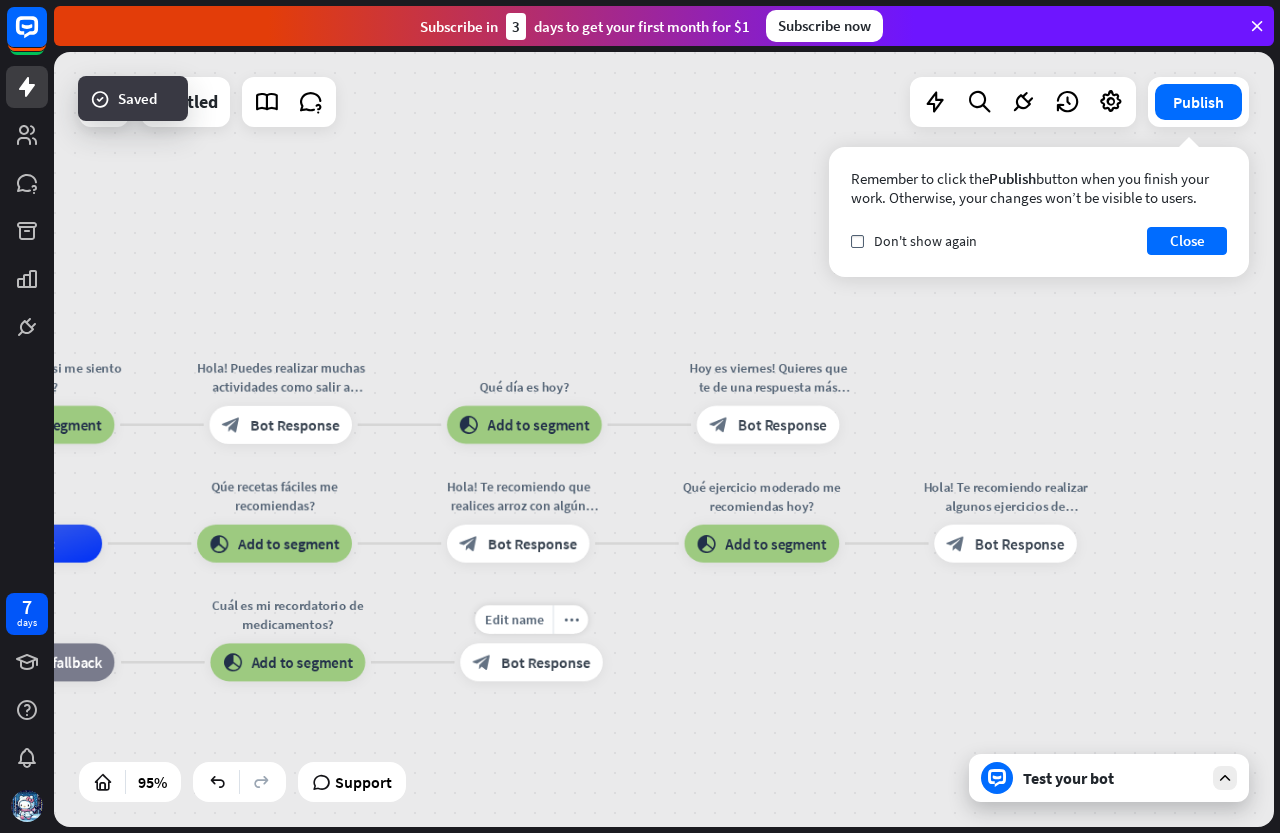 click on "Ayuda para mayores   home_2   Start point                 Qué puedo hacer si me siento solo/a?   block_add_to_segment   Add to segment                 Hola! Puedes realizar muchas actividades como salir a caminar o escuchar música.   block_bot_response   Bot Response                 Qué día es hoy?   block_add_to_segment   Add to segment                 Hoy es viernes! Quieres que te de una respuesta más específica?   block_bot_response   Bot Response                     AI Assist                 Qúe recetas fáciles me recomiendas?   block_add_to_segment   Add to segment                 Hola! Te recomiendo que realices  arroz con algún acompañamiento que gustes.   block_bot_response   Bot Response                 Qué ejercicio moderado me recomiendas hoy?   block_add_to_segment   Add to segment                 Hola! Te recomiendo realizar algunos ejercicios de estiramiento leves.   block_bot_response   Bot Response                   block_fallback   Default fallback" at bounding box center (301, 912) 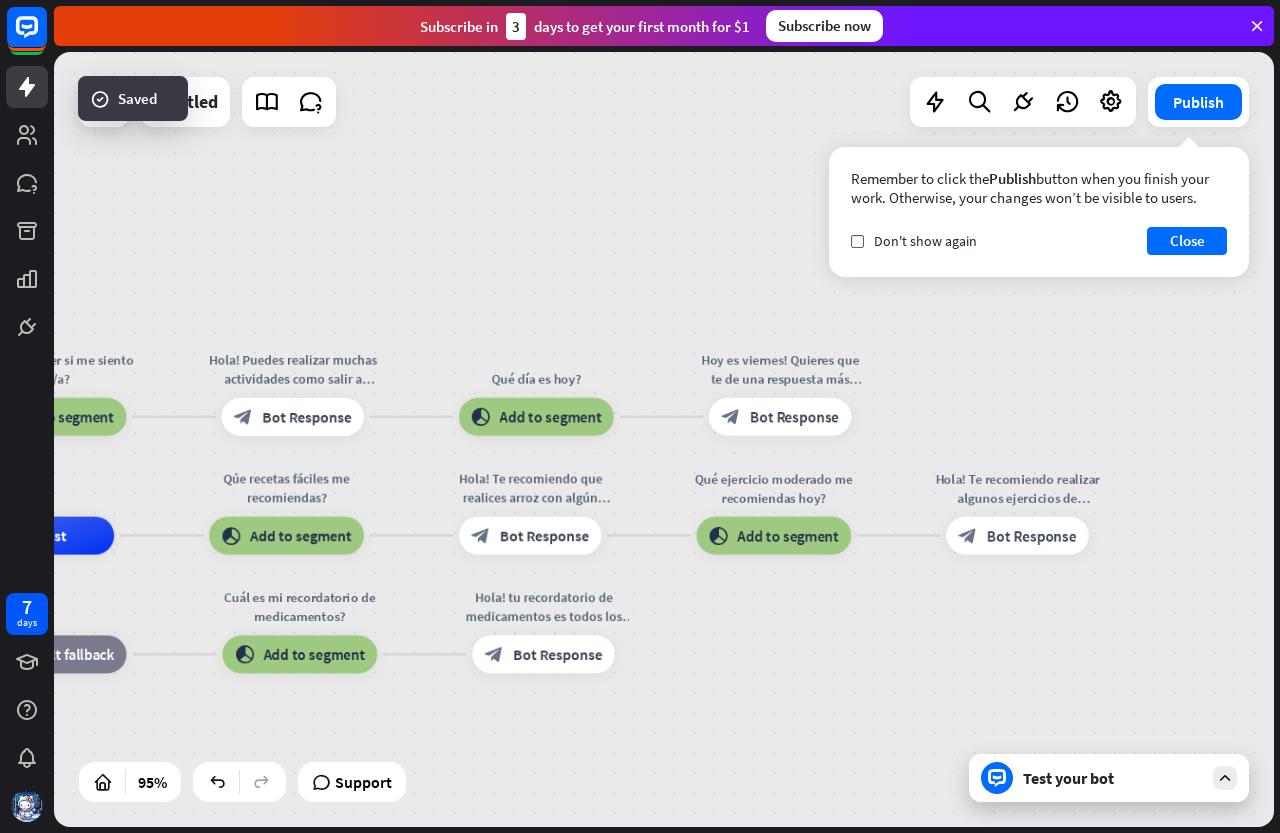 drag, startPoint x: 788, startPoint y: 625, endPoint x: 862, endPoint y: 571, distance: 91.60786 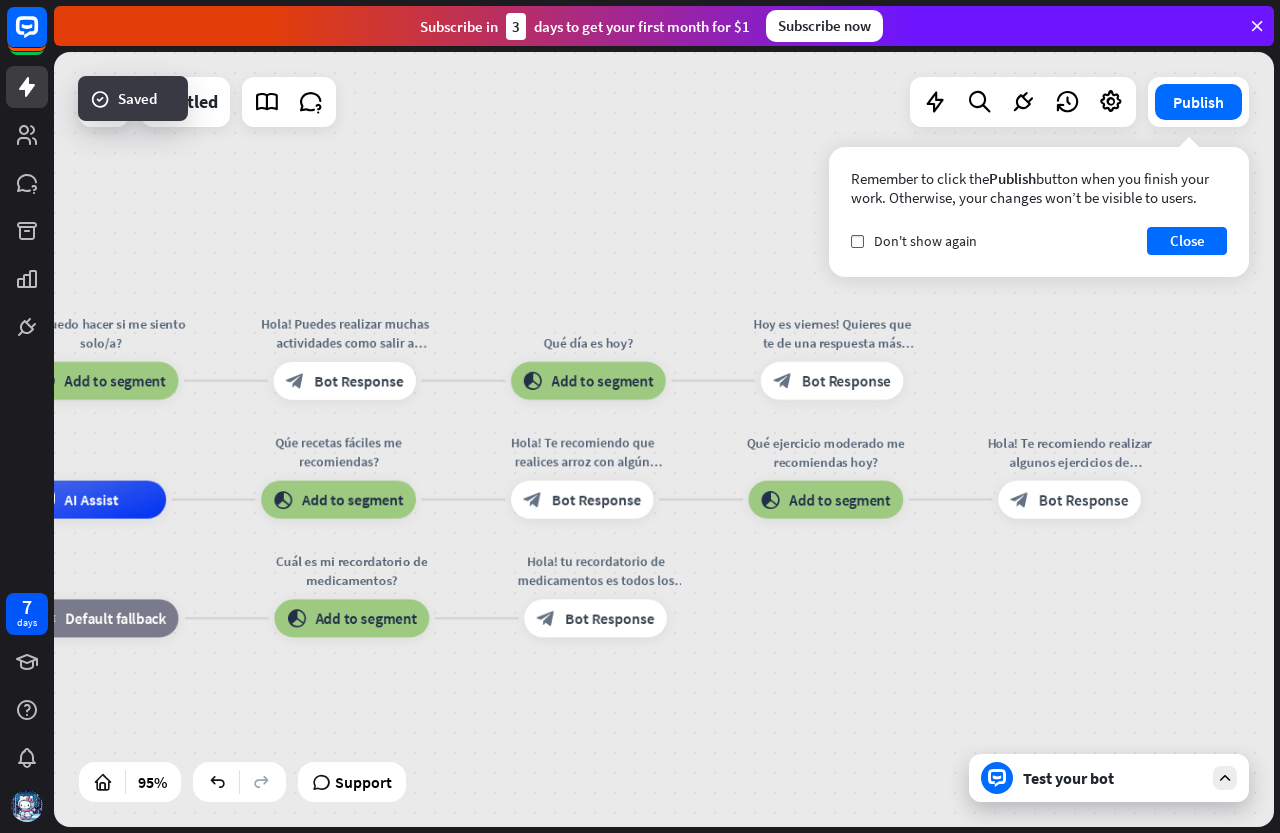 click on "Ayuda para mayores   home_2   Start point                 Qué puedo hacer si me siento solo/a?   block_add_to_segment   Add to segment                 Hola! Puedes realizar muchas actividades como salir a caminar o escuchar música.   block_bot_response   Bot Response                 Qué día es hoy?   block_add_to_segment   Add to segment                 Hoy es viernes! Quieres que te de una respuesta más específica?   block_bot_response   Bot Response                     AI Assist                 Qúe recetas fáciles me recomiendas?   block_add_to_segment   Add to segment                 Hola! Te recomiendo que realices  arroz con algún acompañamiento que gustes.   block_bot_response   Bot Response                 Qué ejercicio moderado me recomiendas hoy?   block_add_to_segment   Add to segment                 Hola! Te recomiendo realizar algunos ejercicios de estiramiento leves.   block_bot_response   Bot Response                   block_fallback   Default fallback" at bounding box center [365, 868] 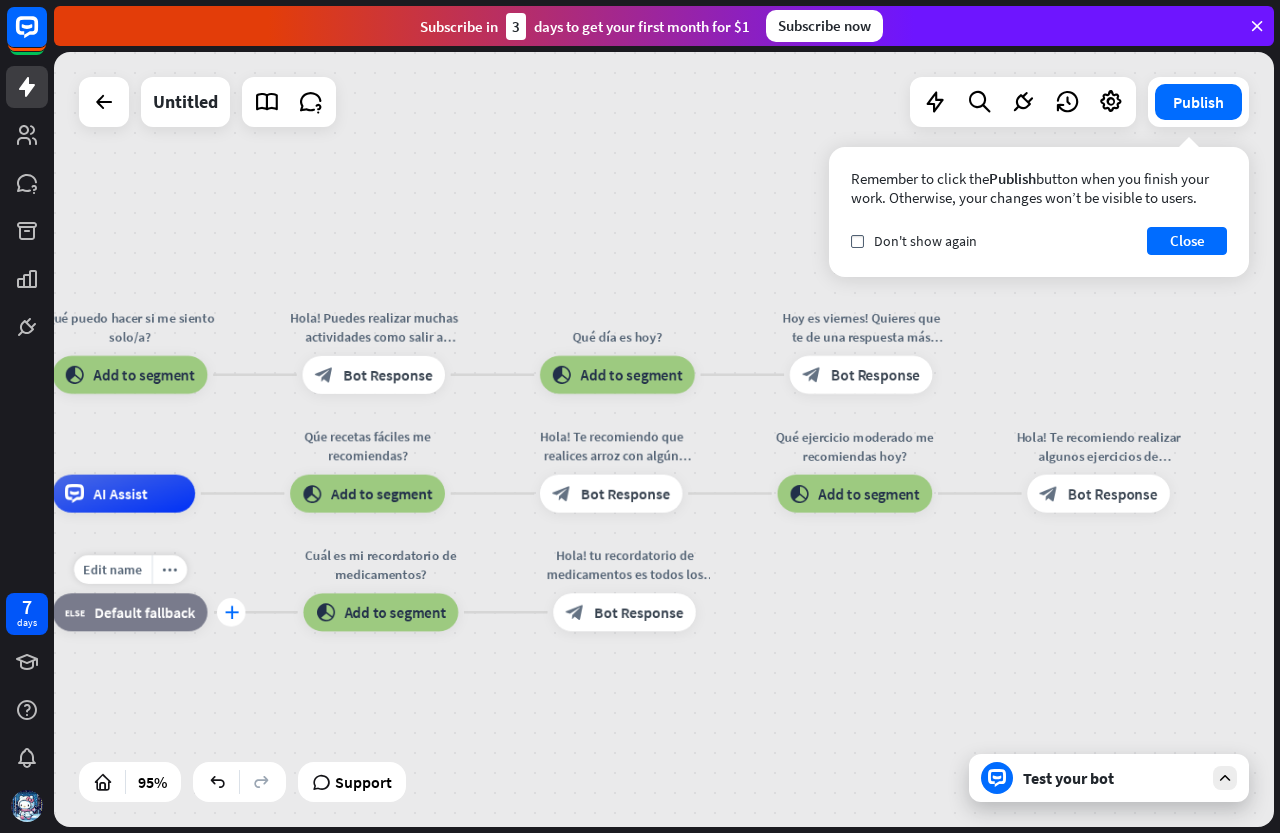 click on "plus" at bounding box center [231, 612] 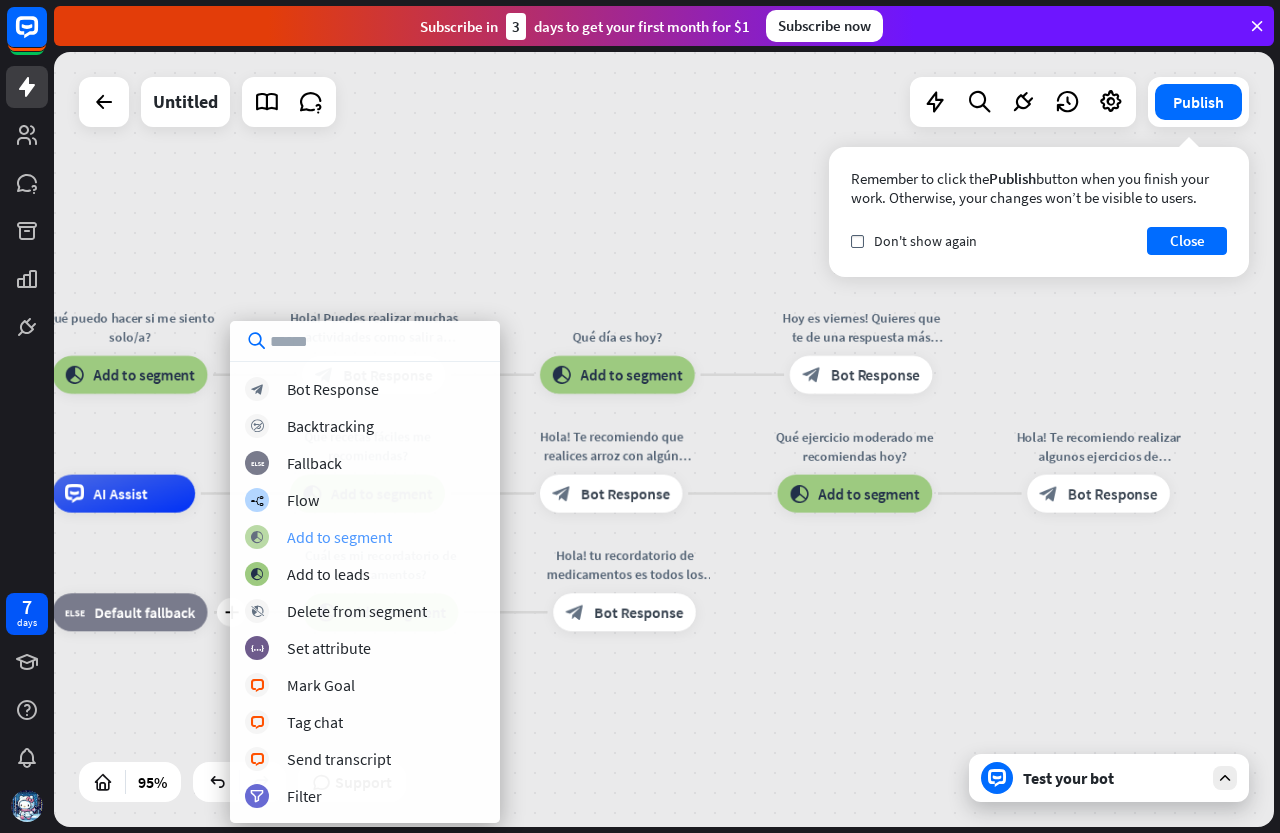 click on "Add to segment" at bounding box center [339, 537] 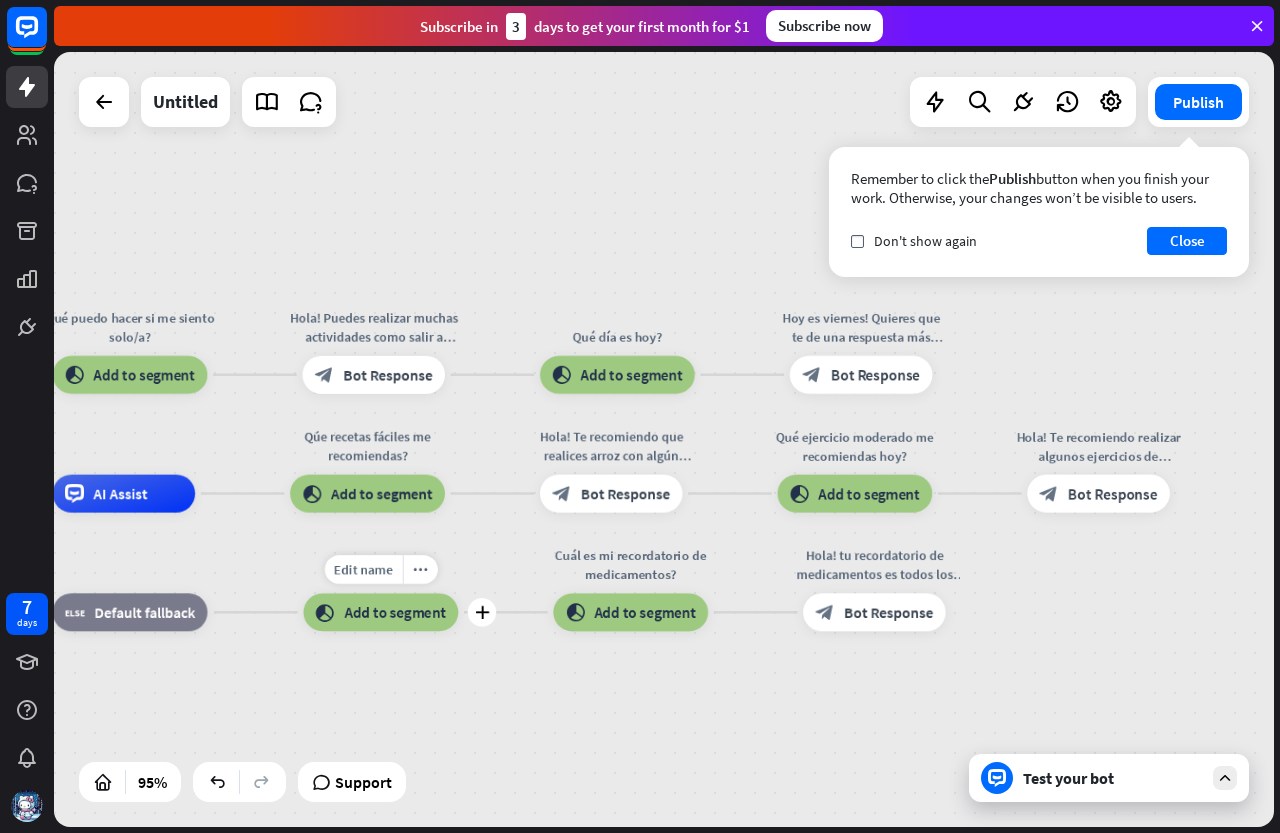 click on "Qúe recetas fáciles me recomiendas?   block_add_to_segment   Add to segment" at bounding box center [367, 494] 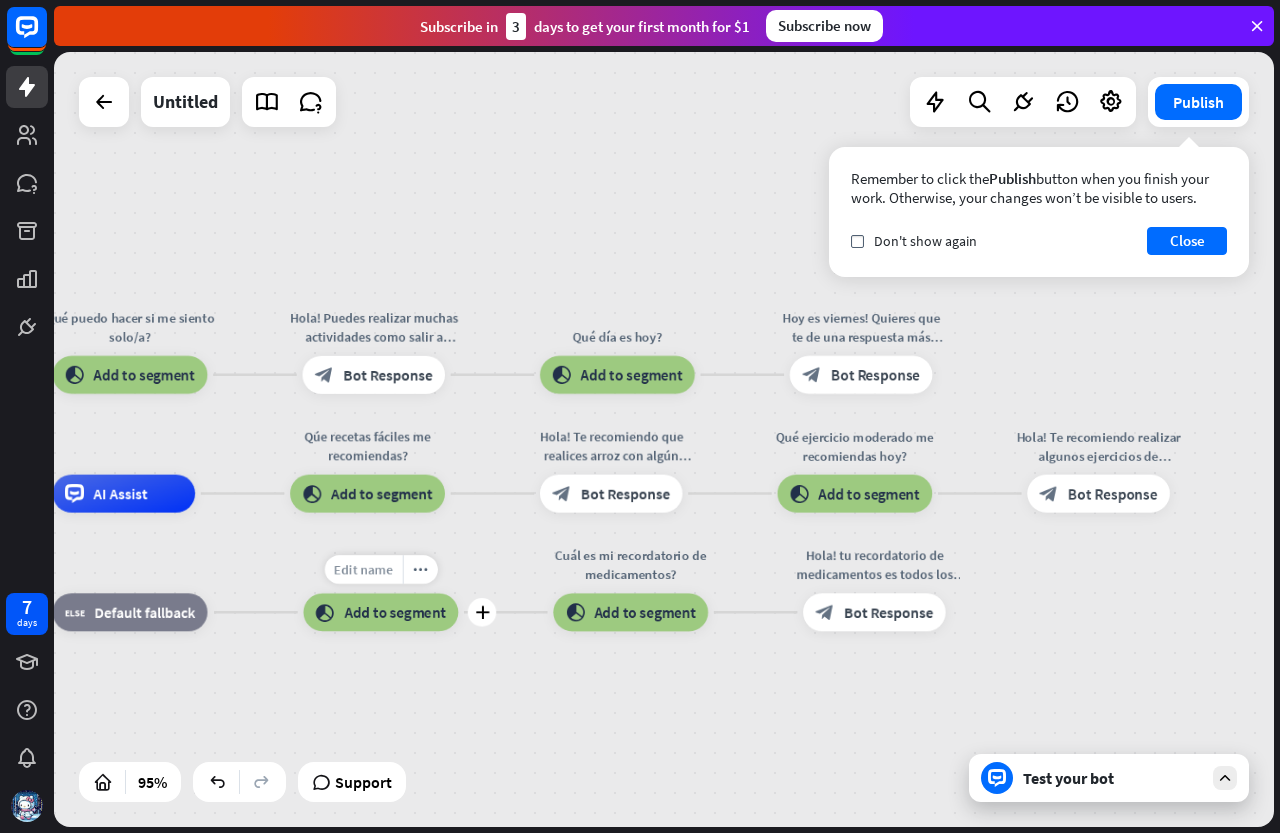 click on "Edit name" at bounding box center [363, 569] 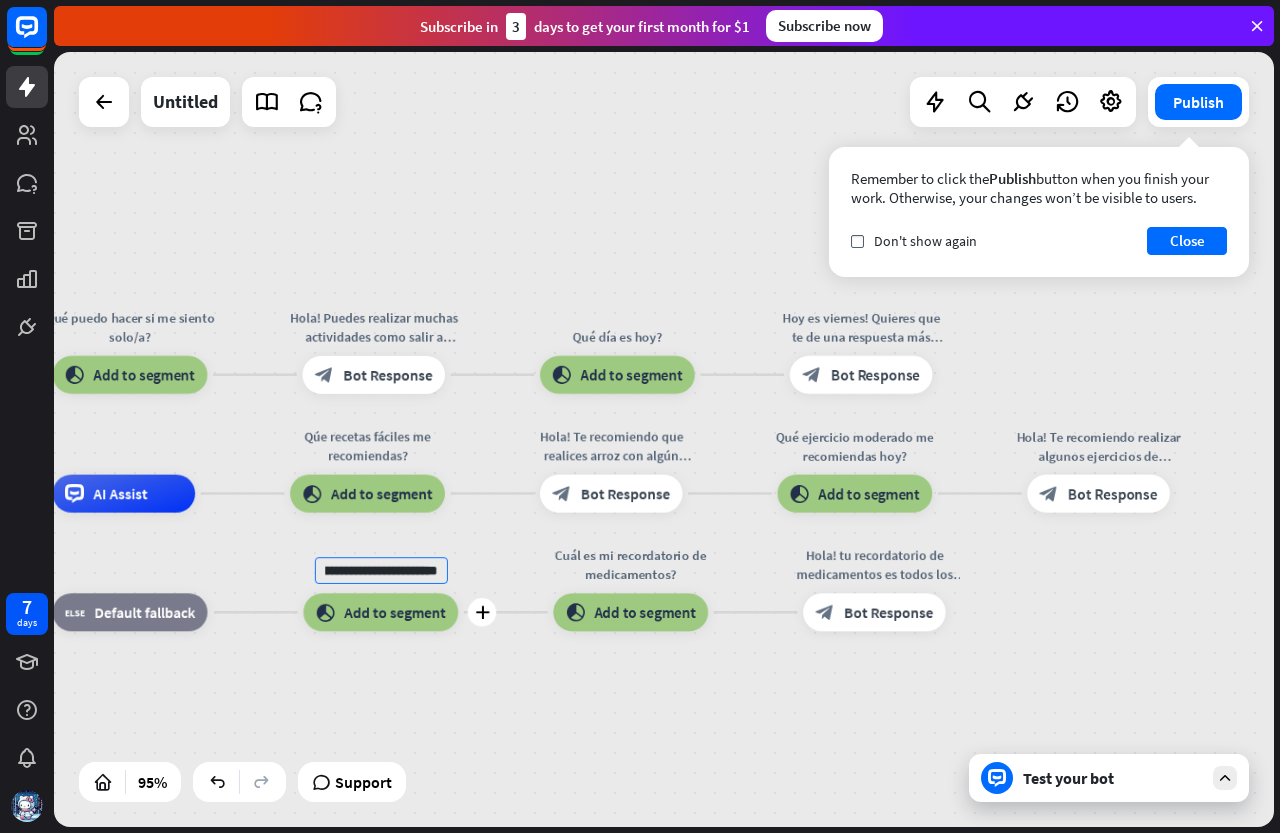 scroll, scrollTop: 0, scrollLeft: 111, axis: horizontal 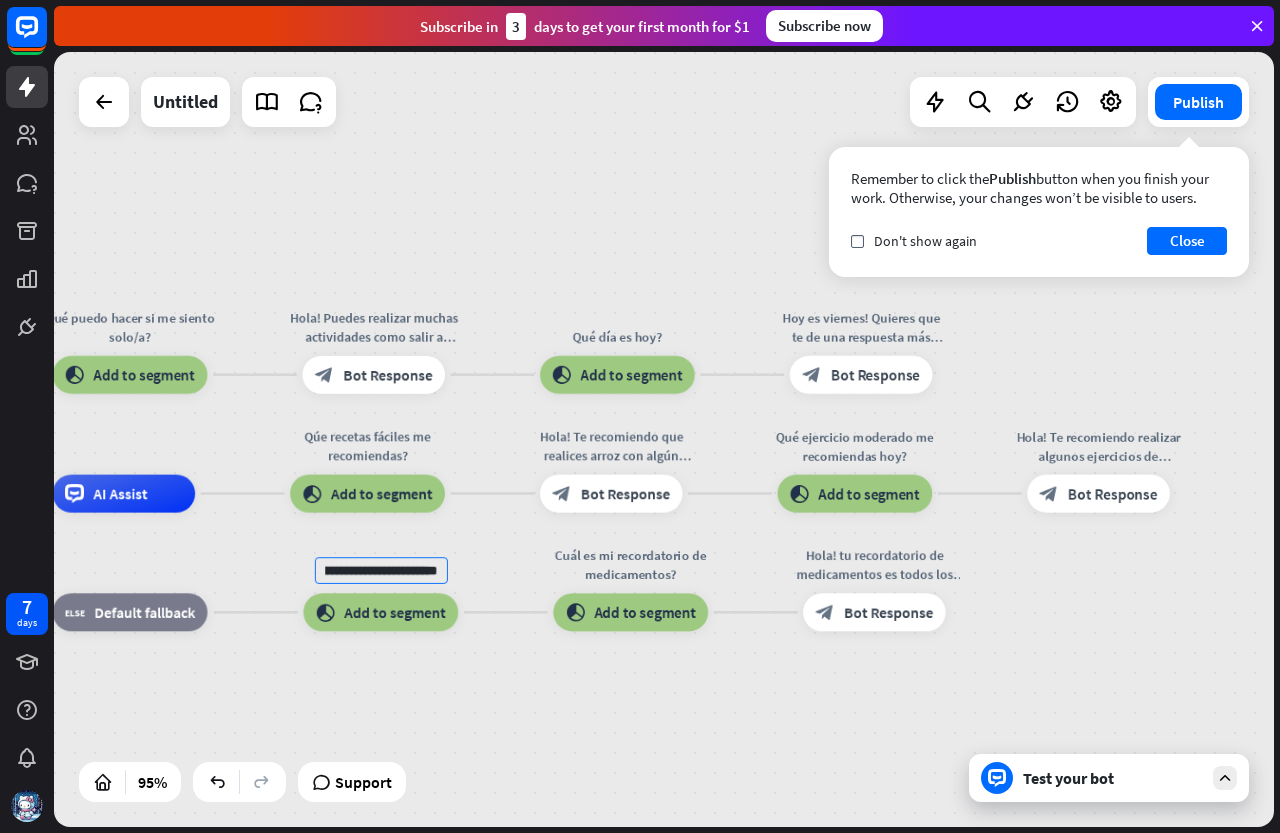 type on "**********" 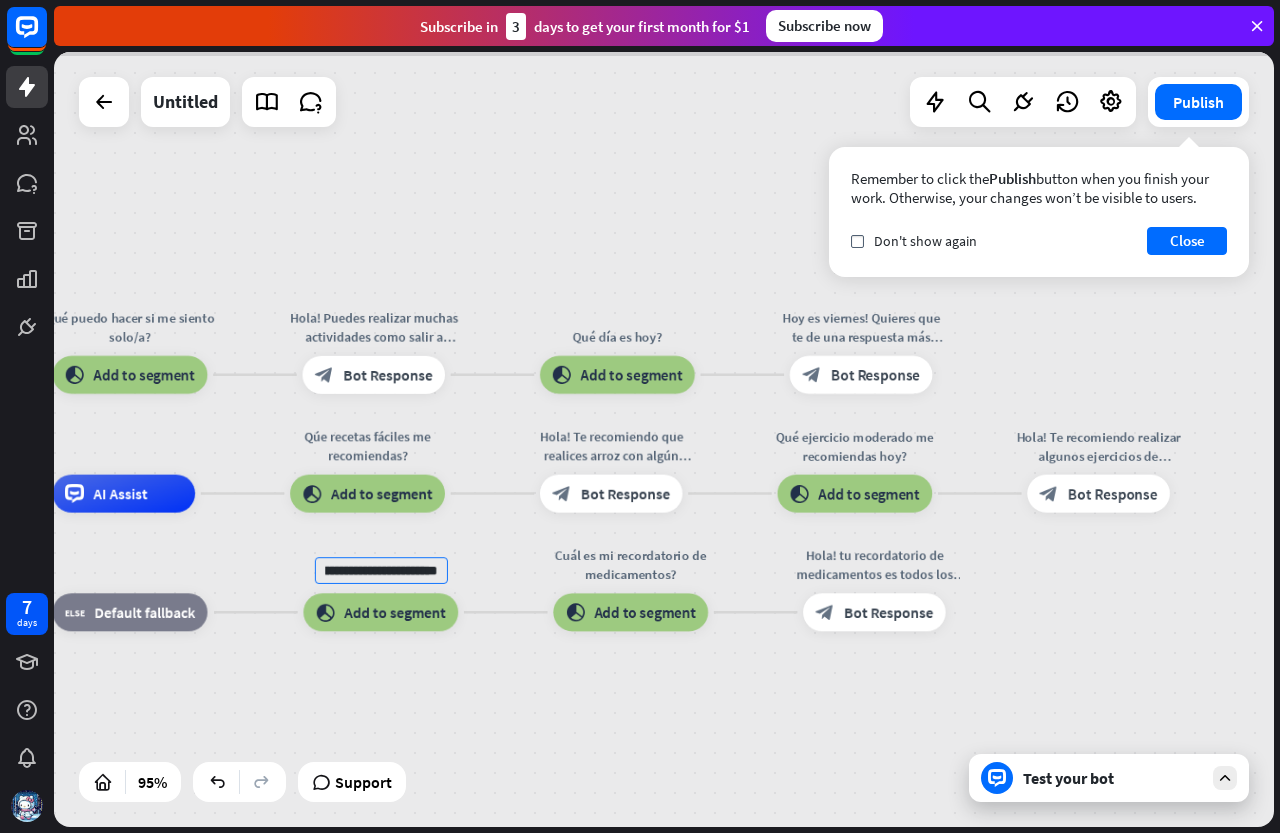 scroll, scrollTop: 0, scrollLeft: 0, axis: both 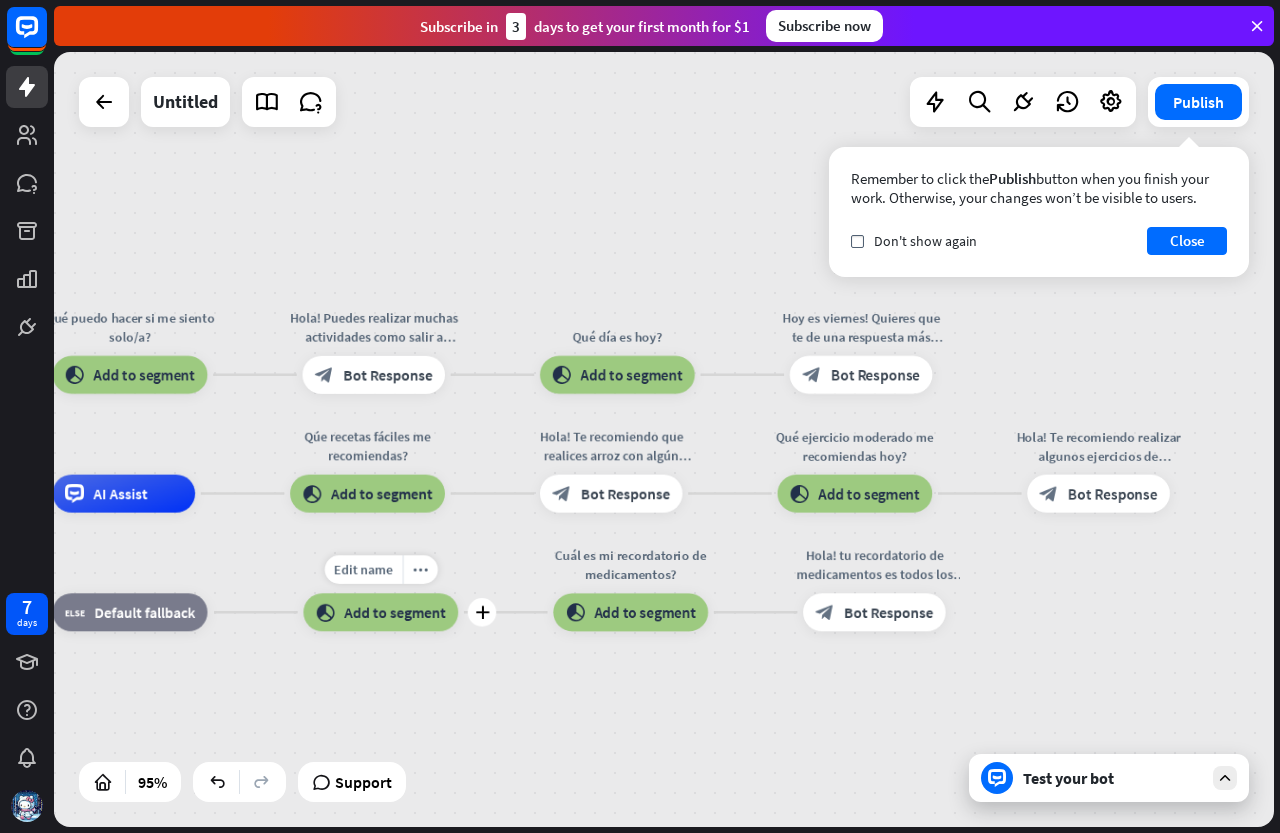 click on "Edit name   more_horiz         plus     block_add_to_segment   Add to segment" at bounding box center [380, 612] 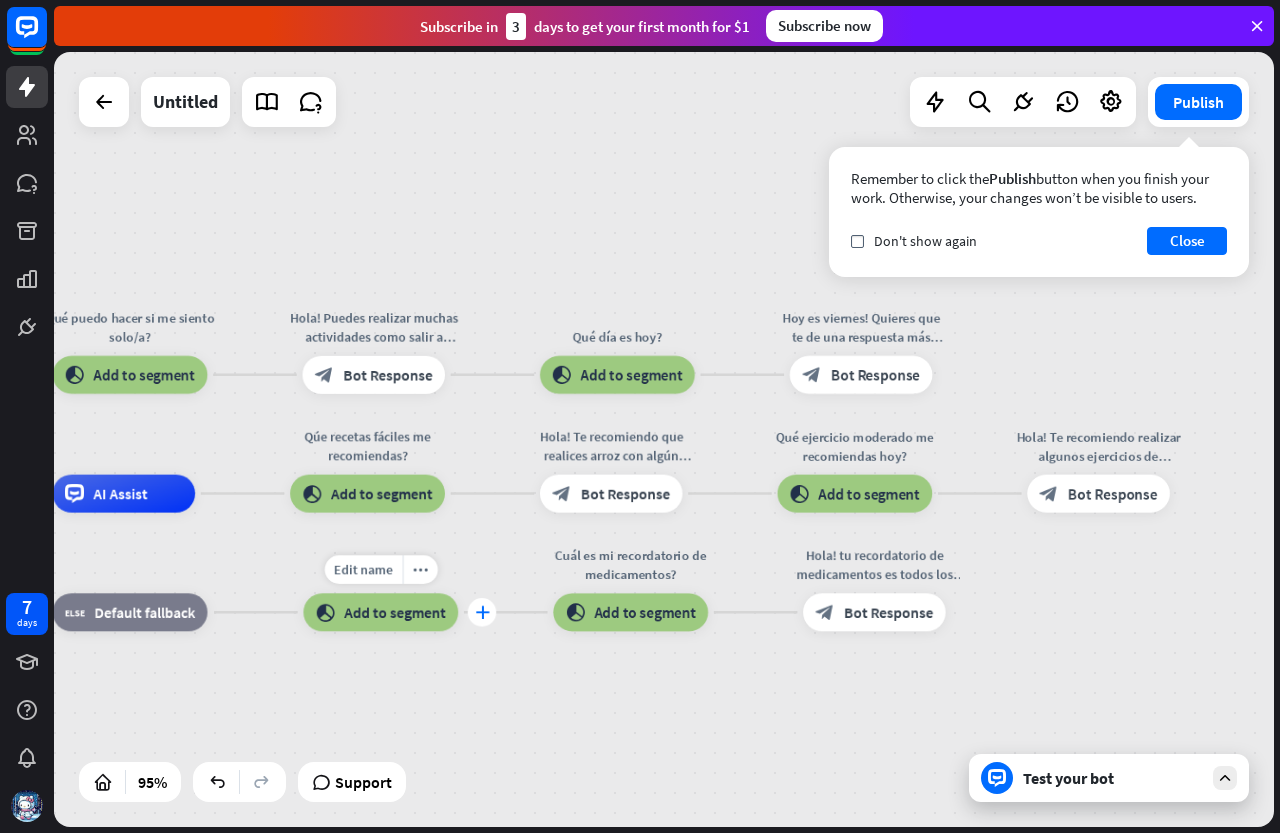 click on "plus" at bounding box center [482, 612] 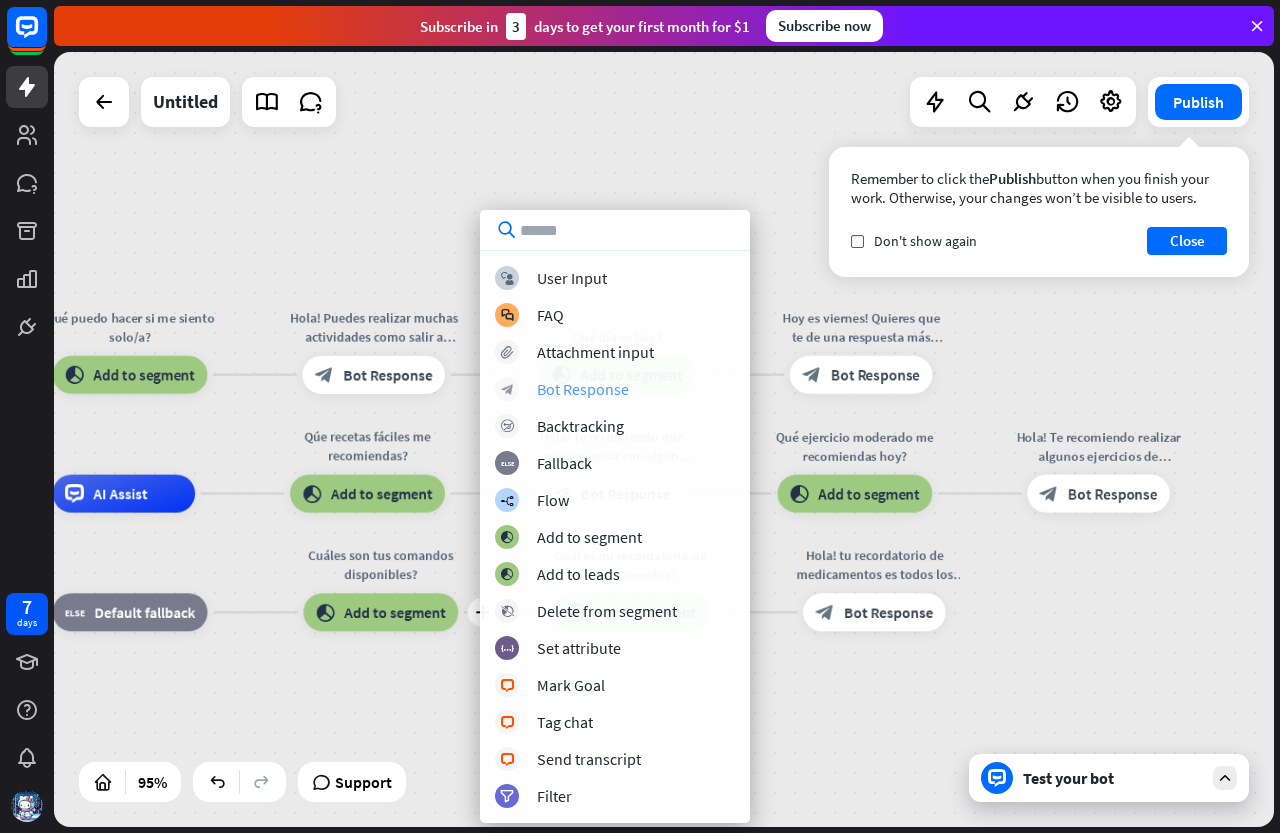 click on "Bot Response" at bounding box center (583, 389) 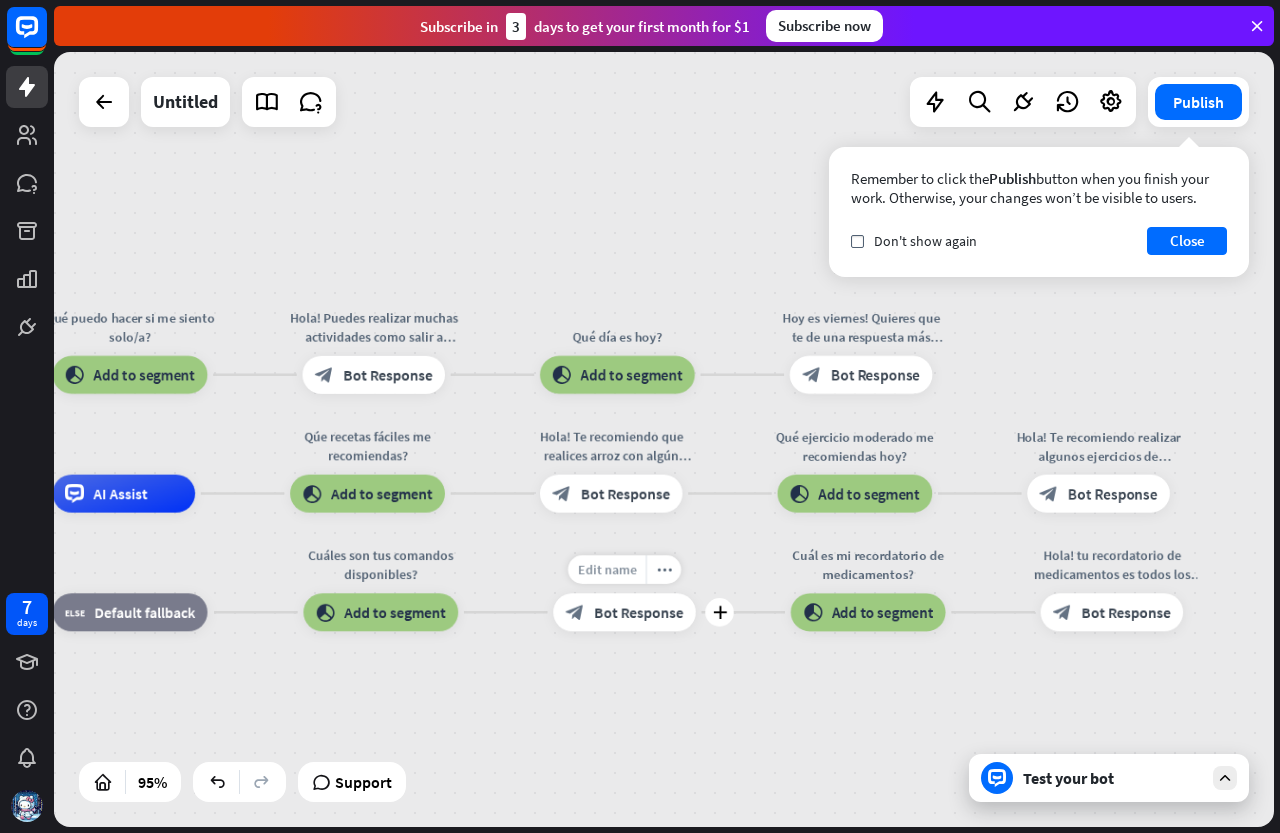 click on "Edit name" at bounding box center (606, 569) 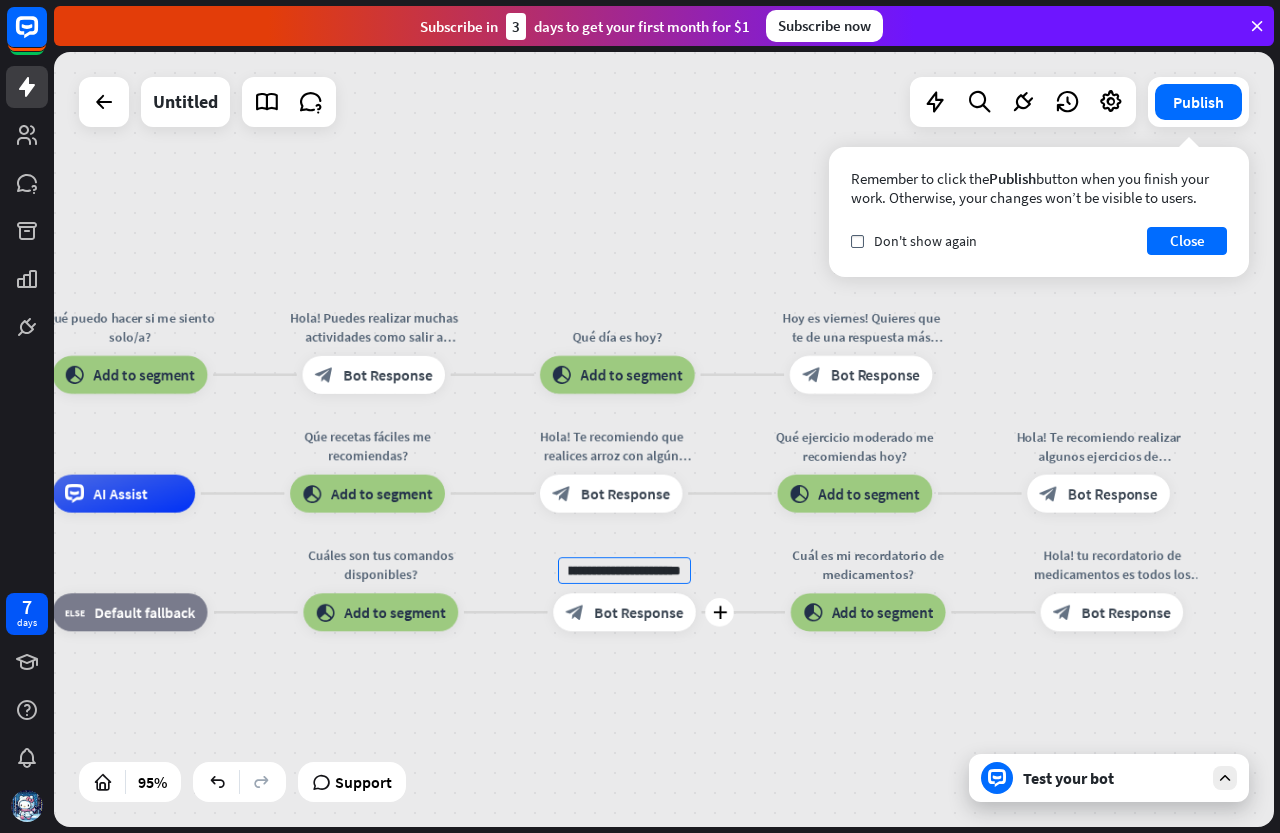 scroll, scrollTop: 0, scrollLeft: 100, axis: horizontal 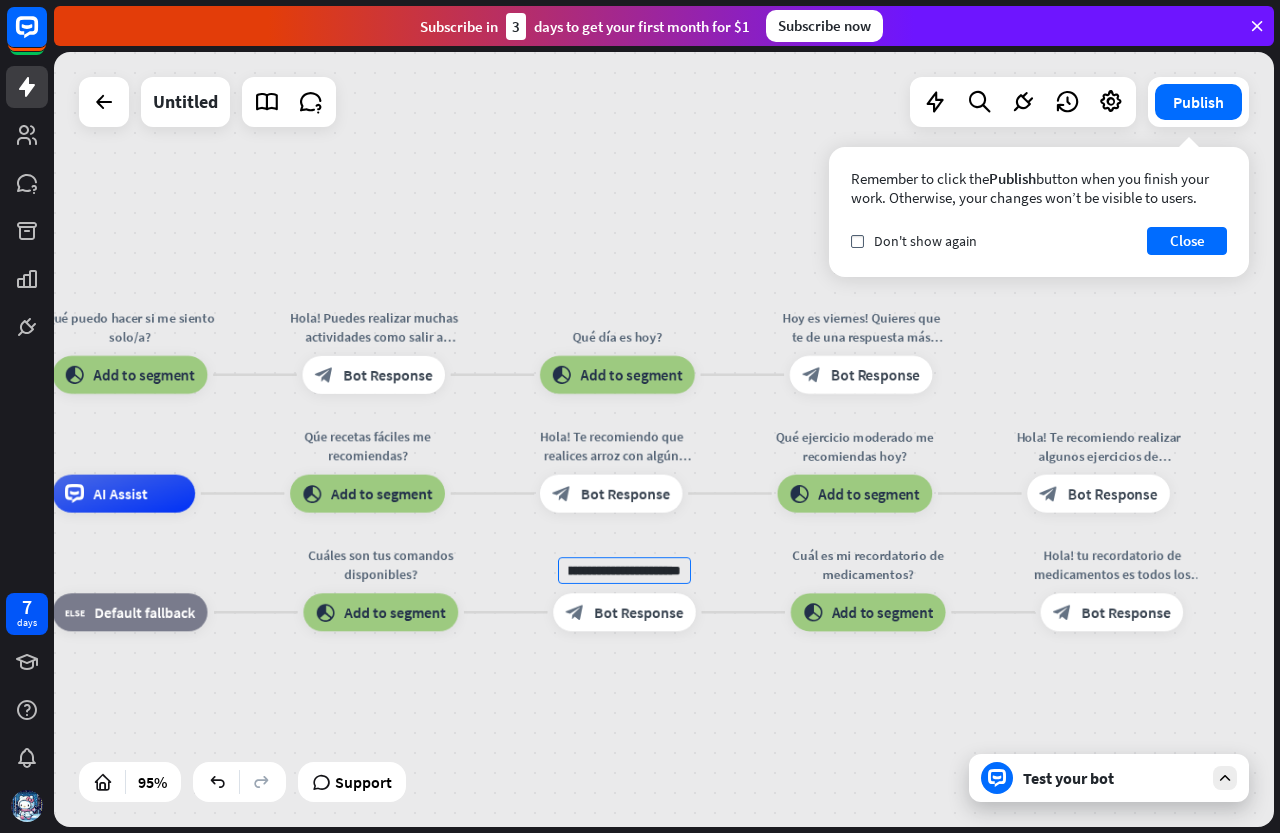 type on "**********" 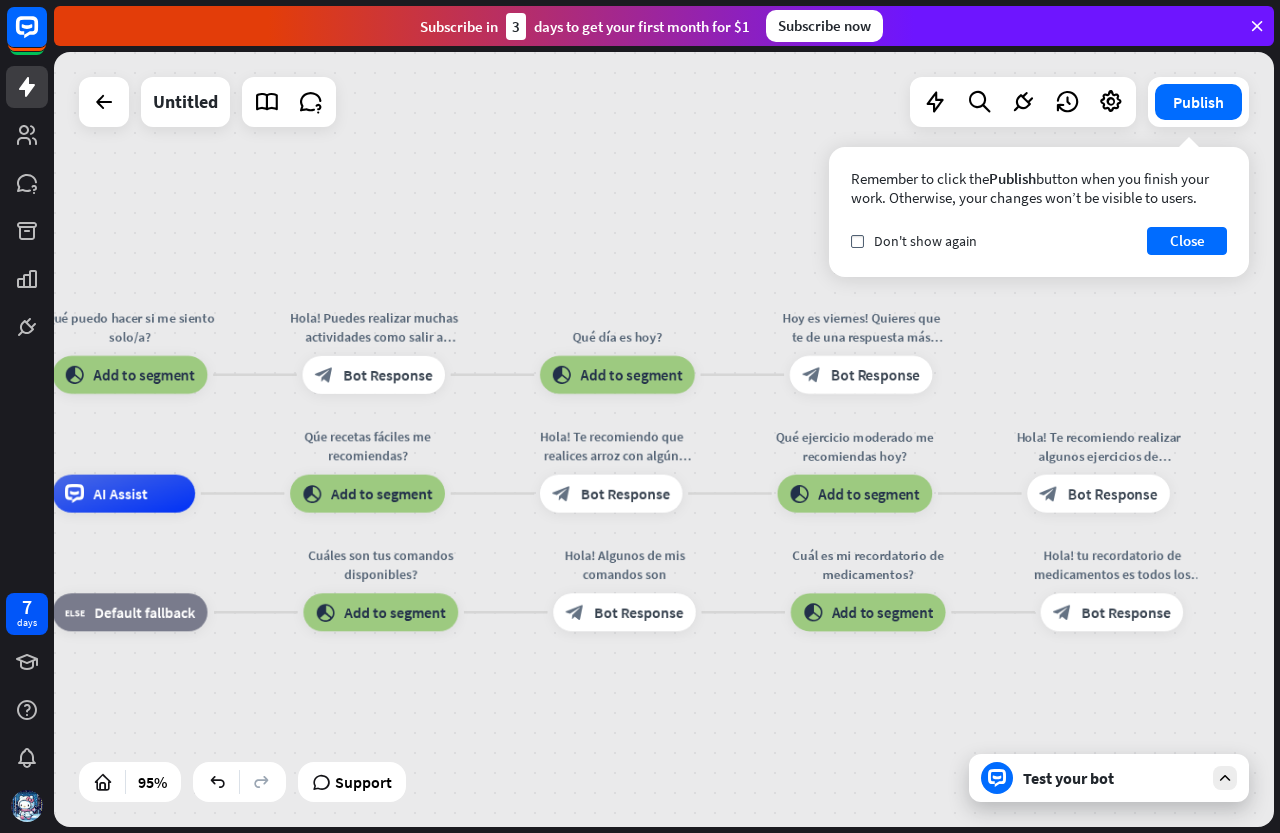 scroll, scrollTop: 0, scrollLeft: 0, axis: both 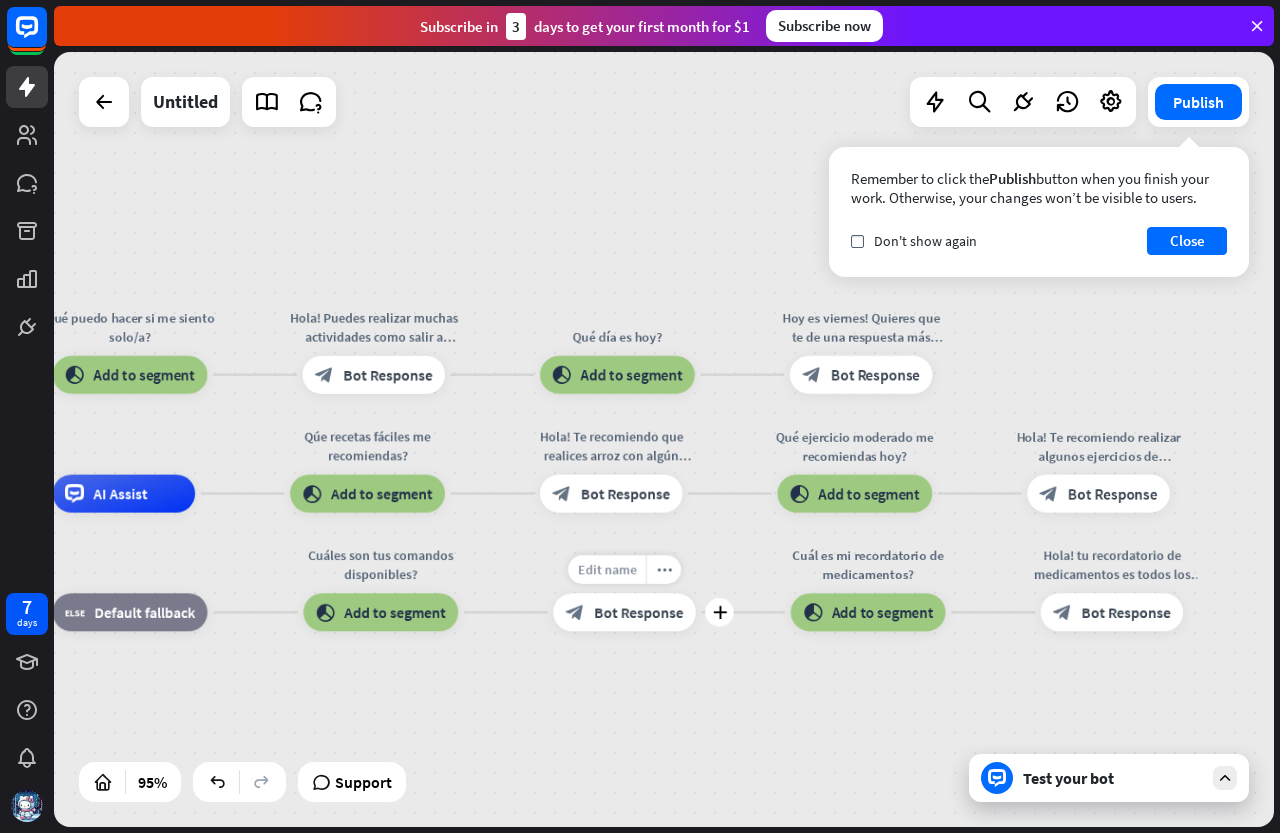 click on "Edit name" at bounding box center (606, 569) 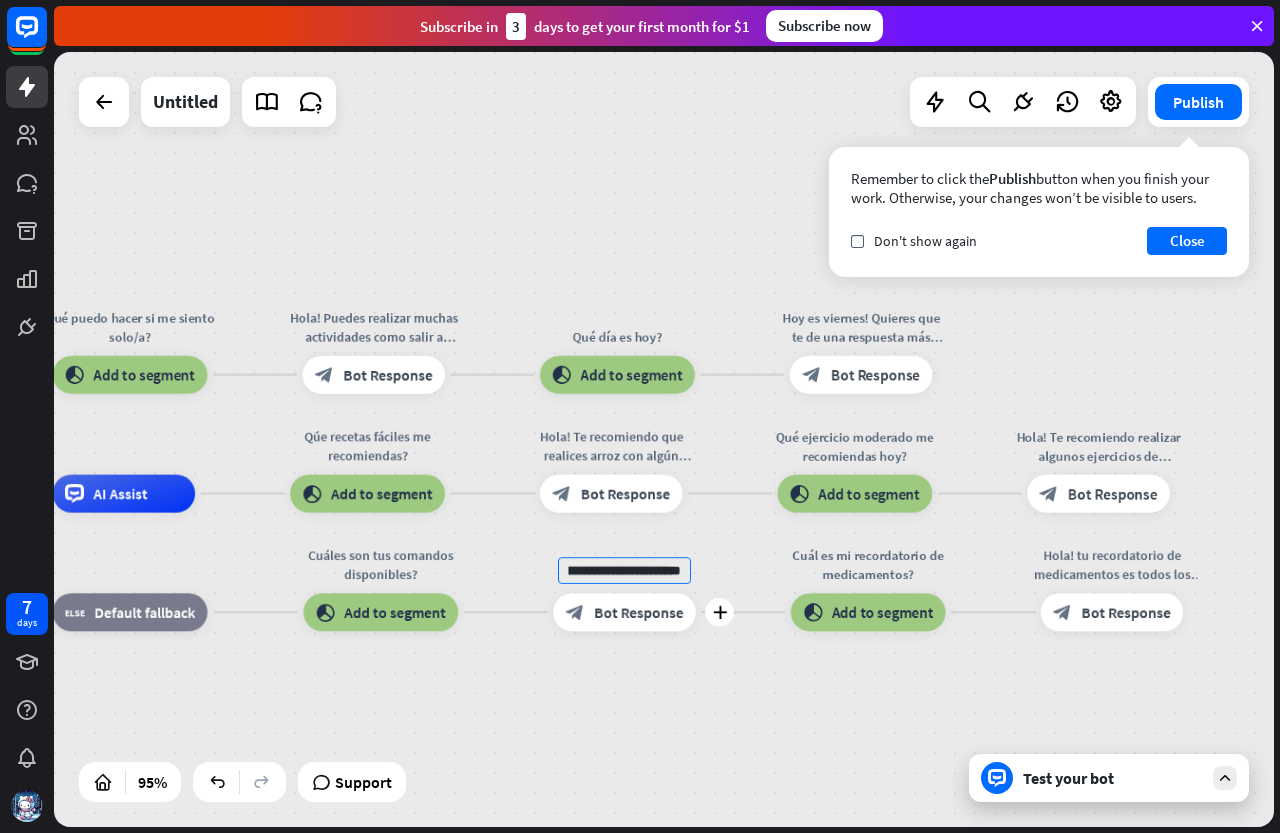 scroll, scrollTop: 0, scrollLeft: 277, axis: horizontal 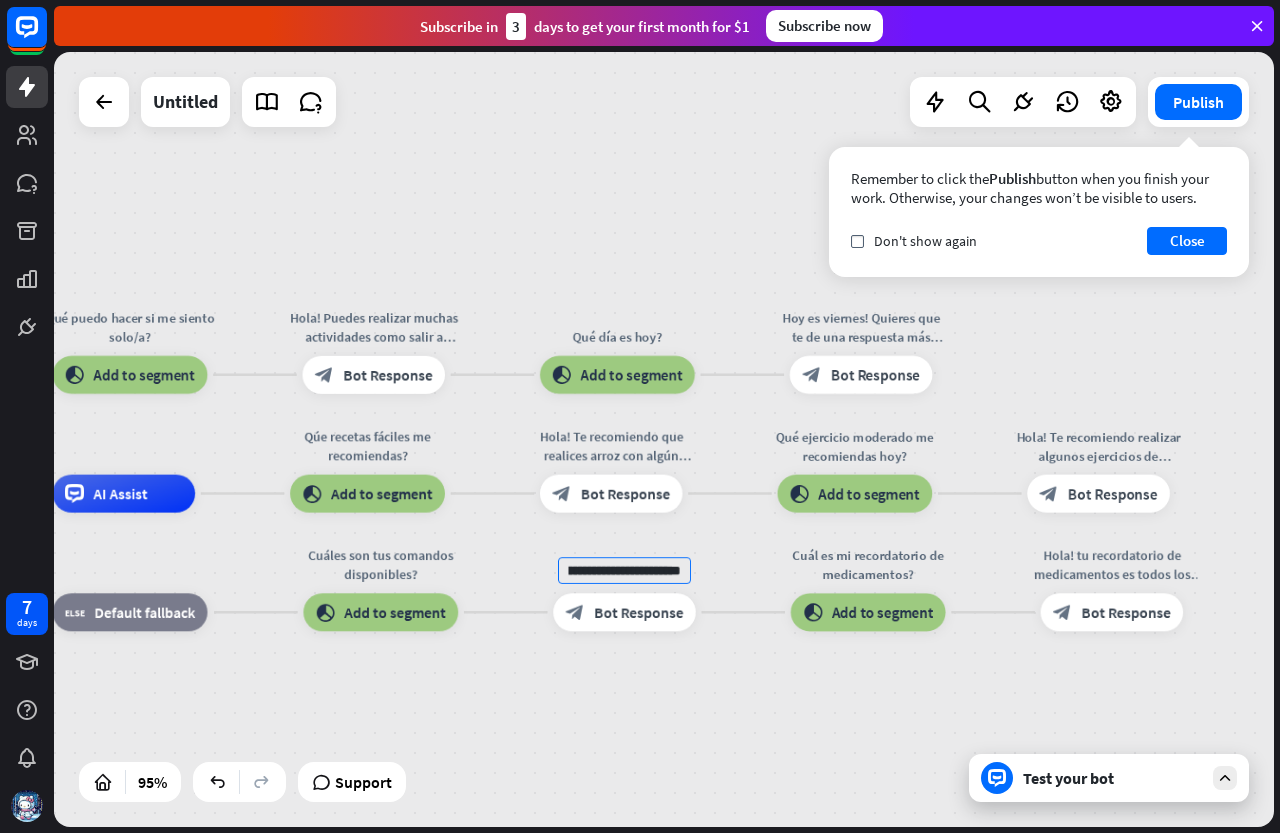 type on "**********" 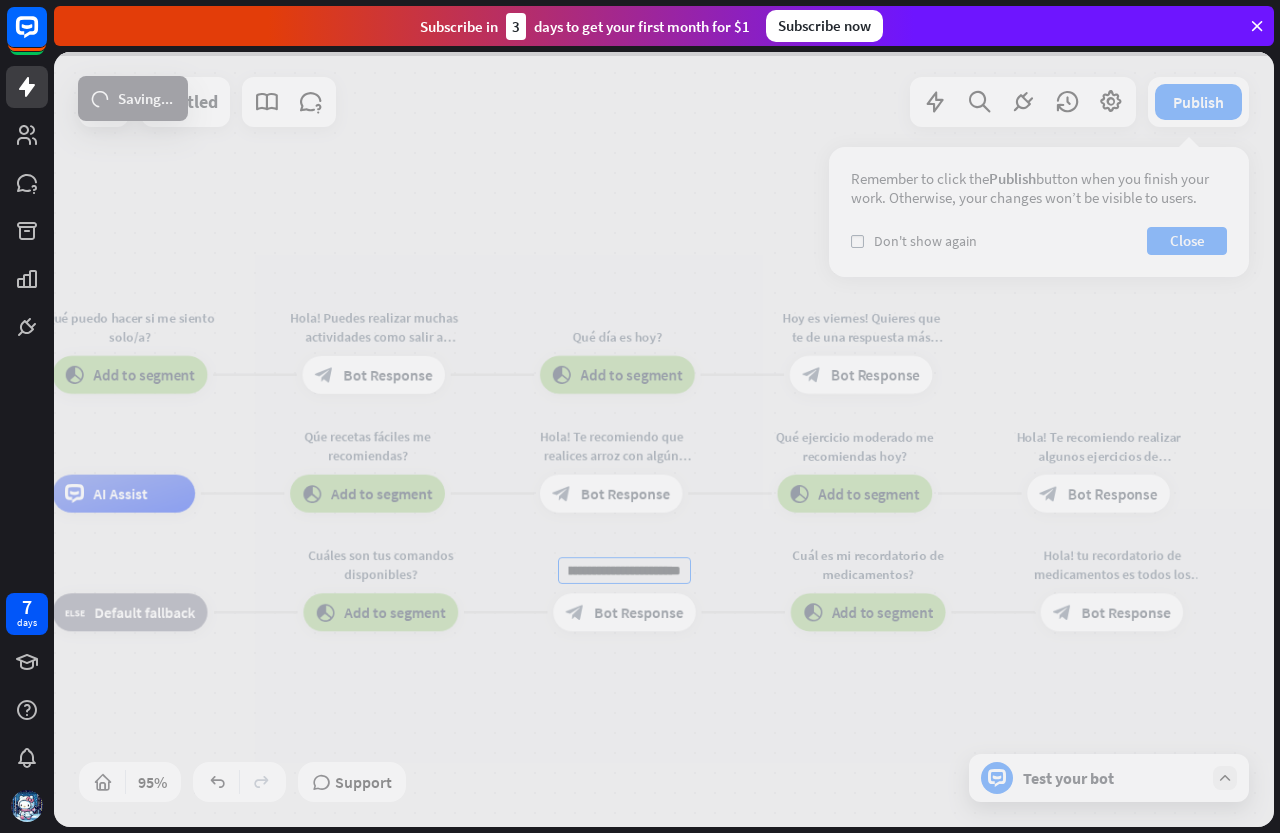 scroll, scrollTop: 0, scrollLeft: 0, axis: both 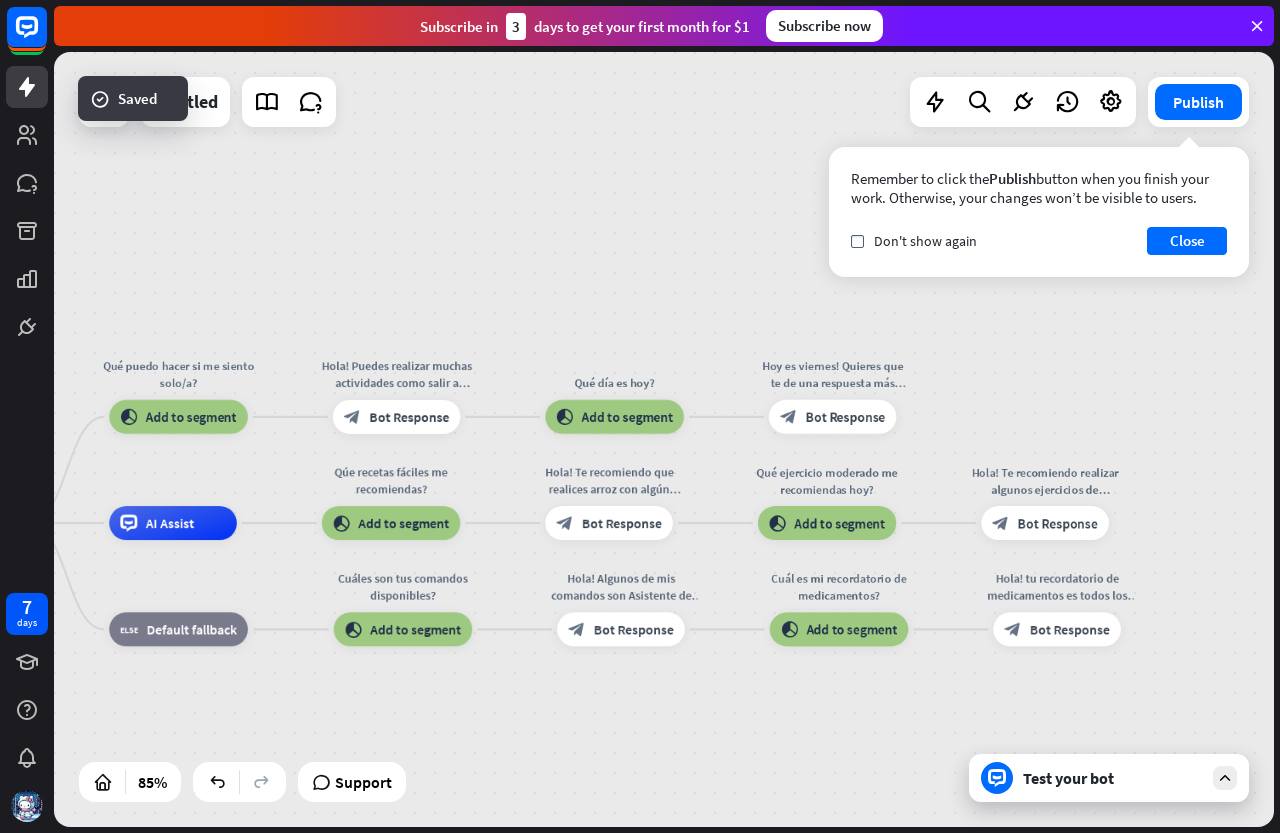 click on "Ayuda para mayores   home_2   Start point                 Qué puedo hacer si me siento solo/a?   block_add_to_segment   Add to segment                 Hola! Puedes realizar muchas actividades como salir a caminar o escuchar música.   block_bot_response   Bot Response                 Qué día es hoy?   block_add_to_segment   Add to segment                 Hoy es viernes! Quieres que te de una respuesta más específica?   block_bot_response   Bot Response                     AI Assist                 Qúe recetas fáciles me recomiendas?   block_add_to_segment   Add to segment                 Hola! Te recomiendo que realices  arroz con algún acompañamiento que gustes.   block_bot_response   Bot Response                 Qué ejercicio moderado me recomiendas hoy?   block_add_to_segment   Add to segment                 Hola! Te recomiendo realizar algunos ejercicios de estiramiento leves.   block_bot_response   Bot Response                   block_fallback   Default fallback" at bounding box center (415, 852) 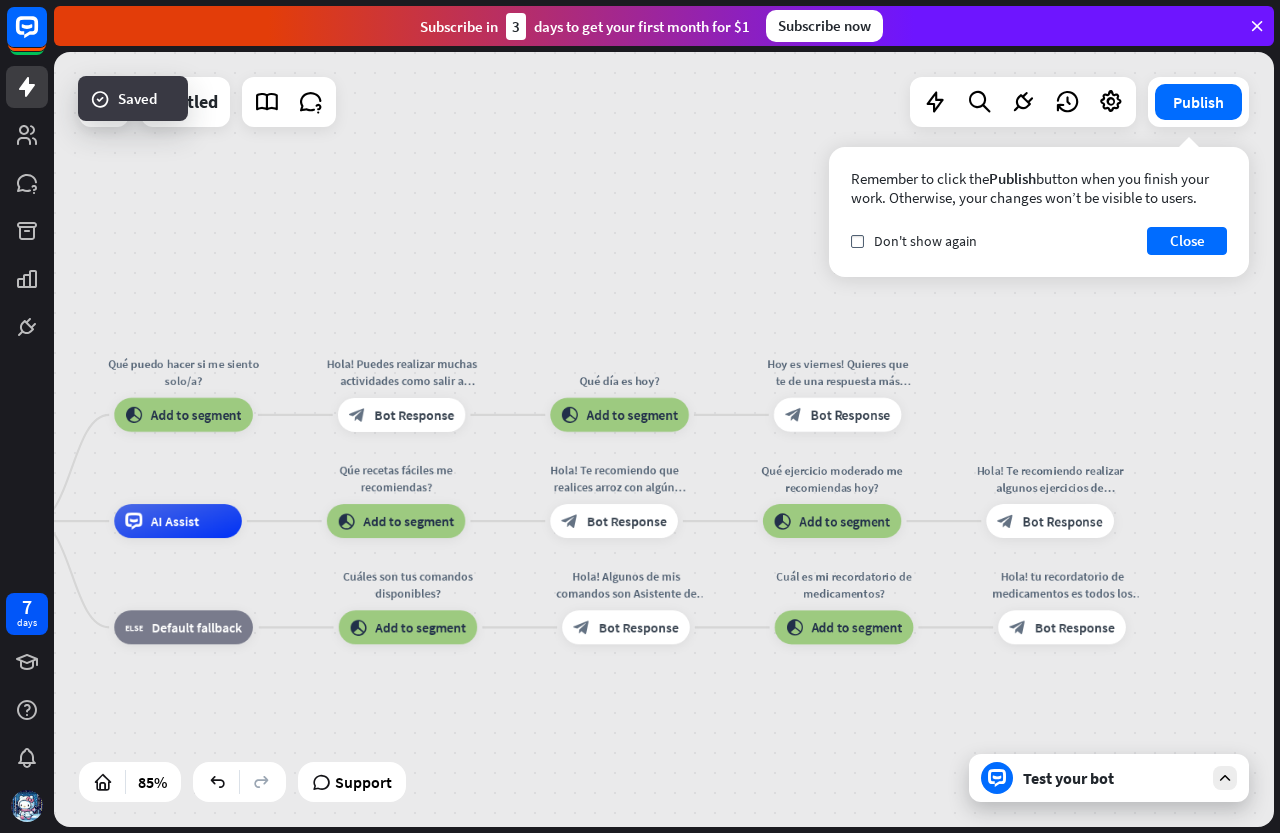 drag, startPoint x: 682, startPoint y: 761, endPoint x: 702, endPoint y: 726, distance: 40.311287 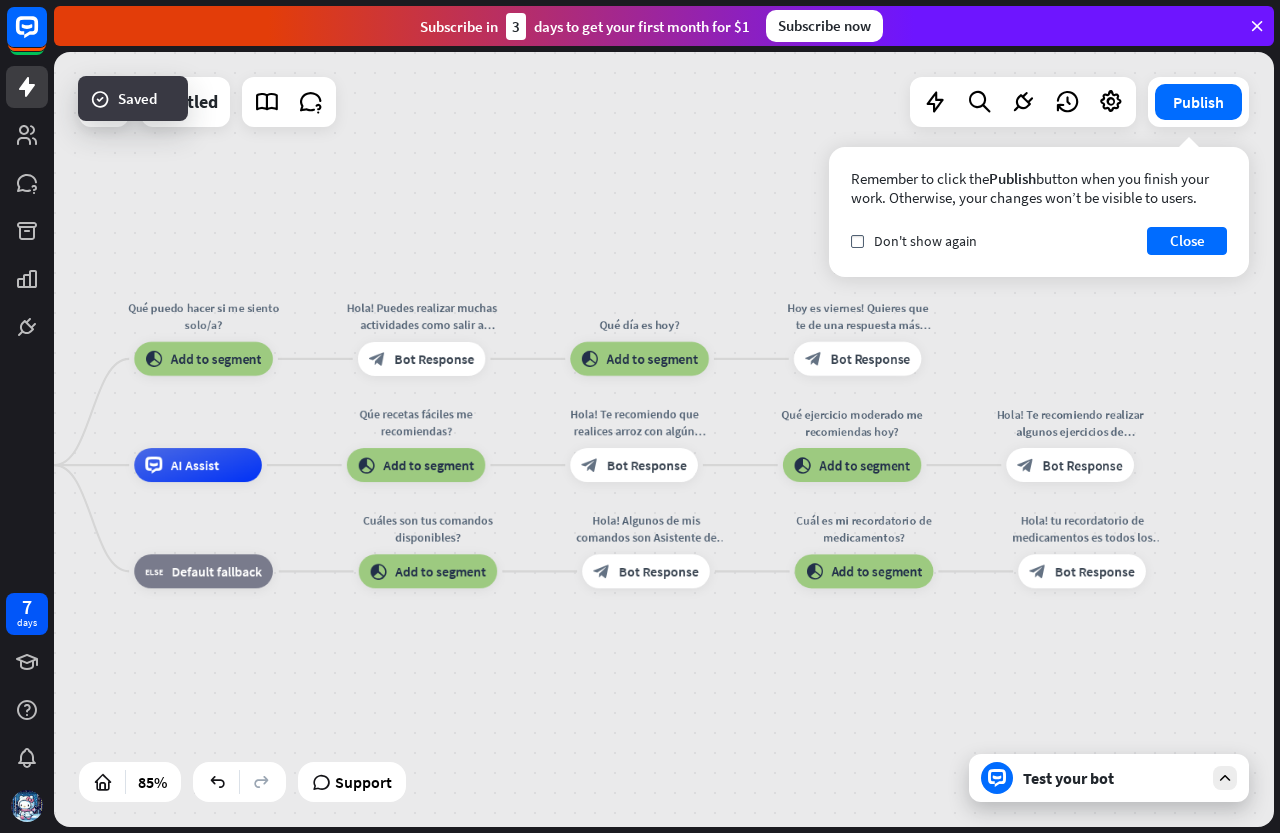 drag, startPoint x: 702, startPoint y: 726, endPoint x: 758, endPoint y: 713, distance: 57.48913 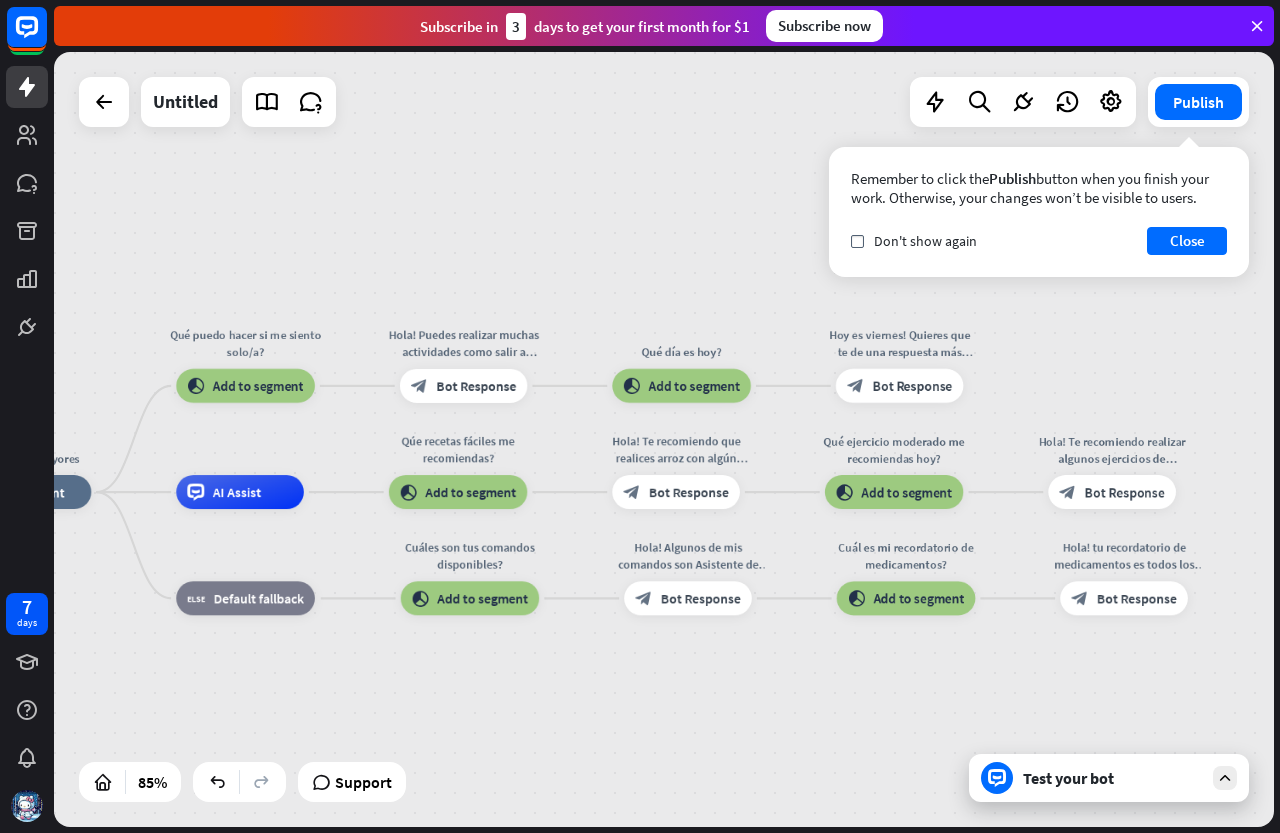 click on "Ayuda para mayores   home_2   Start point                 Qué puedo hacer si me siento solo/a?   block_add_to_segment   Add to segment                 Hola! Puedes realizar muchas actividades como salir a caminar o escuchar música.   block_bot_response   Bot Response                 Qué día es hoy?   block_add_to_segment   Add to segment                 Hoy es viernes! Quieres que te de una respuesta más específica?   block_bot_response   Bot Response                     AI Assist                 Qúe recetas fáciles me recomiendas?   block_add_to_segment   Add to segment                 Hola! Te recomiendo que realices  arroz con algún acompañamiento que gustes.   block_bot_response   Bot Response                 Qué ejercicio moderado me recomiendas hoy?   block_add_to_segment   Add to segment                 Hola! Te recomiendo realizar algunos ejercicios de estiramiento leves.   block_bot_response   Bot Response                   block_fallback   Default fallback" at bounding box center (482, 821) 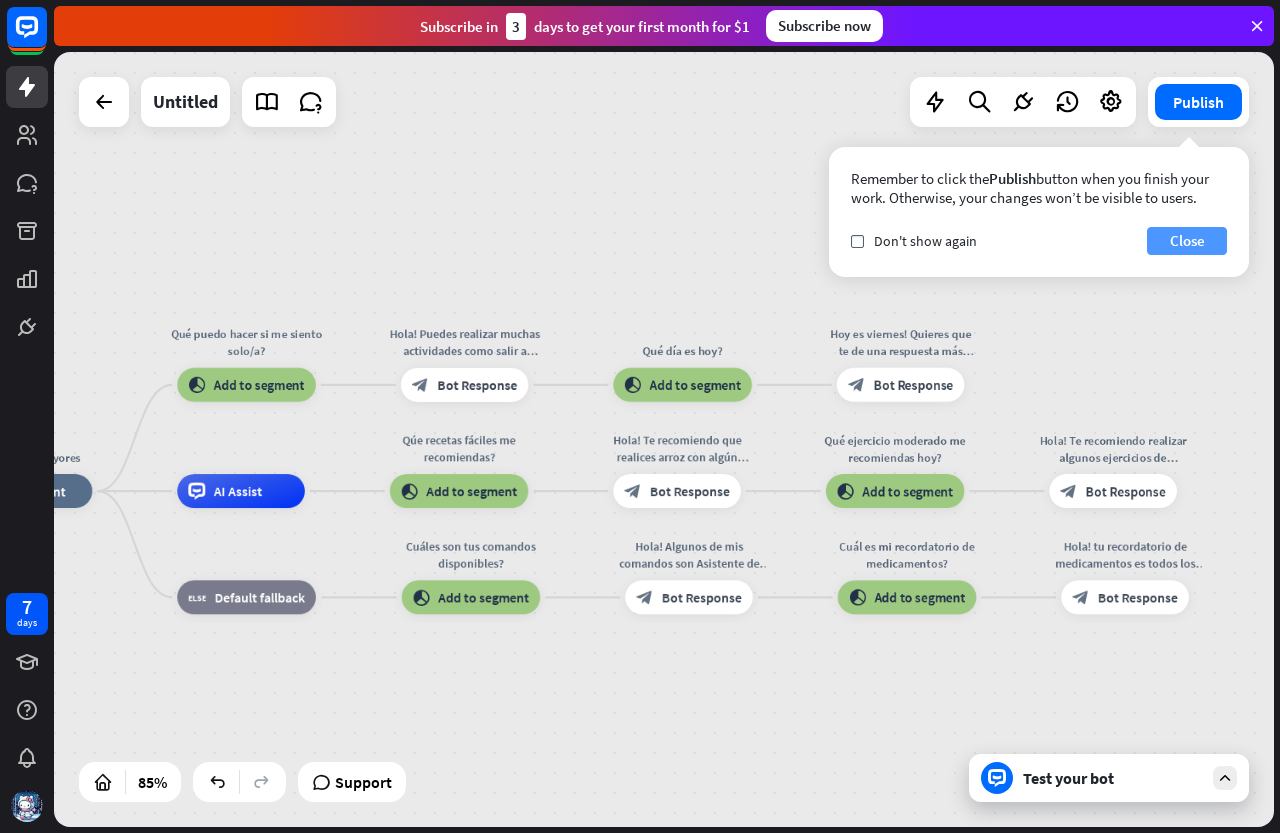 click on "Close" at bounding box center [1187, 241] 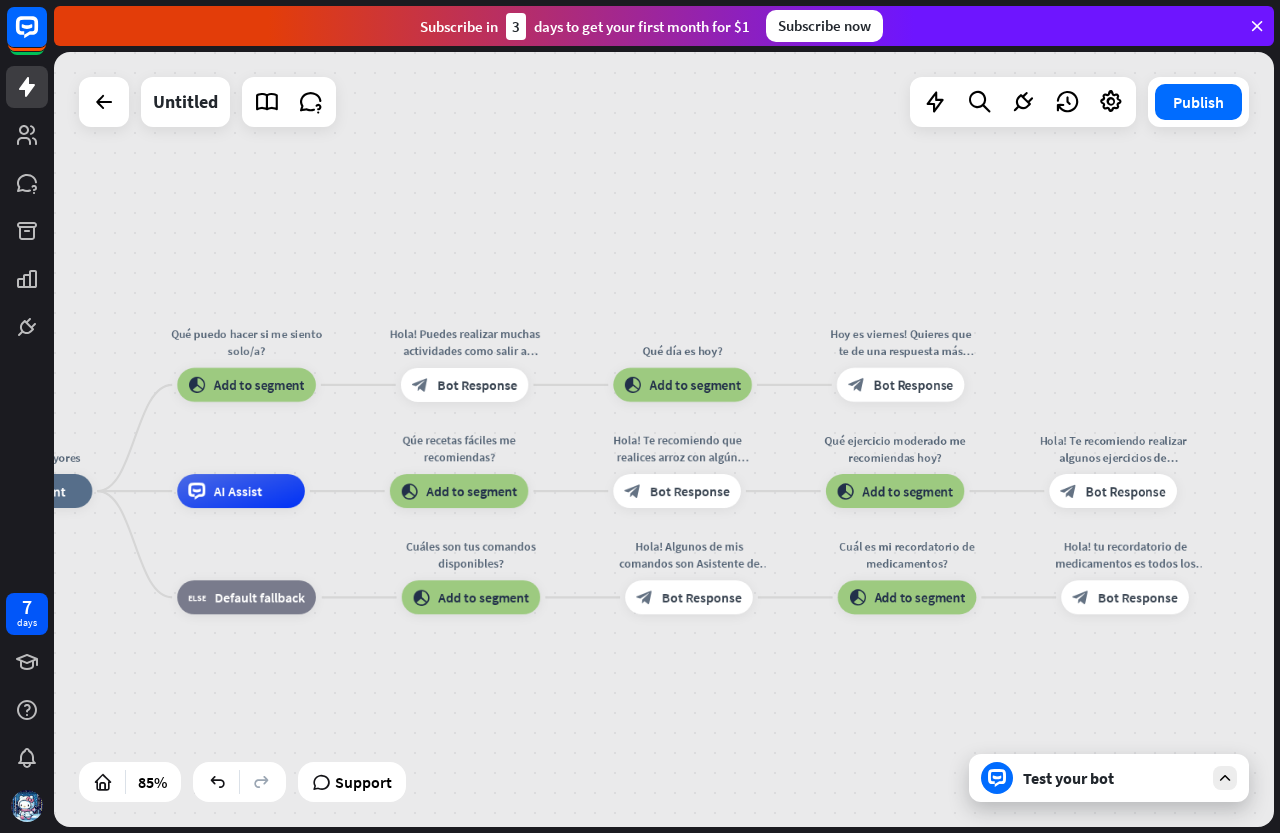 click on "Ayuda para mayores   home_2   Start point                 Qué puedo hacer si me siento solo/a?   block_add_to_segment   Add to segment                 Hola! Puedes realizar muchas actividades como salir a caminar o escuchar música.   block_bot_response   Bot Response                 Qué día es hoy?   block_add_to_segment   Add to segment                 Hoy es viernes! Quieres que te de una respuesta más específica?   block_bot_response   Bot Response                     AI Assist                 Qúe recetas fáciles me recomiendas?   block_add_to_segment   Add to segment                 Hola! Te recomiendo que realices  arroz con algún acompañamiento que gustes.   block_bot_response   Bot Response                 Qué ejercicio moderado me recomiendas hoy?   block_add_to_segment   Add to segment                 Hola! Te recomiendo realizar algunos ejercicios de estiramiento leves.   block_bot_response   Bot Response                   block_fallback   Default fallback" at bounding box center (483, 820) 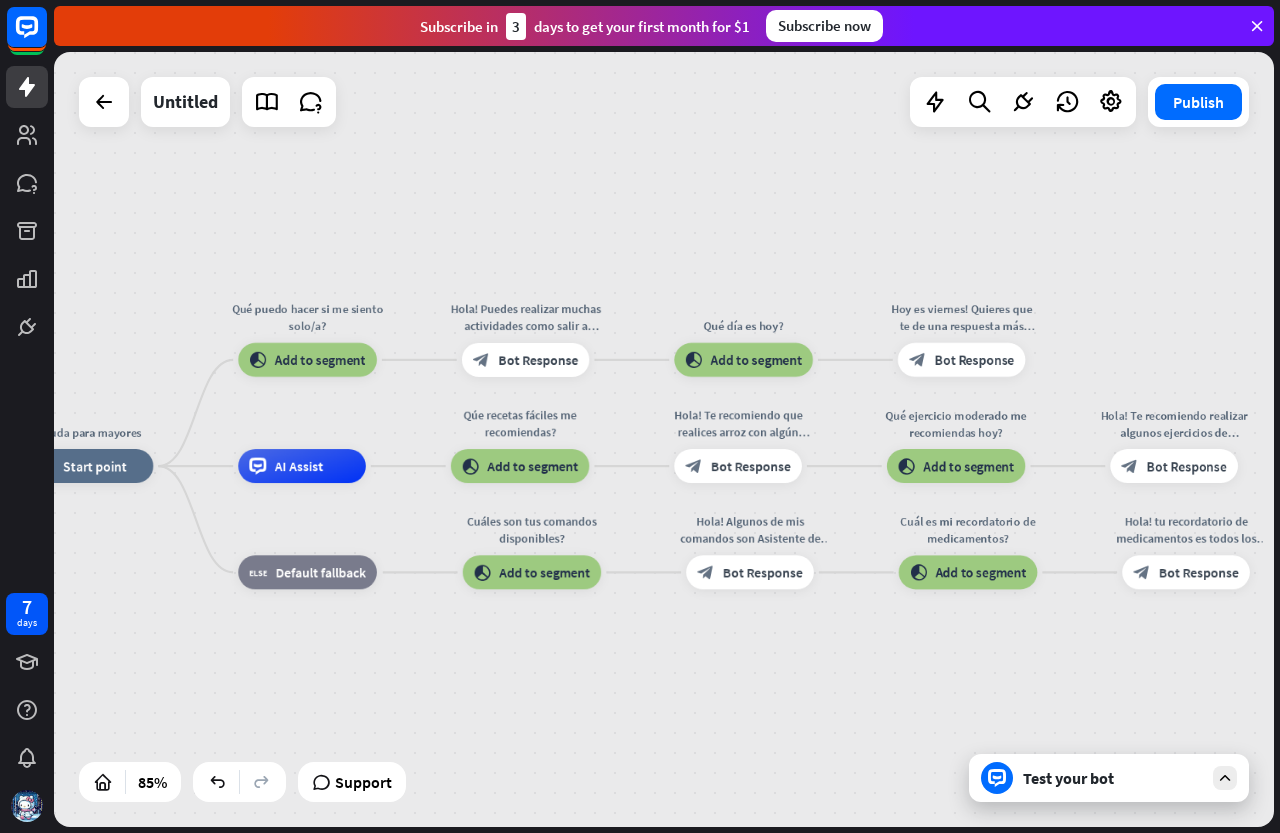 drag, startPoint x: 690, startPoint y: 694, endPoint x: 726, endPoint y: 674, distance: 41.18252 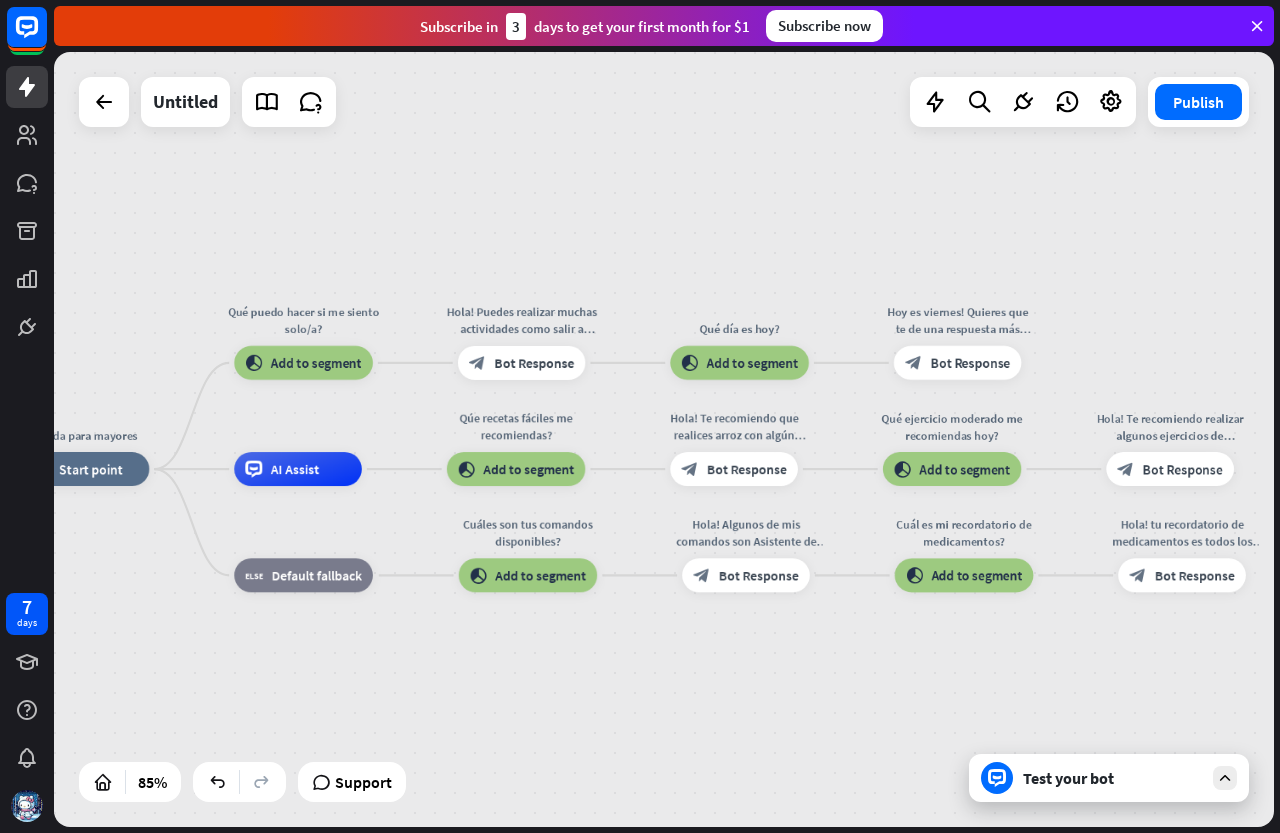 drag, startPoint x: 712, startPoint y: 662, endPoint x: 716, endPoint y: 673, distance: 11.7046995 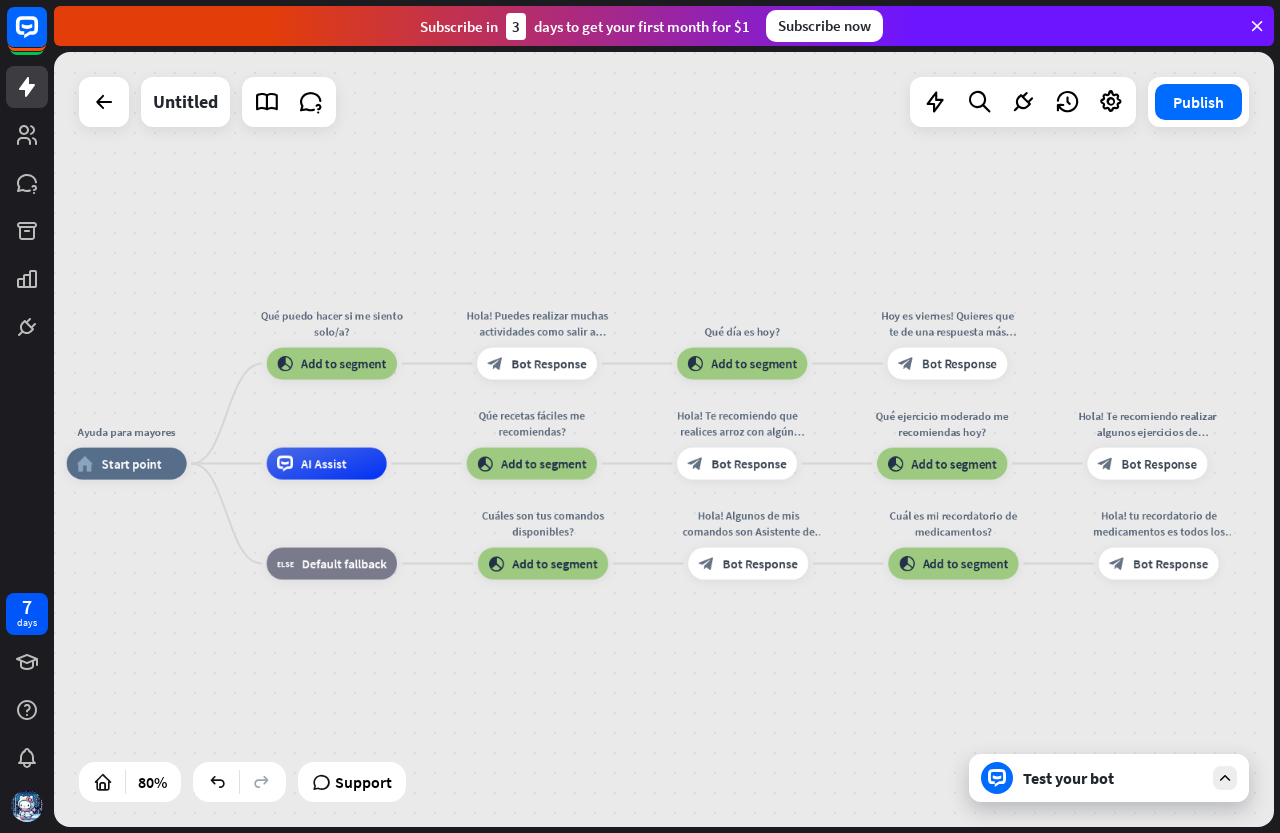 drag, startPoint x: 719, startPoint y: 693, endPoint x: 723, endPoint y: 675, distance: 18.439089 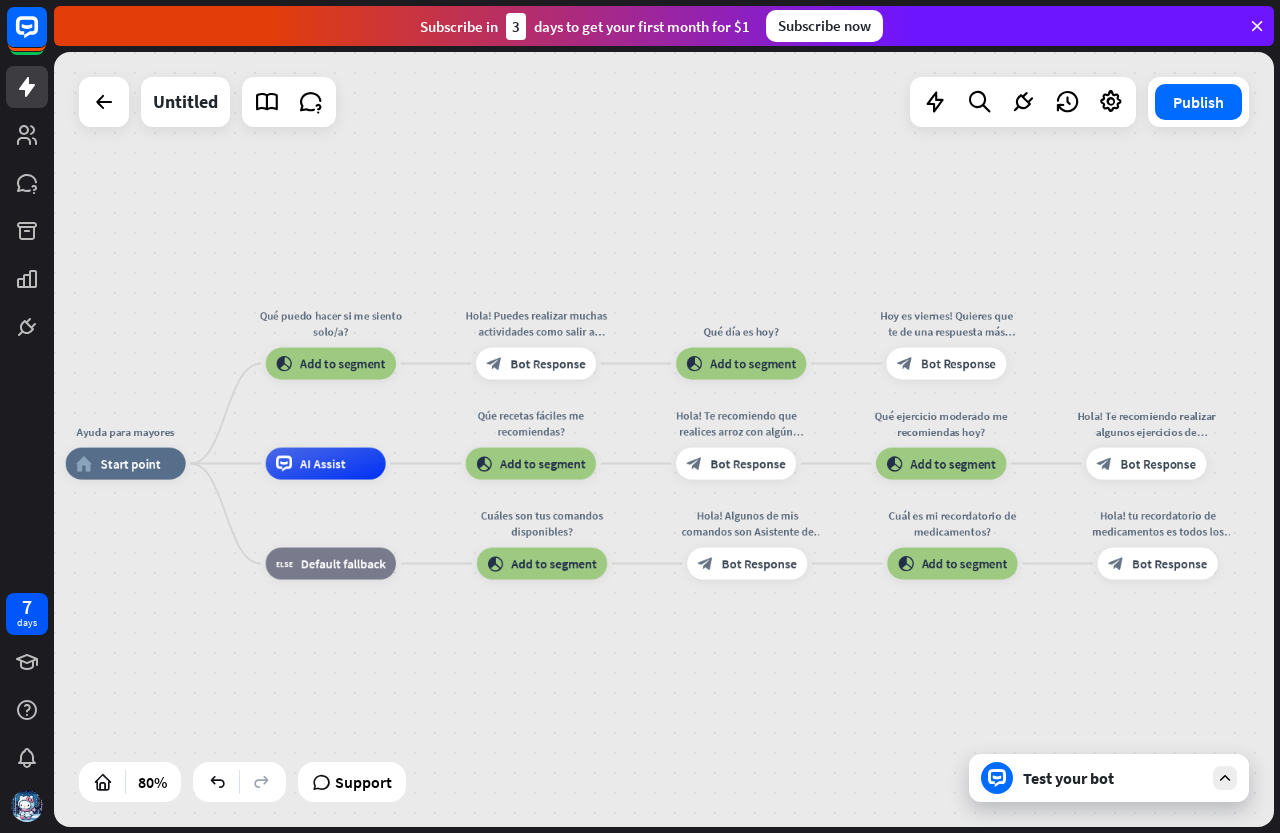 click on "Ayuda para mayores   home_2   Start point                 Qué puedo hacer si me siento solo/a?   block_add_to_segment   Add to segment                 Hola! Puedes realizar muchas actividades como salir a caminar o escuchar música.   block_bot_response   Bot Response                 Qué día es hoy?   block_add_to_segment   Add to segment                 Hoy es viernes! Quieres que te de una respuesta más específica?   block_bot_response   Bot Response                     AI Assist                 Qúe recetas fáciles me recomiendas?   block_add_to_segment   Add to segment                 Hola! Te recomiendo que realices  arroz con algún acompañamiento que gustes.   block_bot_response   Bot Response                 Qué ejercicio moderado me recomiendas hoy?   block_add_to_segment   Add to segment                 Hola! Te recomiendo realizar algunos ejercicios de estiramiento leves.   block_bot_response   Bot Response                   block_fallback   Default fallback" at bounding box center [554, 774] 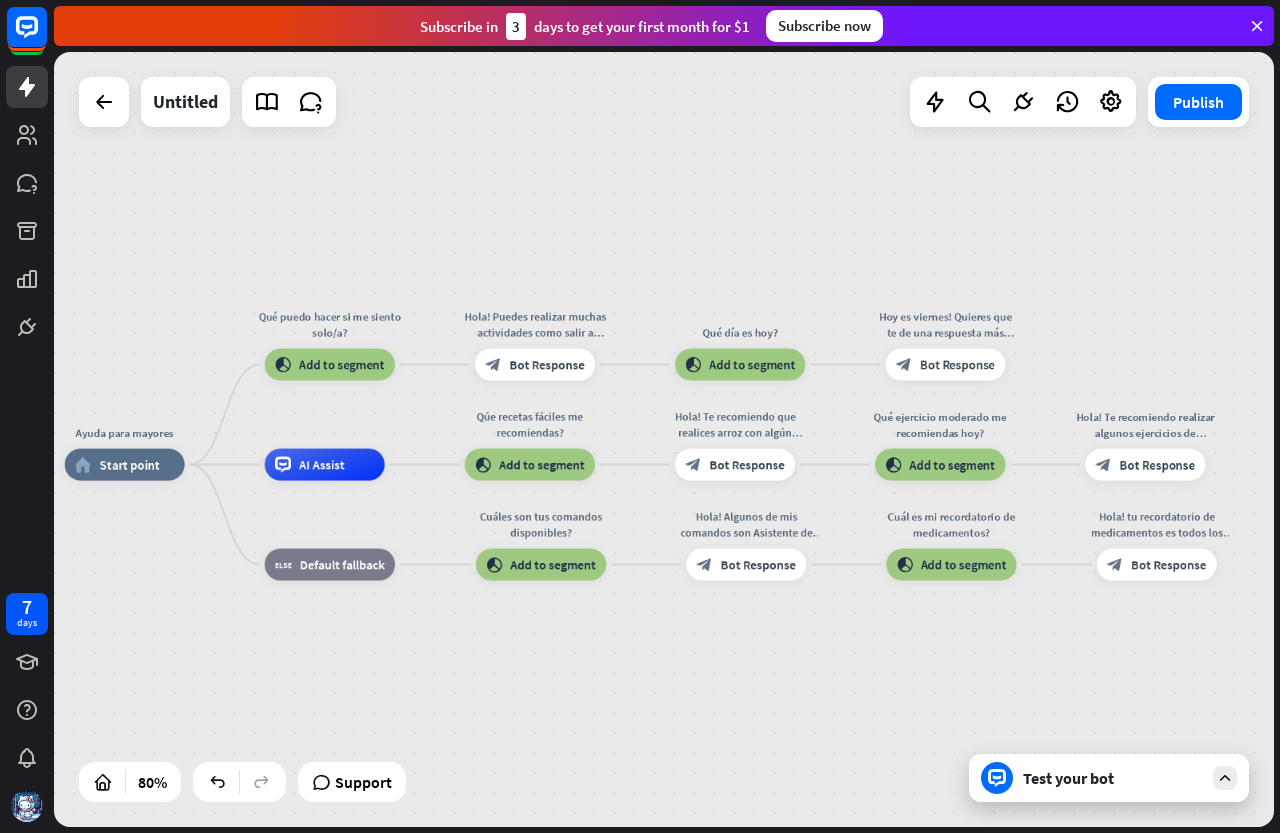 click on "Ayuda para mayores   home_2   Start point                 Qué puedo hacer si me siento solo/a?   block_add_to_segment   Add to segment                 Hola! Puedes realizar muchas actividades como salir a caminar o escuchar música.   block_bot_response   Bot Response                 Qué día es hoy?   block_add_to_segment   Add to segment                 Hoy es viernes! Quieres que te de una respuesta más específica?   block_bot_response   Bot Response                     AI Assist                 Qúe recetas fáciles me recomiendas?   block_add_to_segment   Add to segment                 Hola! Te recomiendo que realices  arroz con algún acompañamiento que gustes.   block_bot_response   Bot Response                 Qué ejercicio moderado me recomiendas hoy?   block_add_to_segment   Add to segment                 Hola! Te recomiendo realizar algunos ejercicios de estiramiento leves.   block_bot_response   Bot Response                   block_fallback   Default fallback" at bounding box center [553, 775] 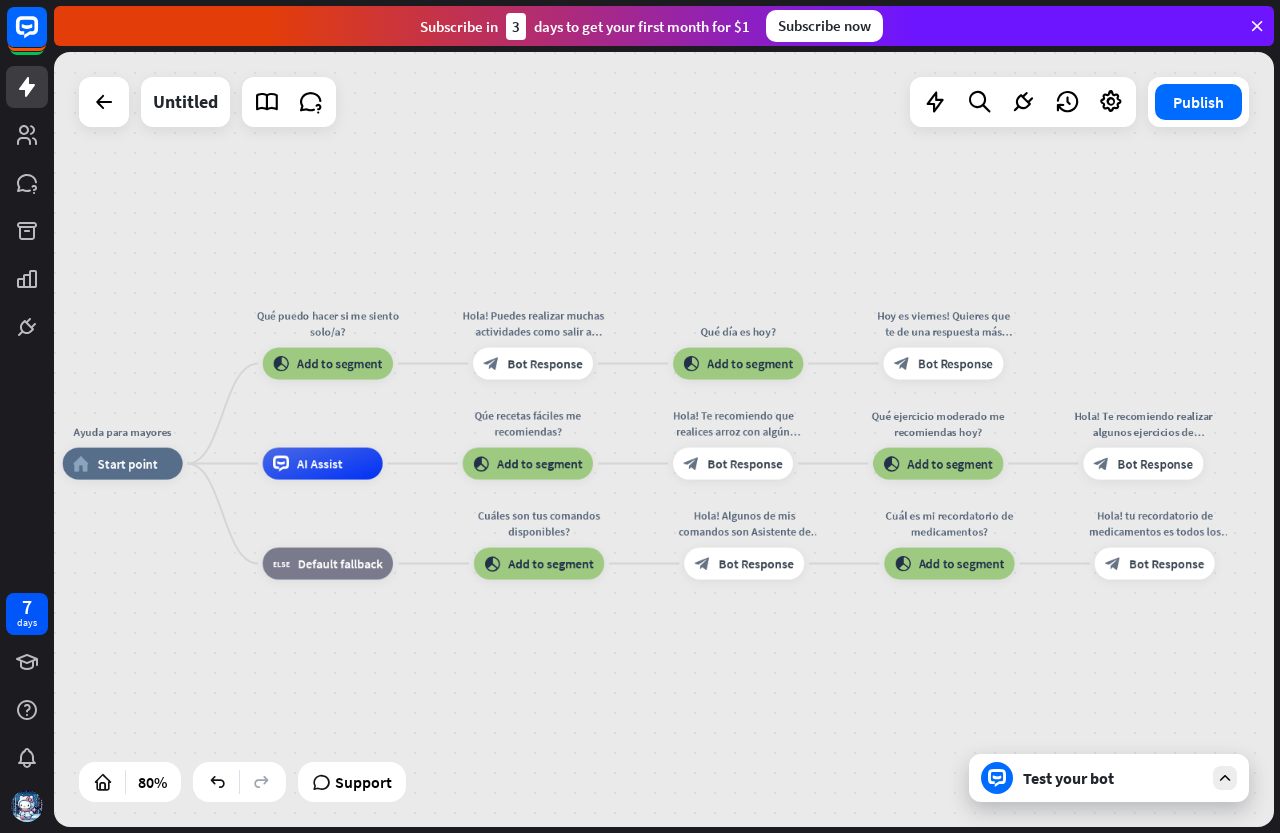 click on "Ayuda para mayores   home_2   Start point                 Qué puedo hacer si me siento solo/a?   block_add_to_segment   Add to segment                 Hola! Puedes realizar muchas actividades como salir a caminar o escuchar música.   block_bot_response   Bot Response                 Qué día es hoy?   block_add_to_segment   Add to segment                 Hoy es viernes! Quieres que te de una respuesta más específica?   block_bot_response   Bot Response                     AI Assist                 Qúe recetas fáciles me recomiendas?   block_add_to_segment   Add to segment                 Hola! Te recomiendo que realices  arroz con algún acompañamiento que gustes.   block_bot_response   Bot Response                 Qué ejercicio moderado me recomiendas hoy?   block_add_to_segment   Add to segment                 Hola! Te recomiendo realizar algunos ejercicios de estiramiento leves.   block_bot_response   Bot Response                   block_fallback   Default fallback" at bounding box center (551, 774) 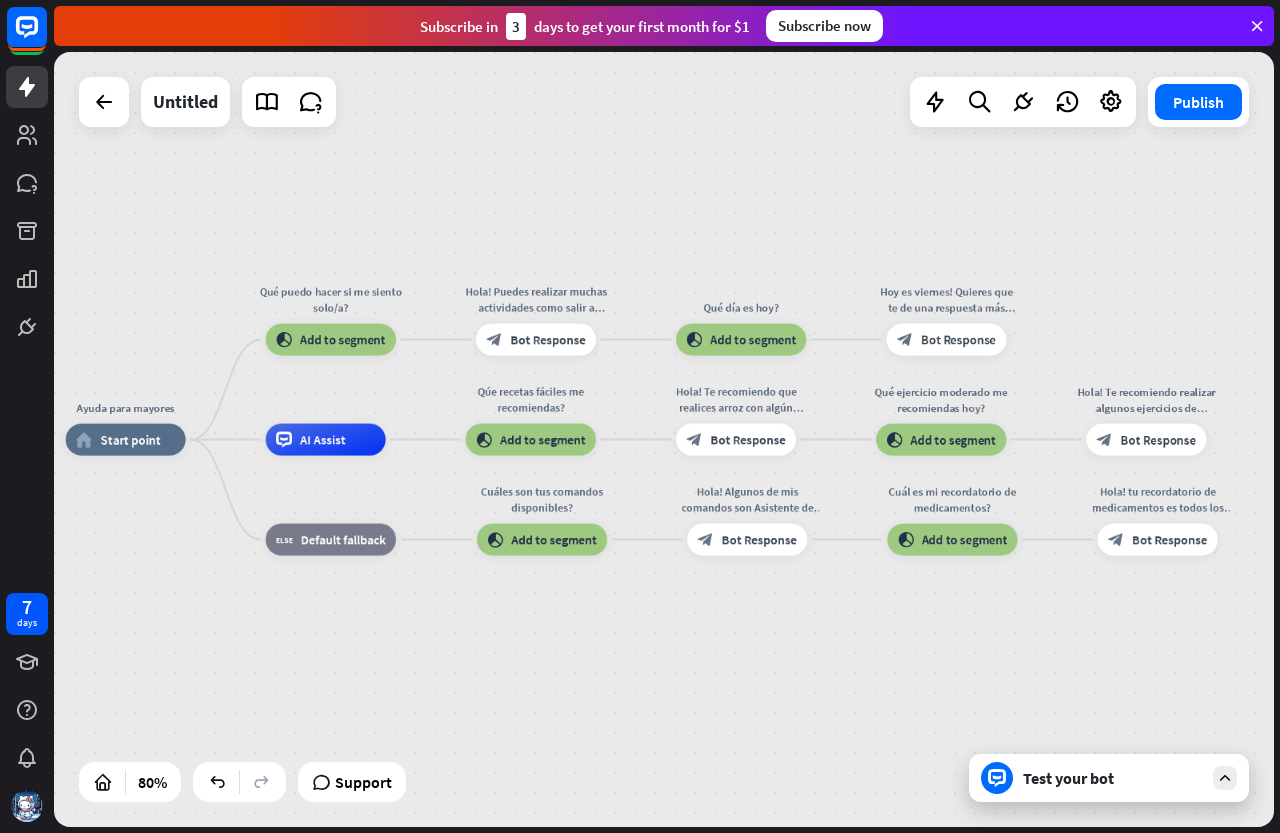 drag, startPoint x: 717, startPoint y: 743, endPoint x: 719, endPoint y: 721, distance: 22.090721 